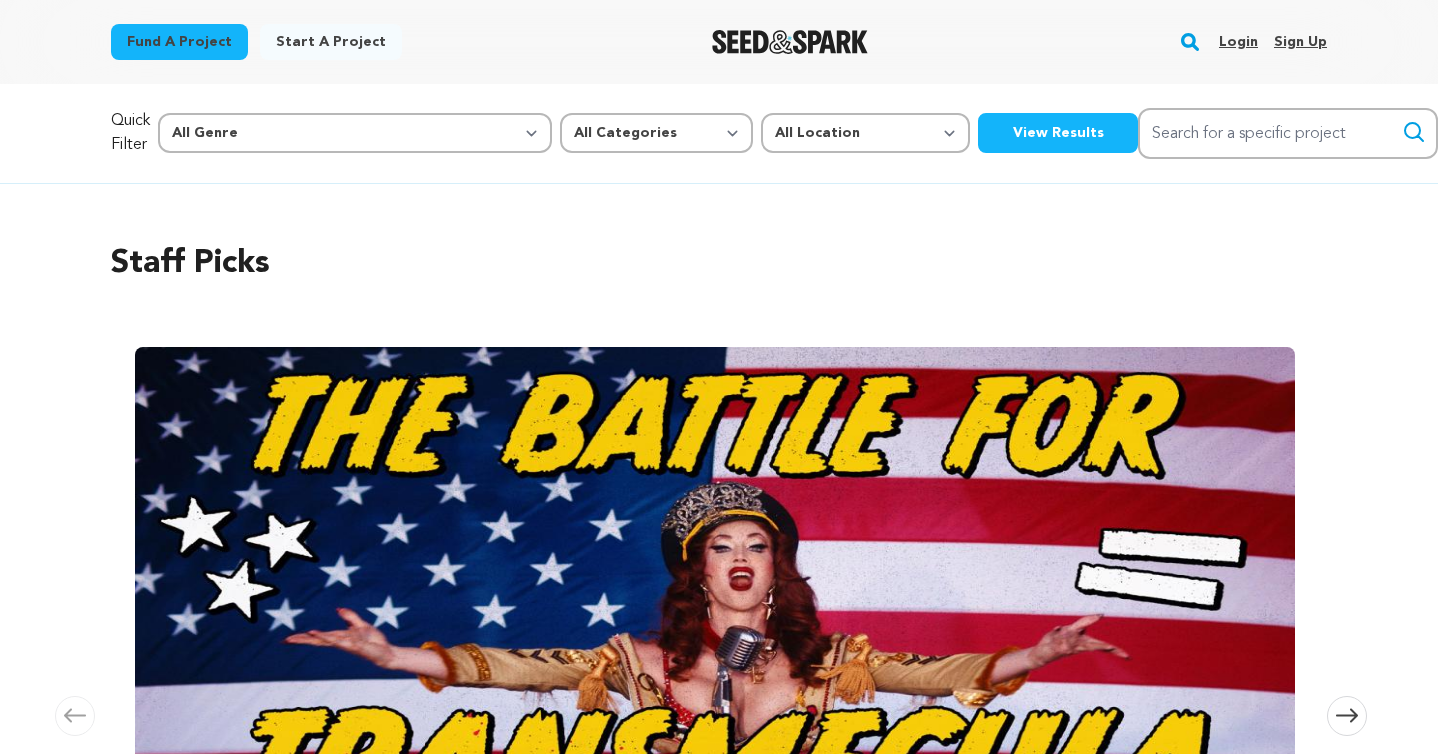 scroll, scrollTop: 0, scrollLeft: 0, axis: both 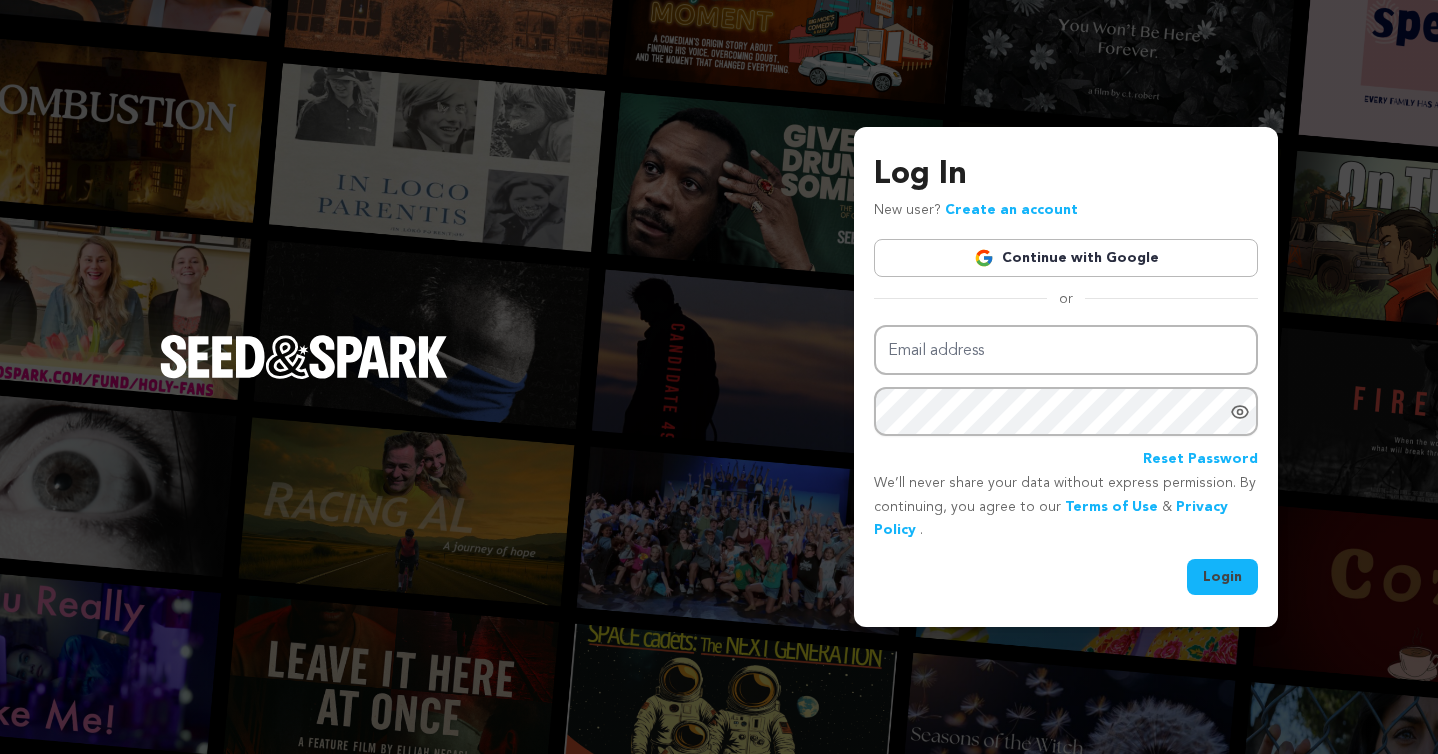 click on "Continue with Google" at bounding box center [1066, 258] 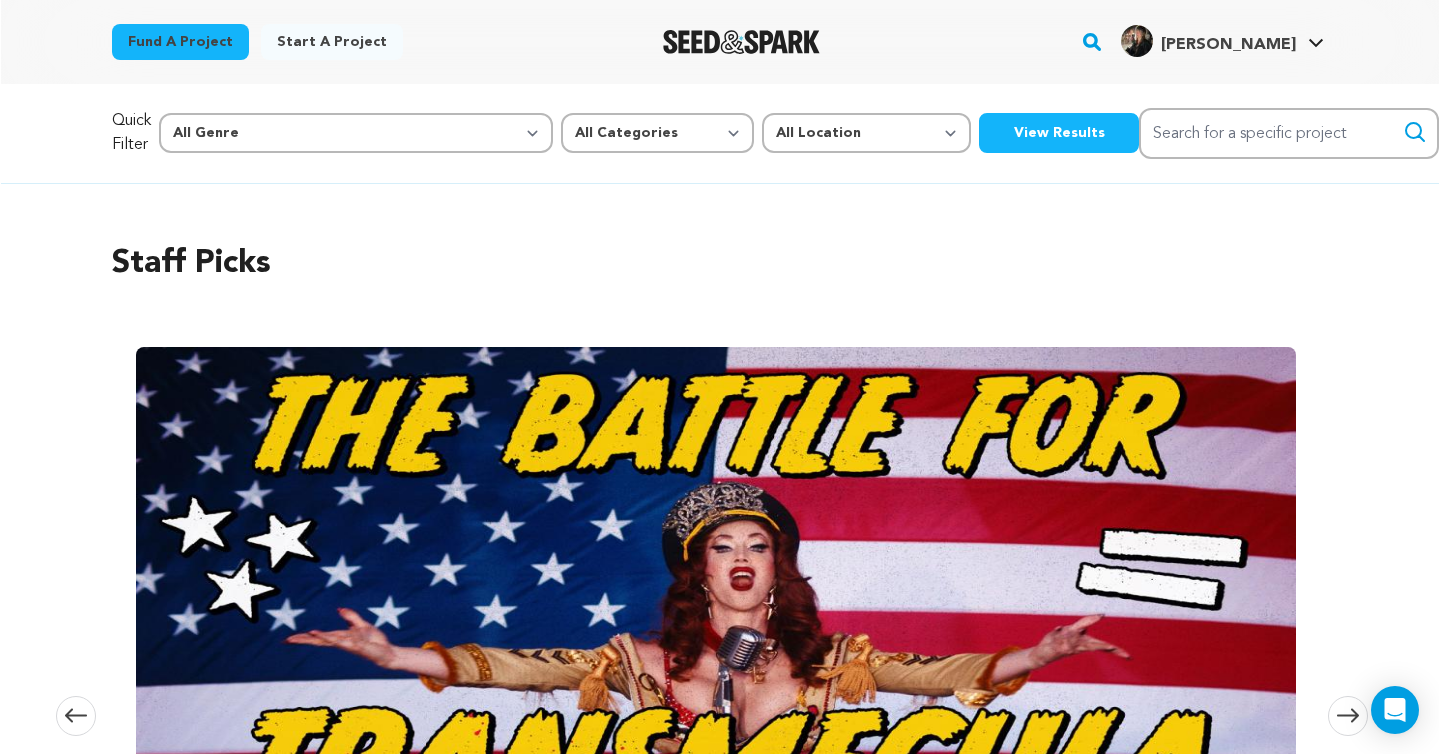 scroll, scrollTop: 0, scrollLeft: 0, axis: both 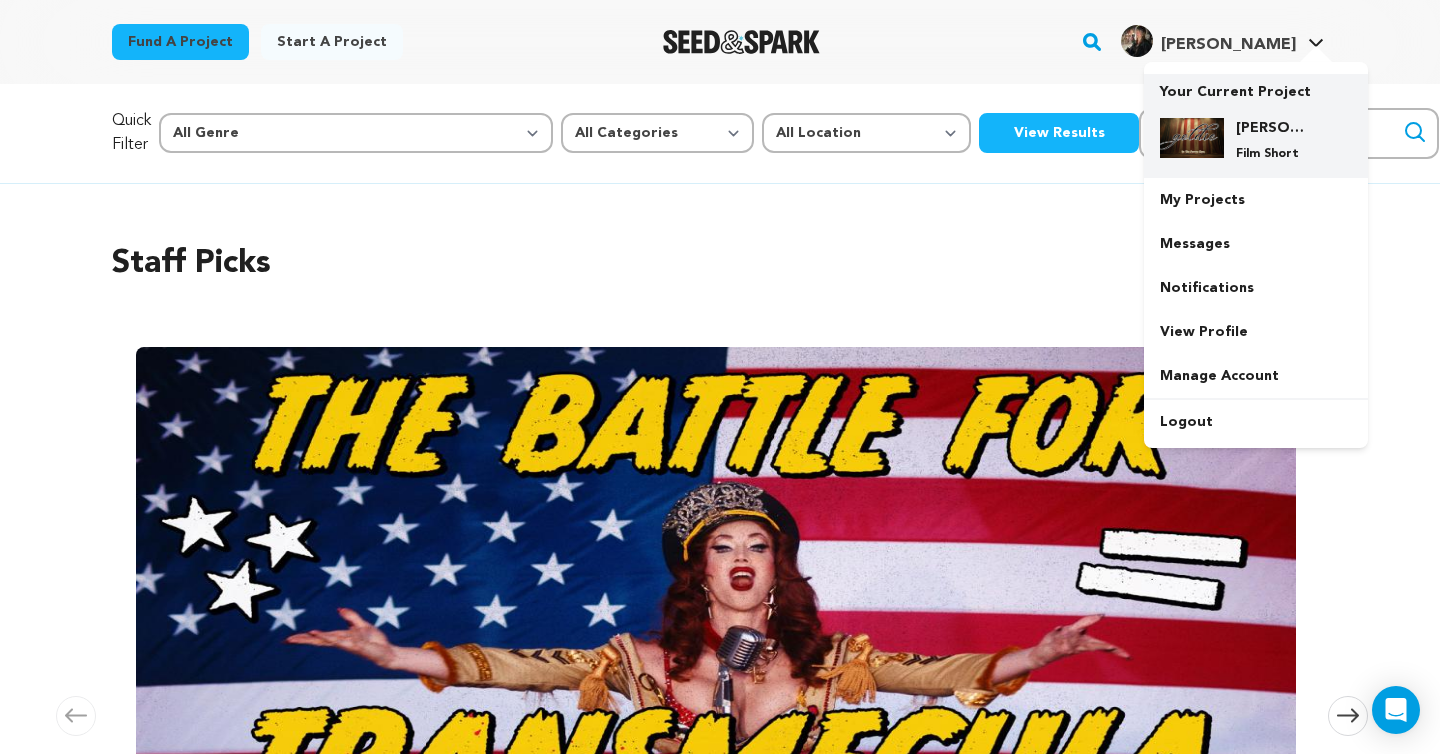 click on "[PERSON_NAME]" at bounding box center (1272, 128) 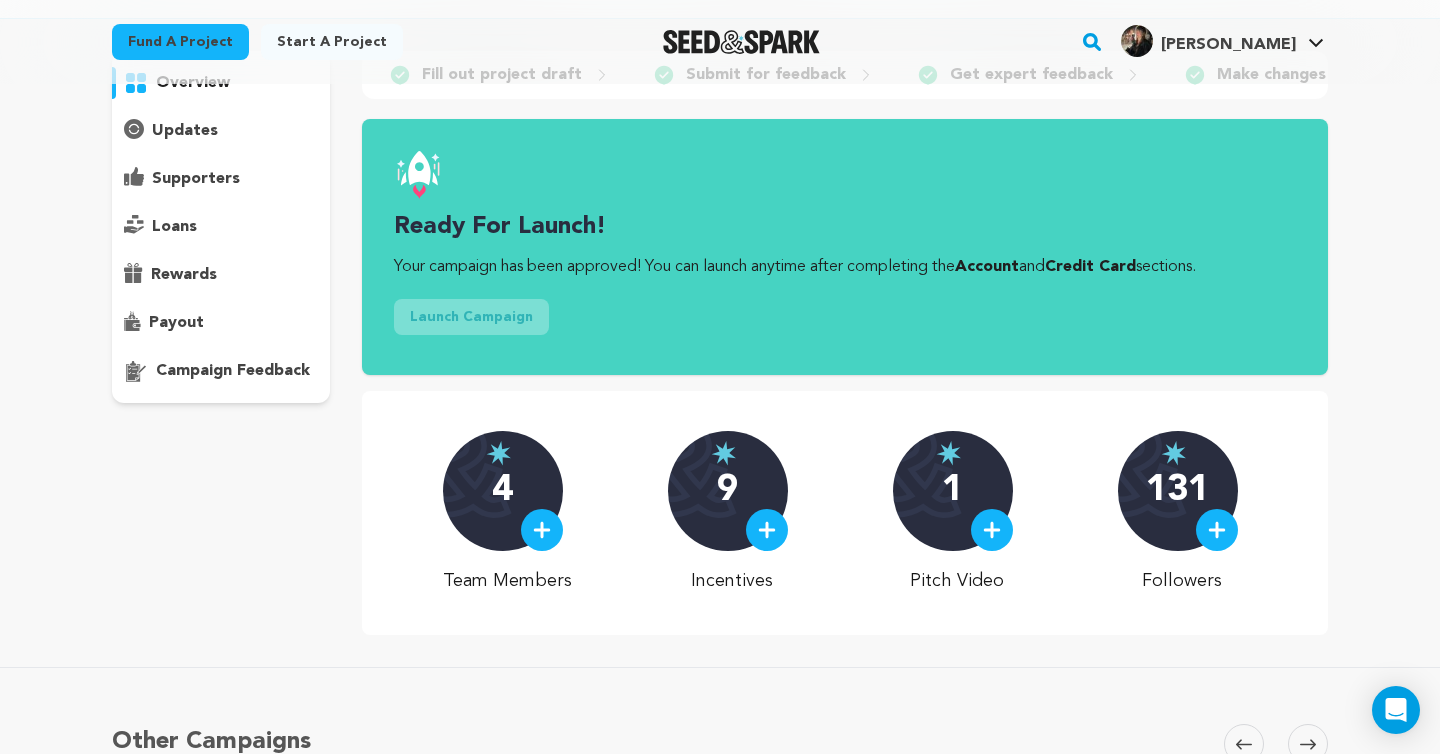 scroll, scrollTop: 73, scrollLeft: 0, axis: vertical 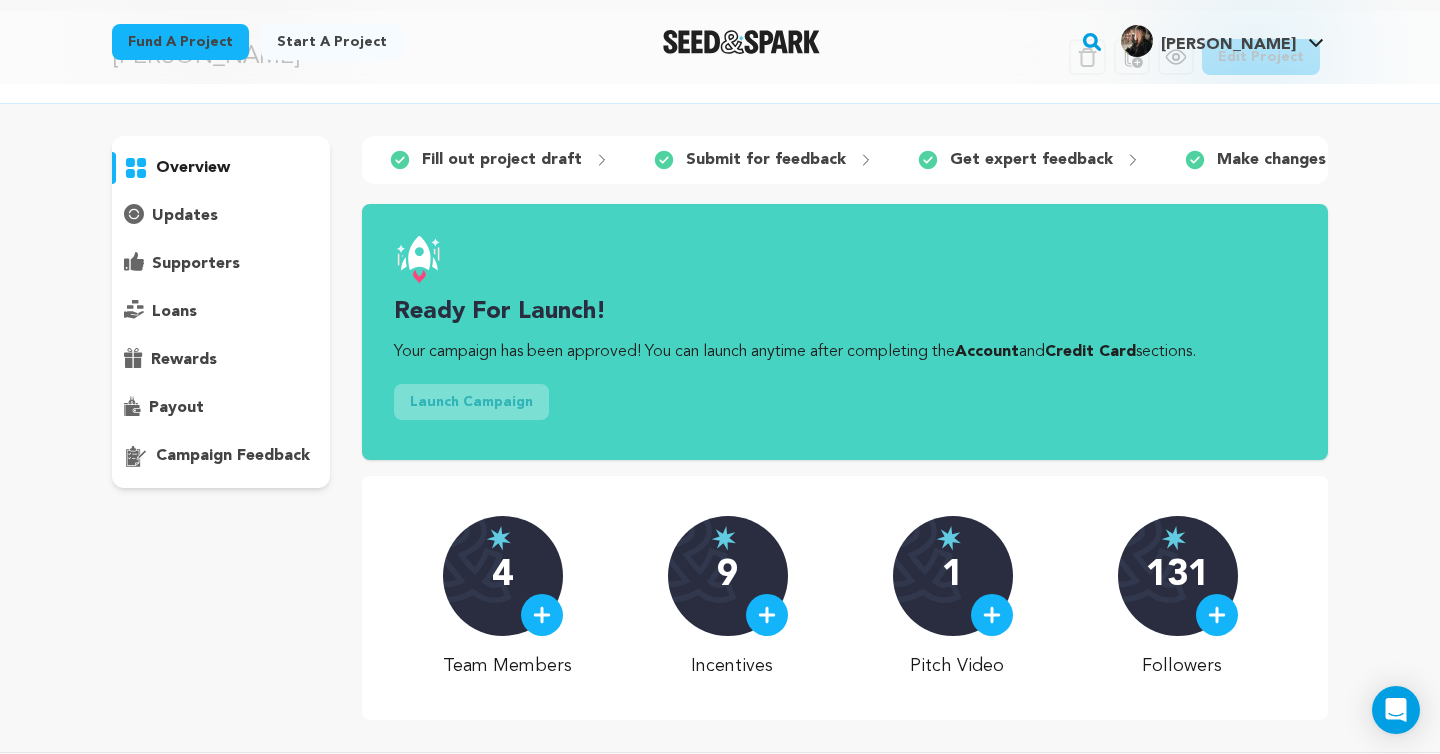 click on "Launch Campaign" at bounding box center [471, 402] 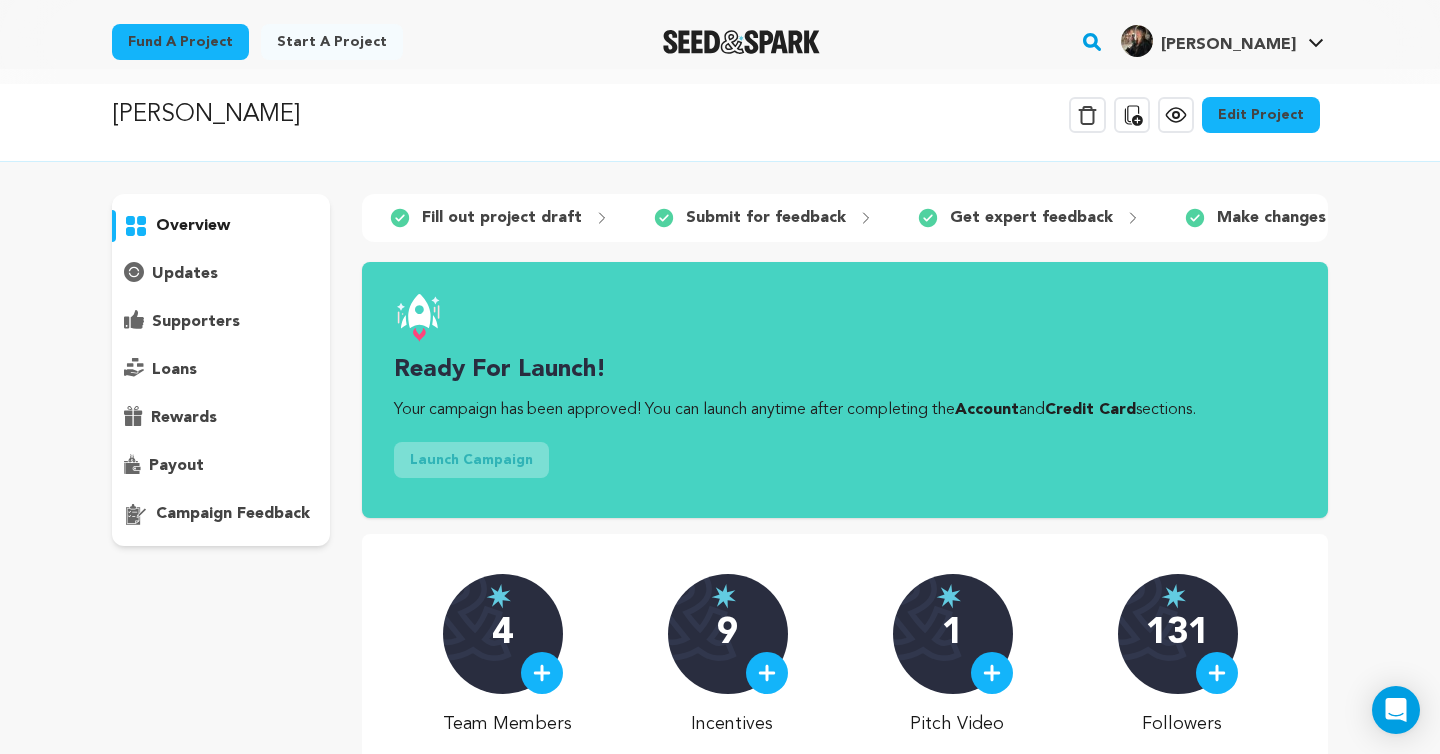 scroll, scrollTop: 0, scrollLeft: 0, axis: both 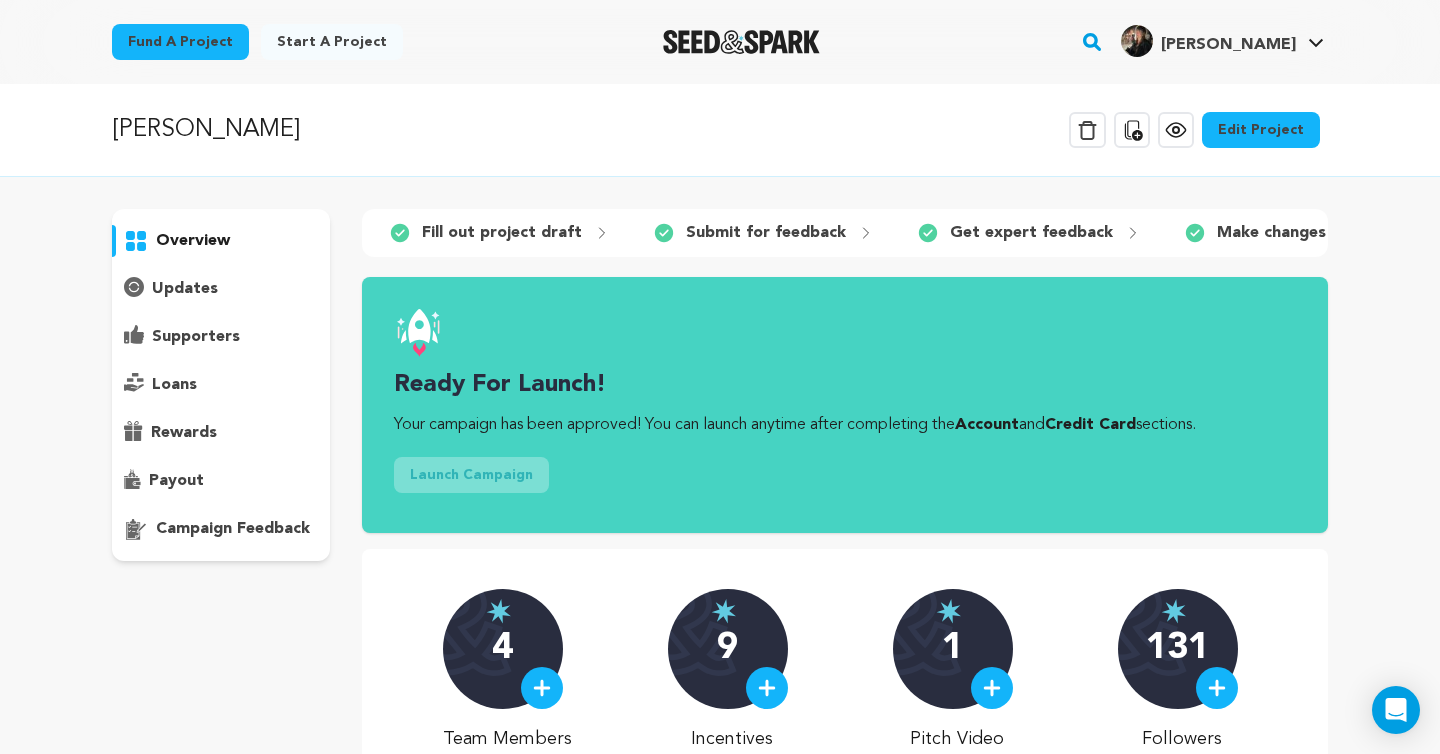 click on "payout" at bounding box center (176, 481) 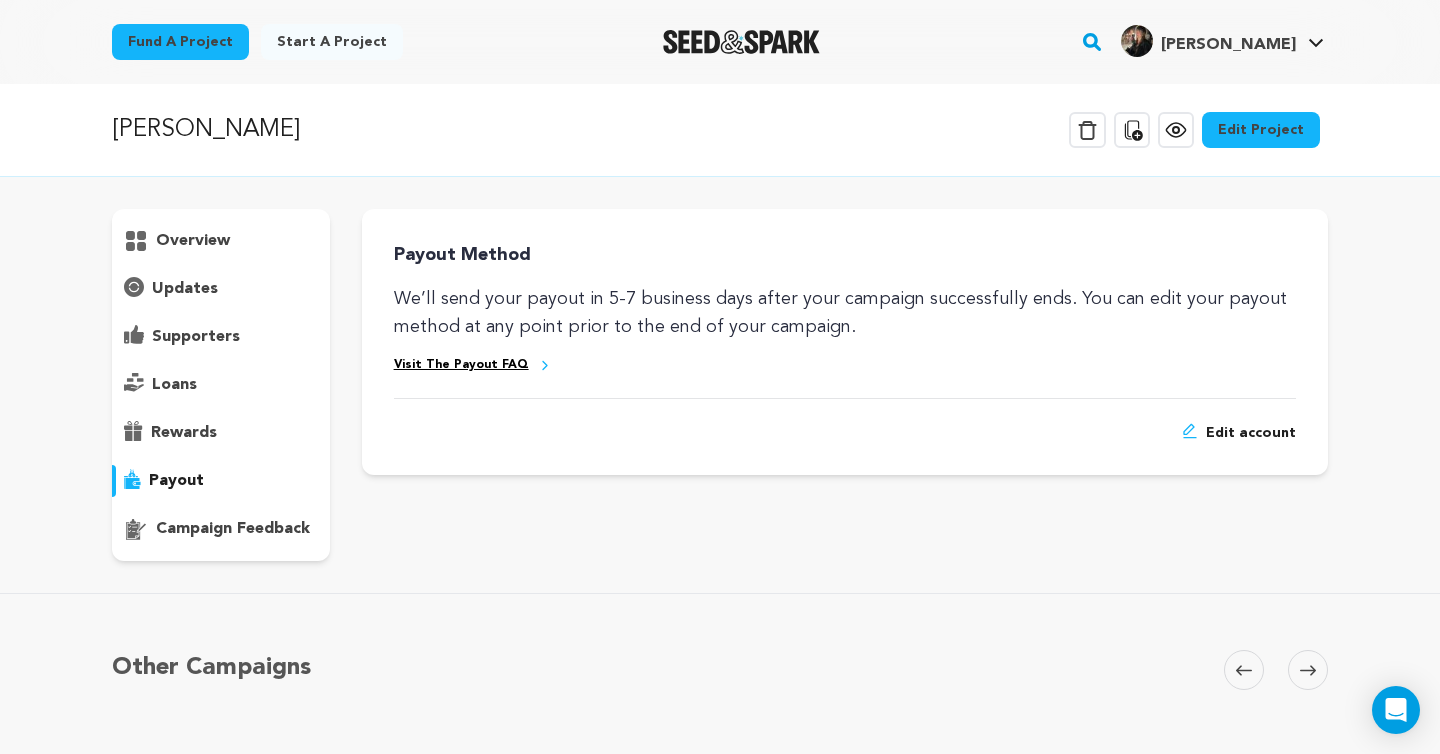 click on "Edit account" at bounding box center (1251, 433) 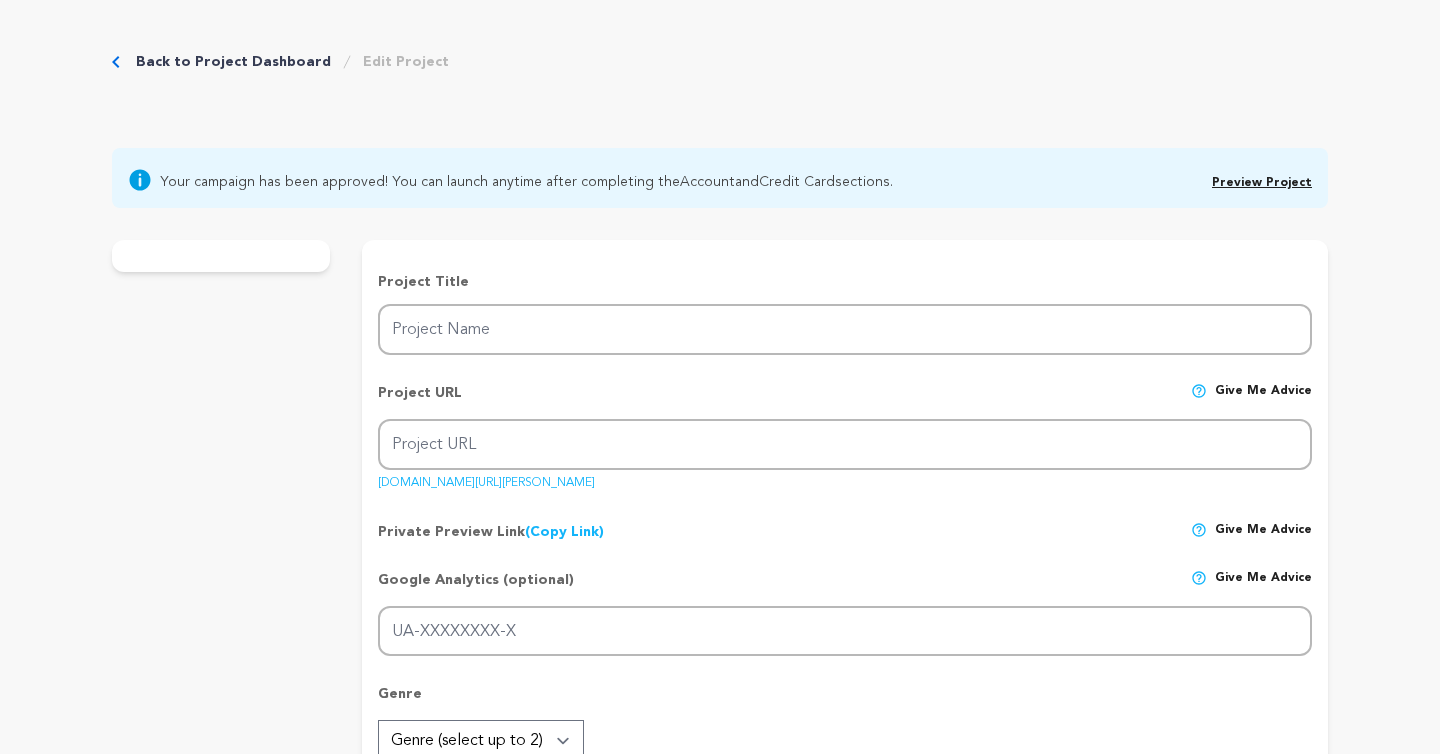 scroll, scrollTop: 0, scrollLeft: 0, axis: both 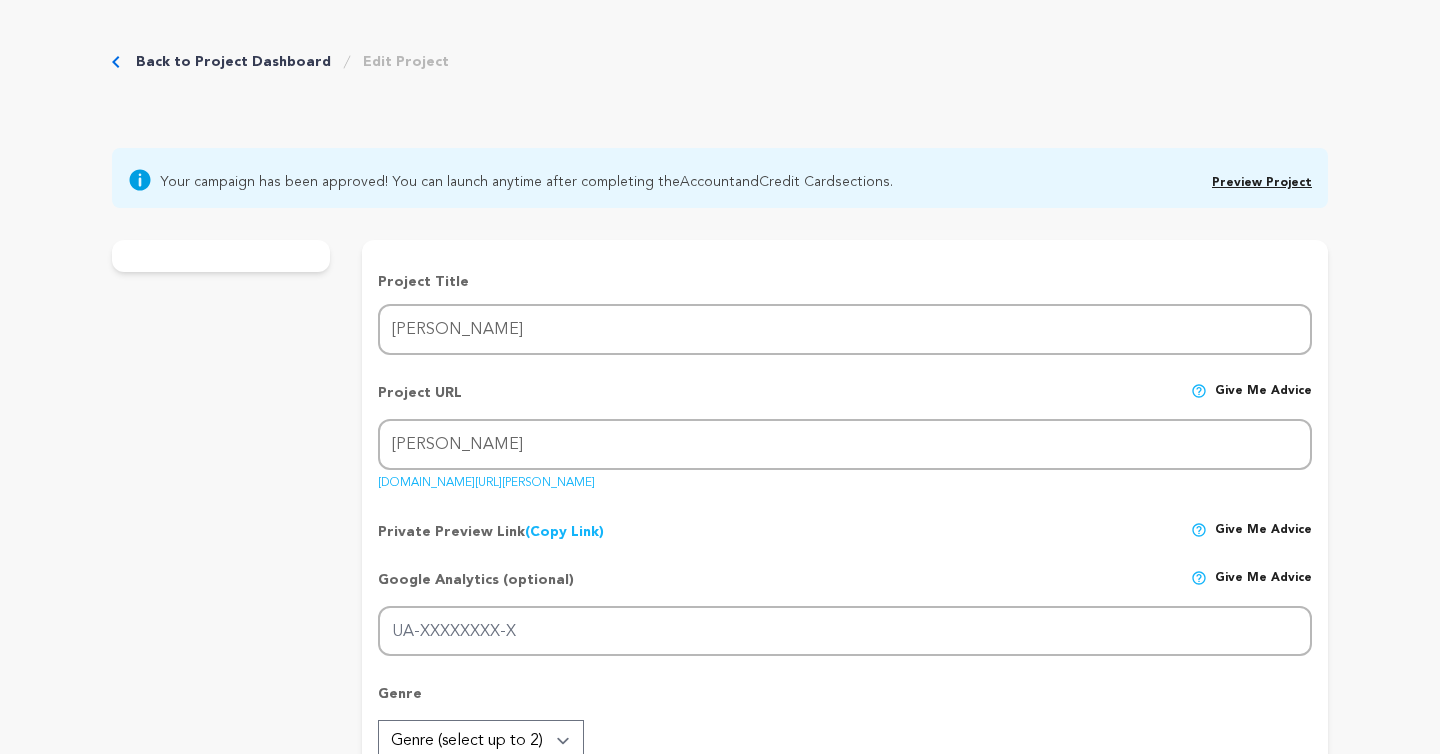 checkbox on "false" 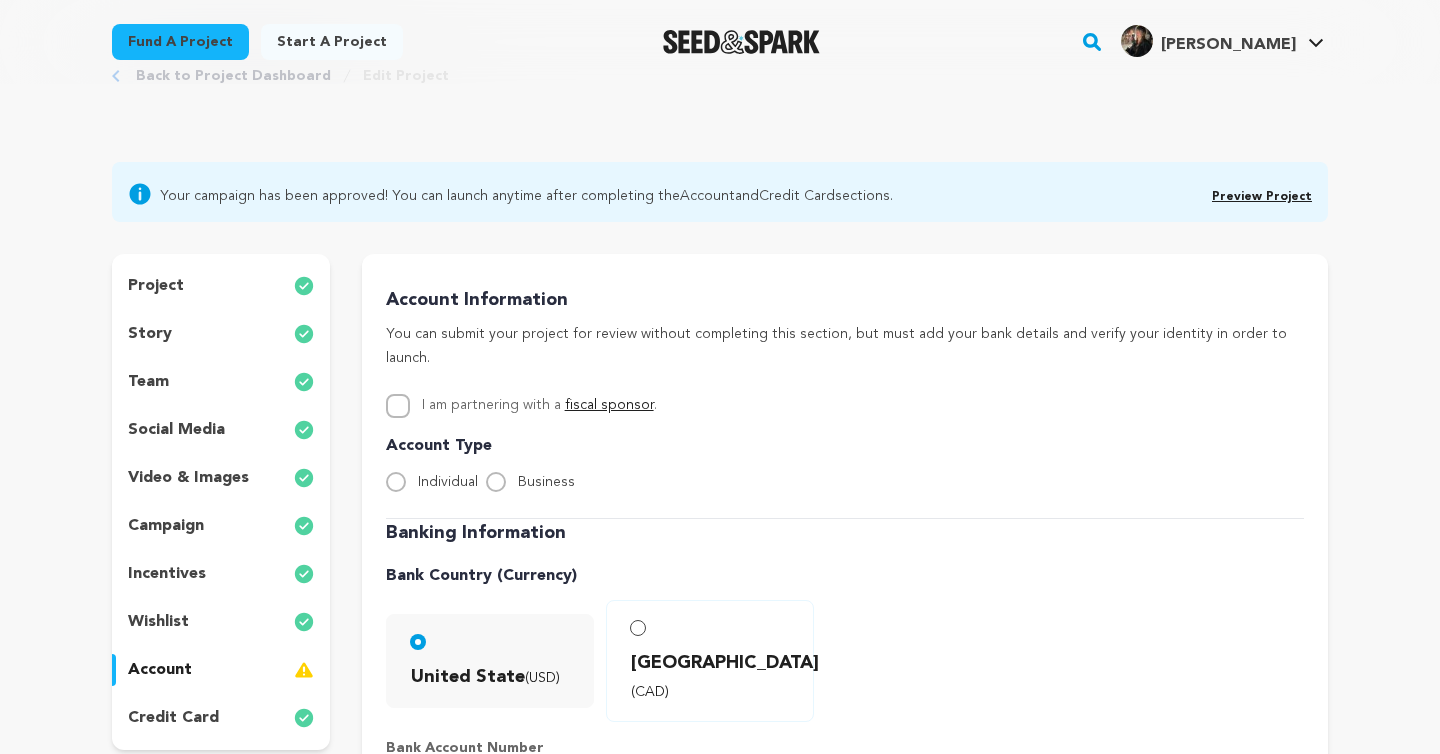 scroll, scrollTop: 167, scrollLeft: 0, axis: vertical 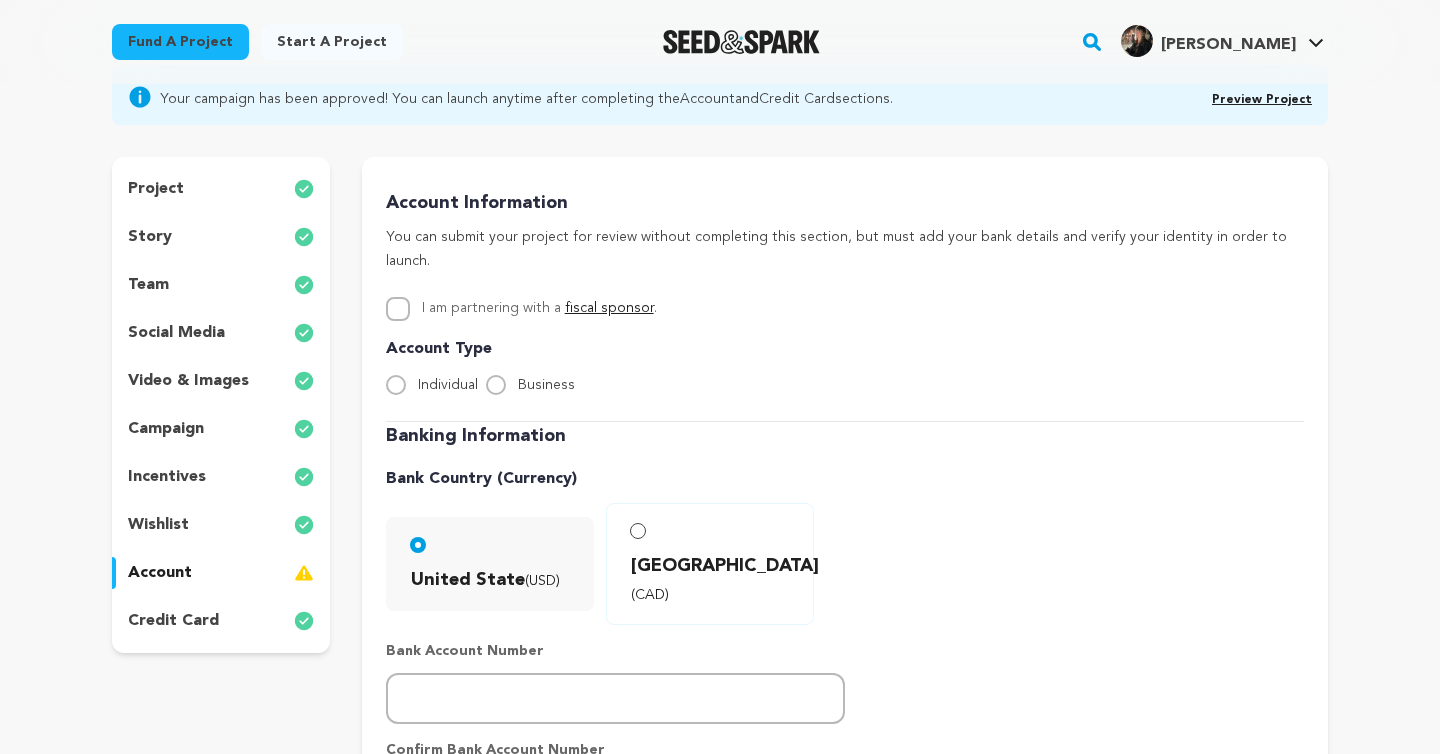 click on "Individual" at bounding box center (448, 377) 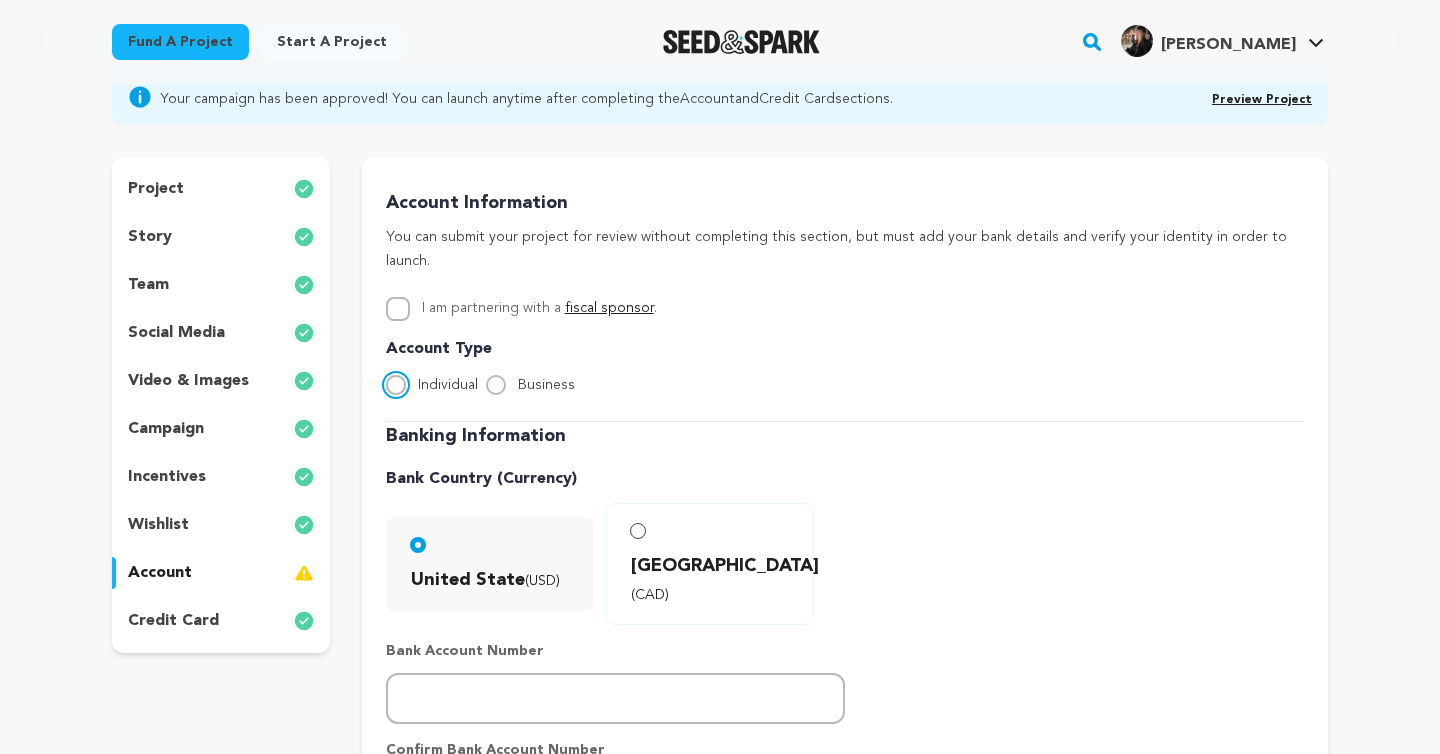 click on "Individual" at bounding box center (396, 385) 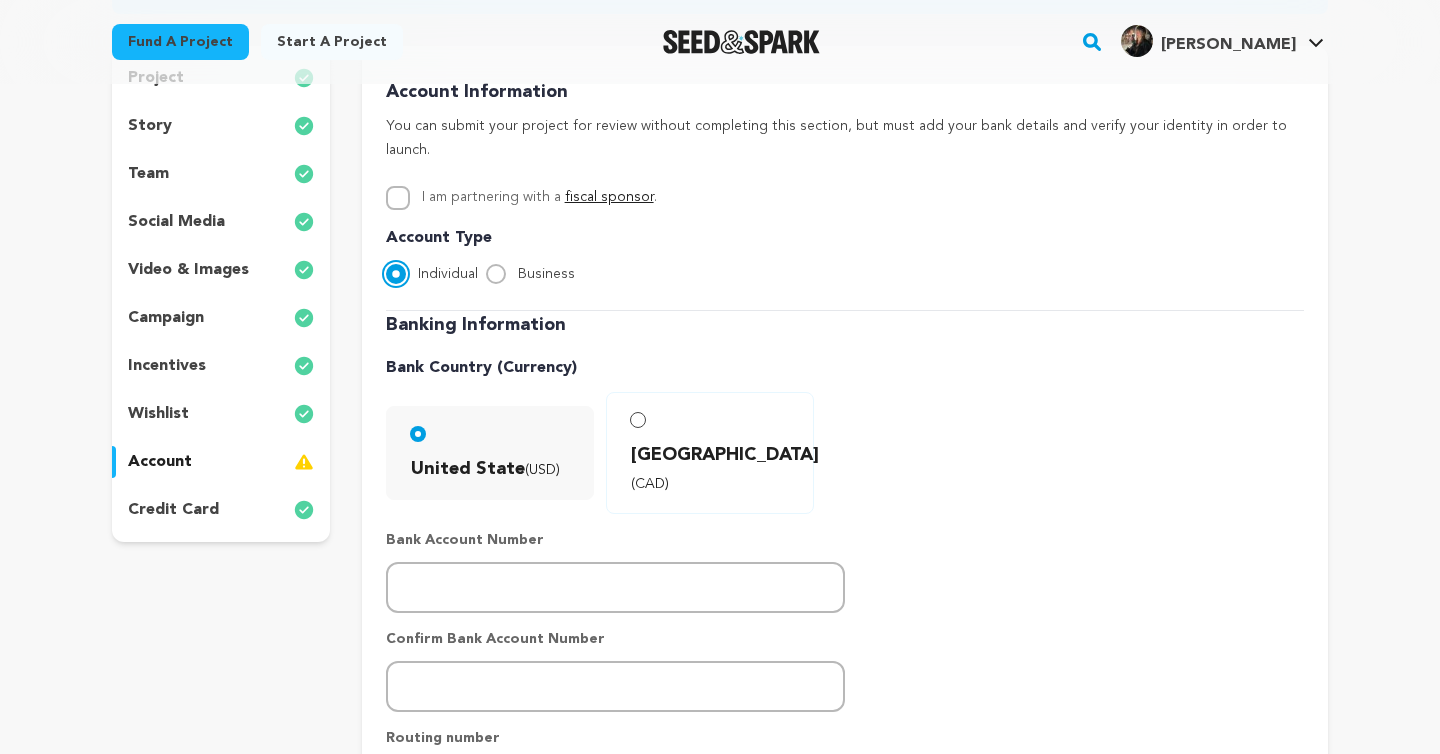 scroll, scrollTop: 311, scrollLeft: 0, axis: vertical 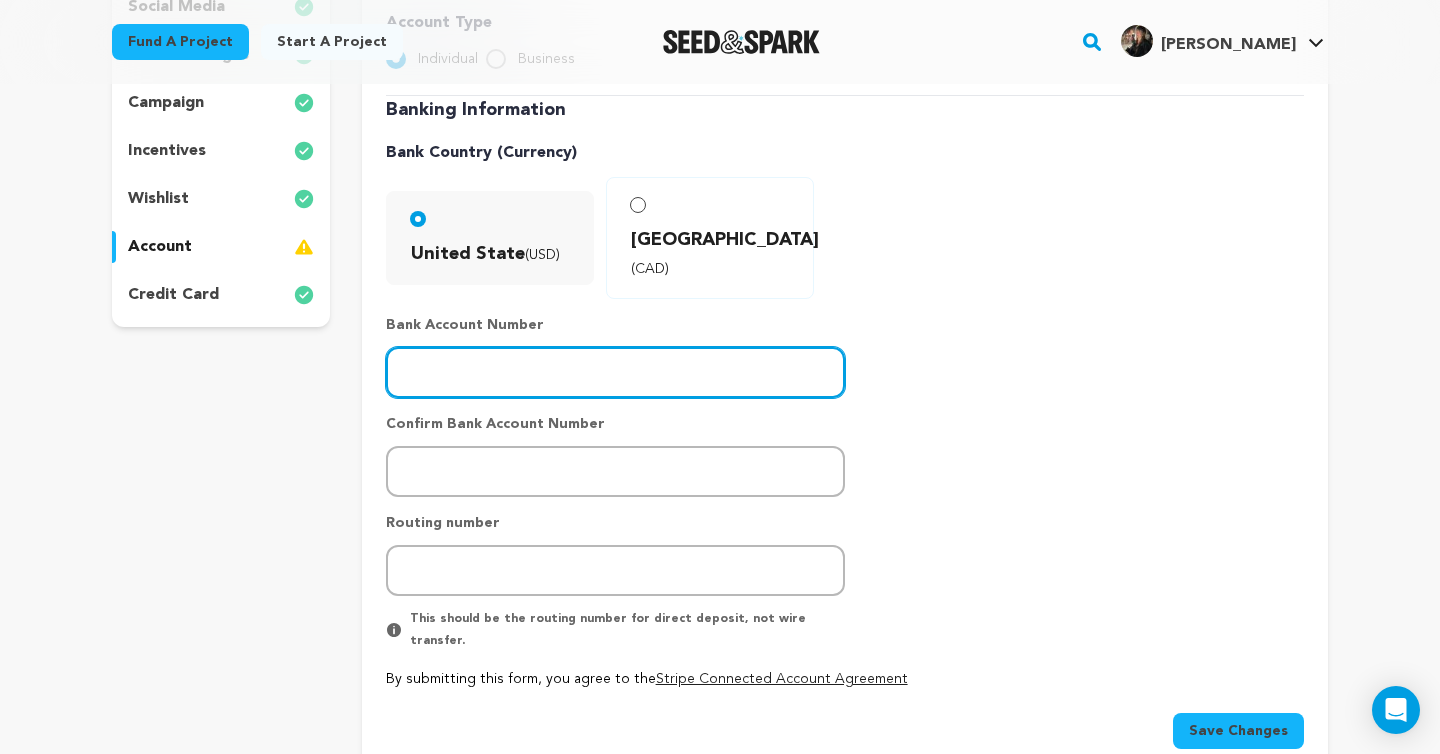click at bounding box center (615, 372) 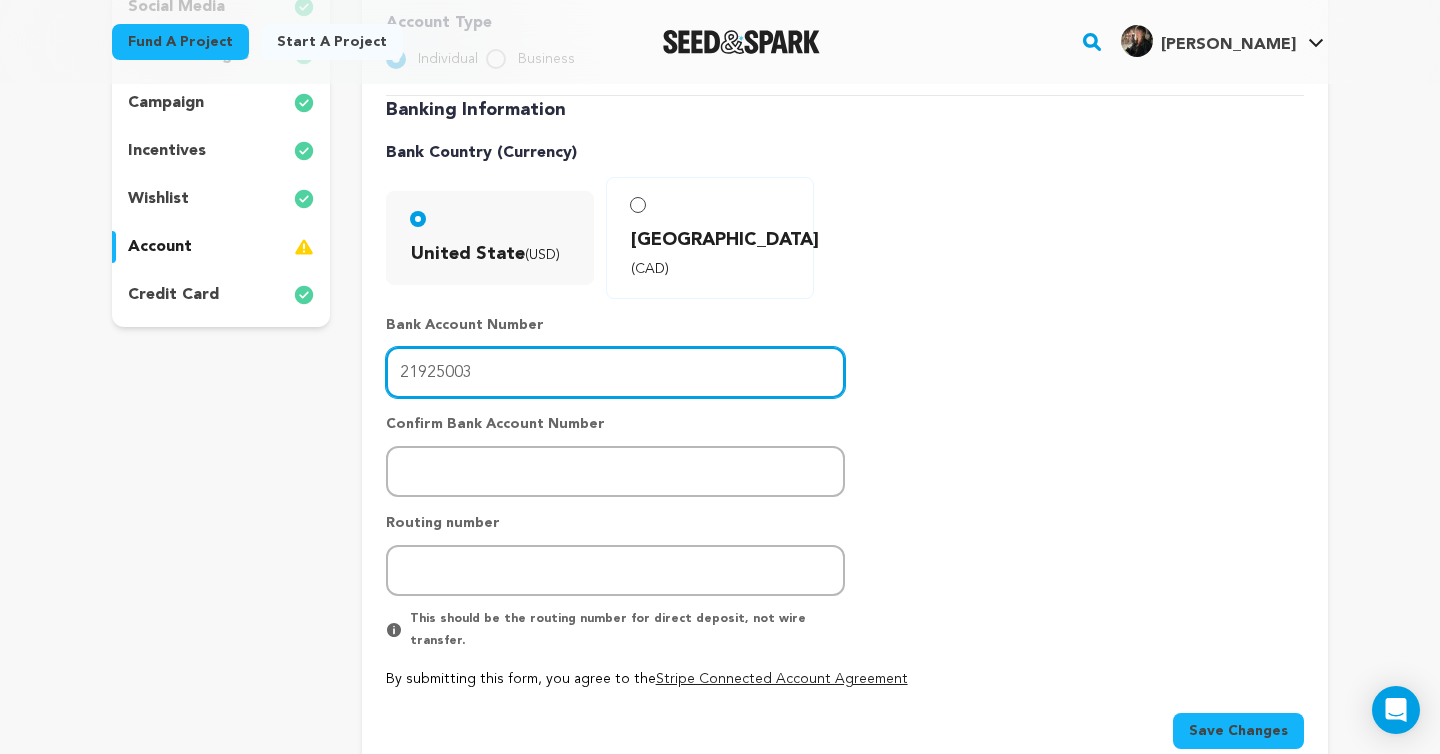 type on "21925003" 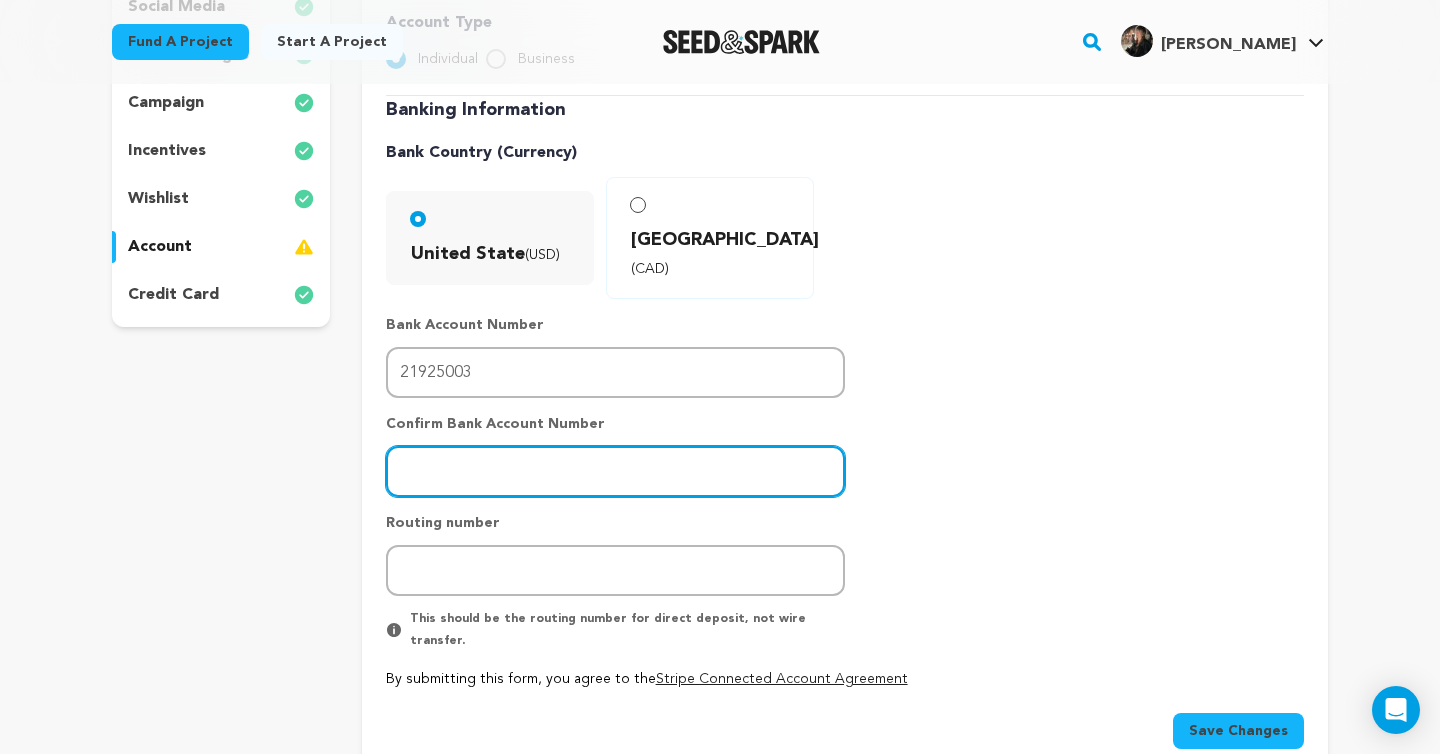 click at bounding box center (615, 471) 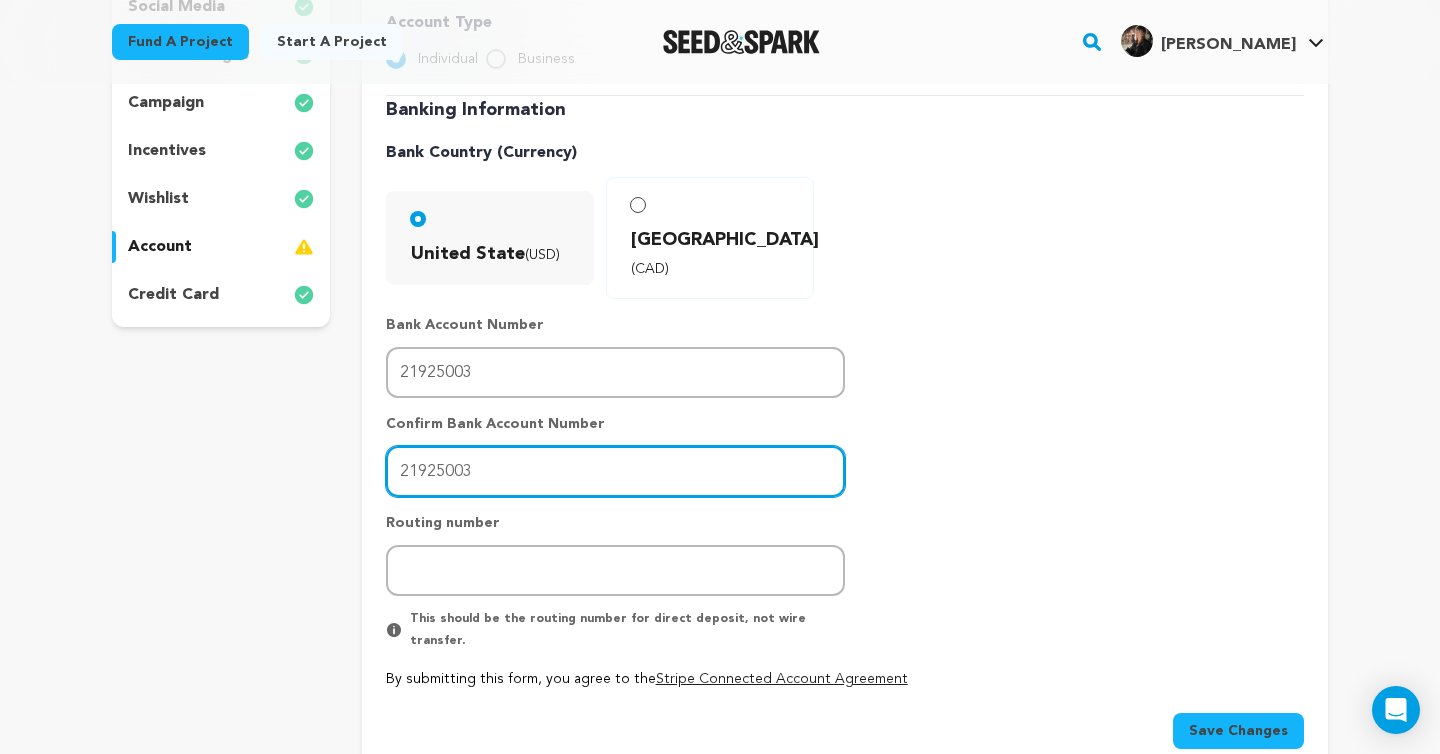 type on "21925003" 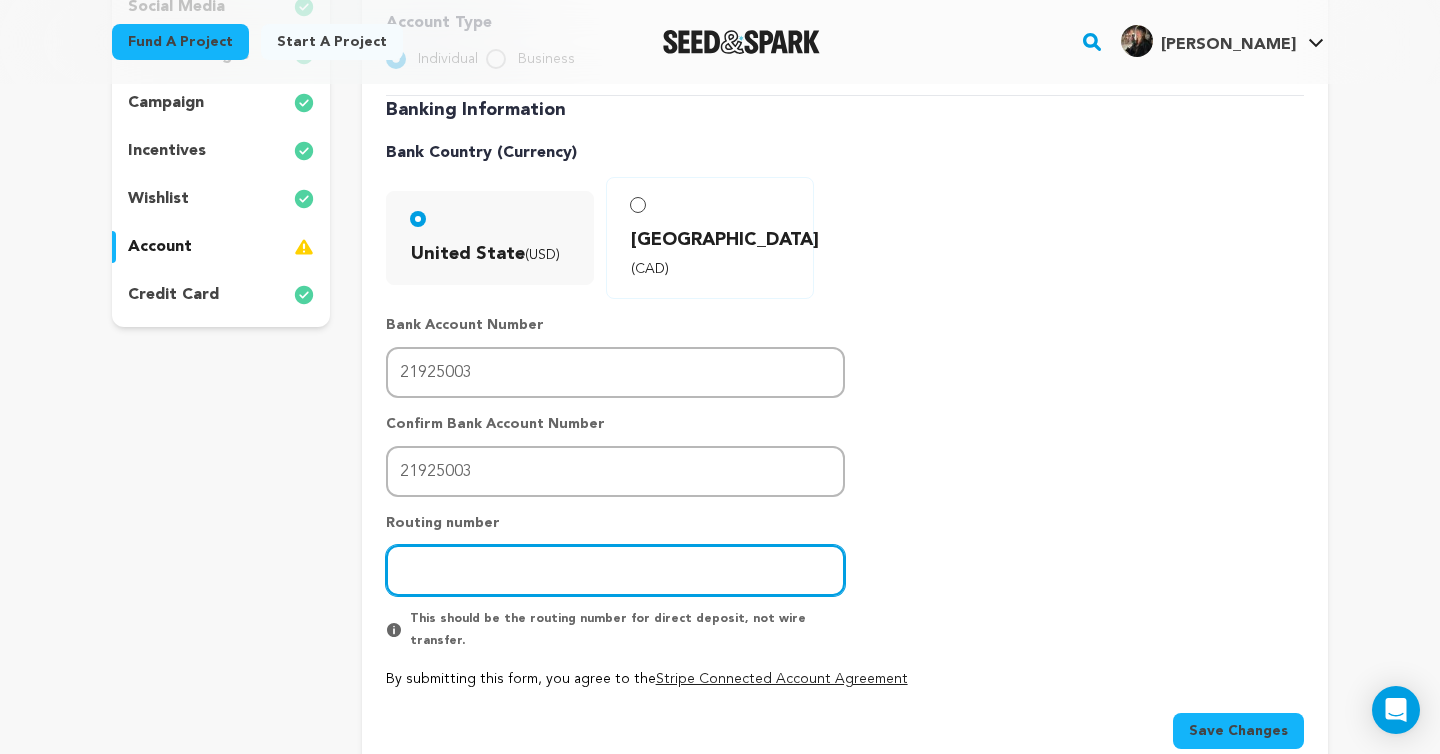 click at bounding box center (615, 570) 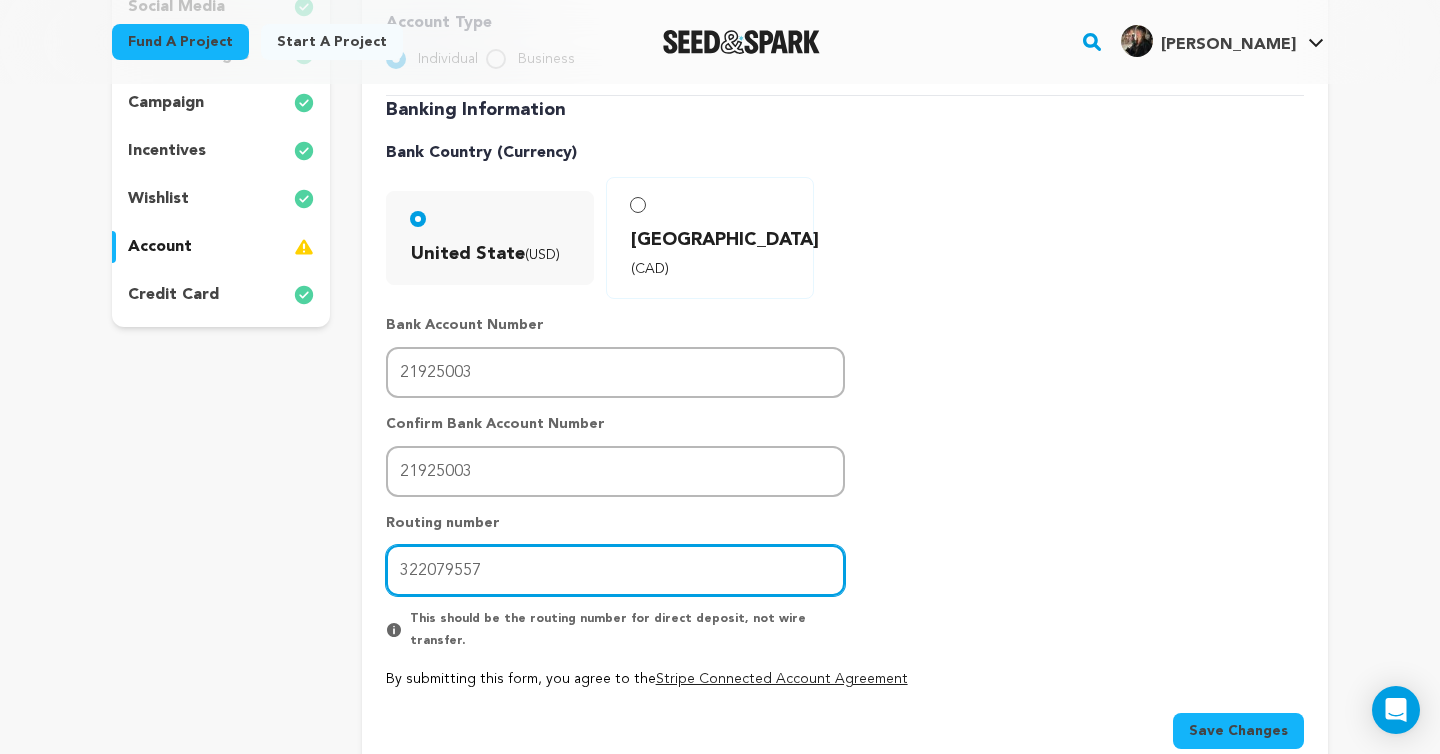 type on "322079557" 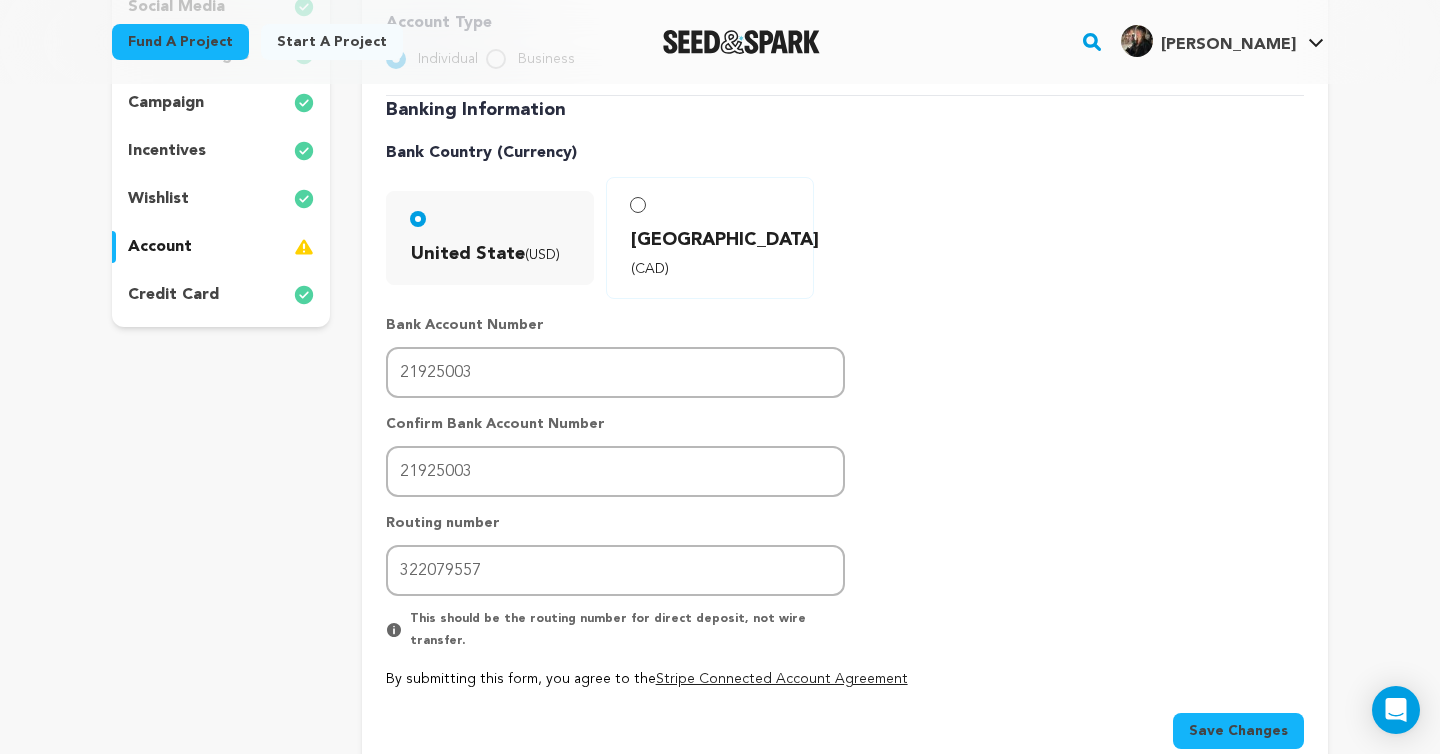 click on "Banking Information
Bank Country (Currency)
United State
(USD)
Canada
(CAD)" at bounding box center (845, 392) 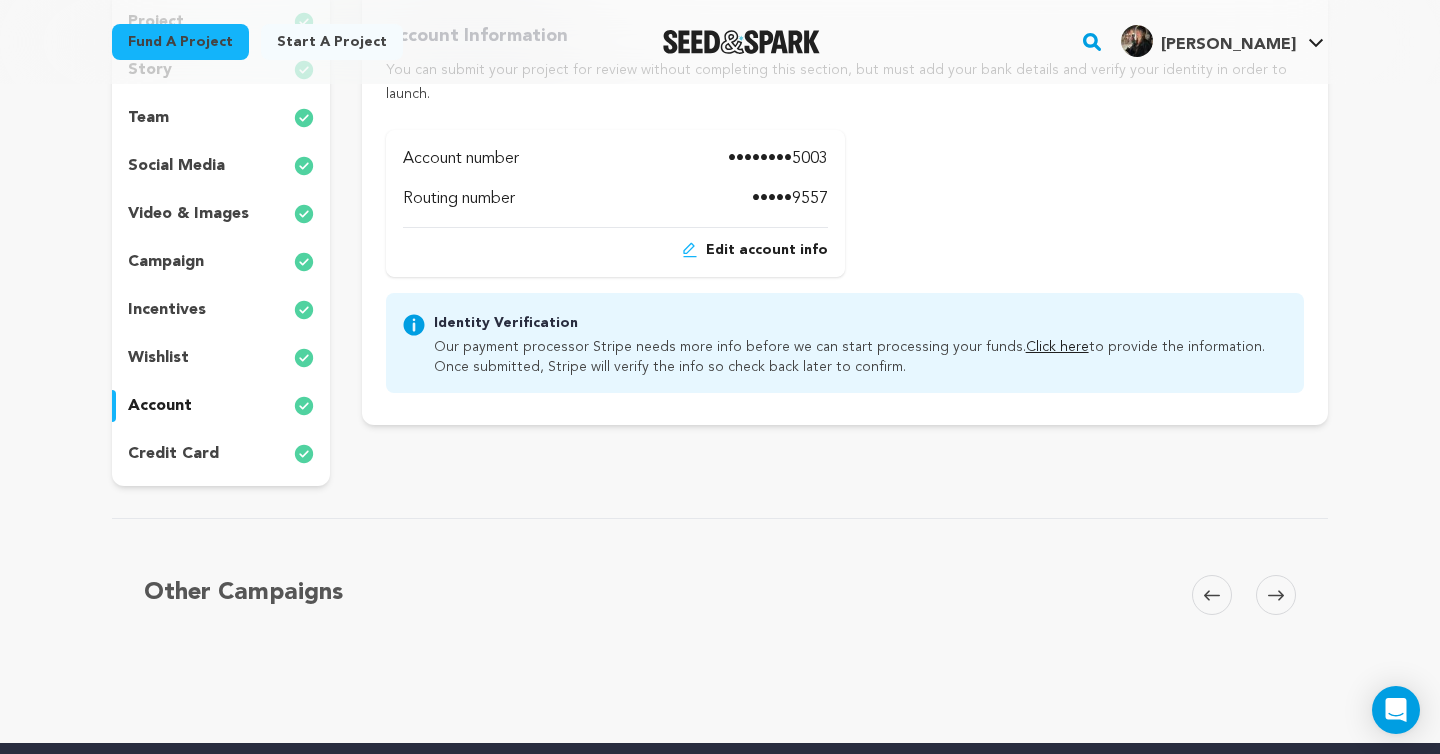 scroll, scrollTop: 336, scrollLeft: 0, axis: vertical 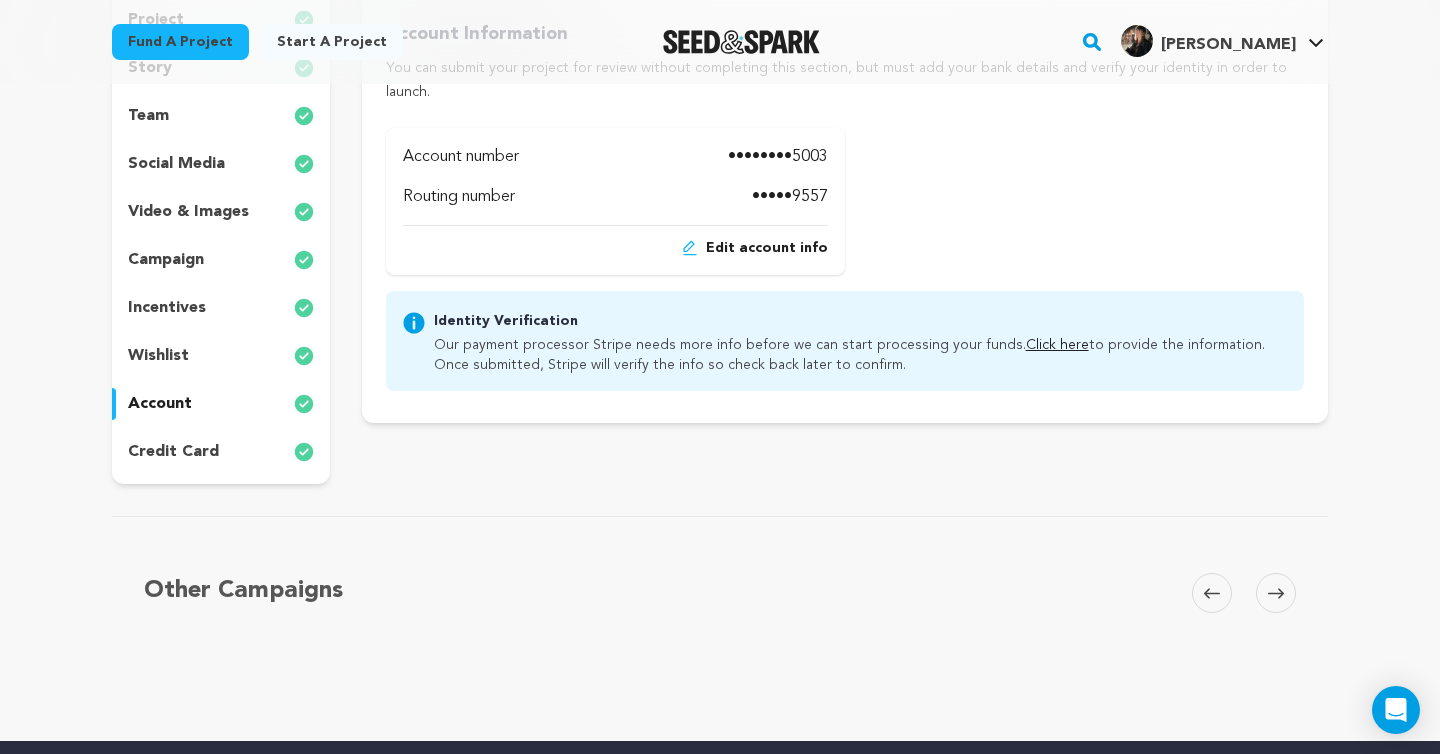 click on "credit card" at bounding box center [173, 452] 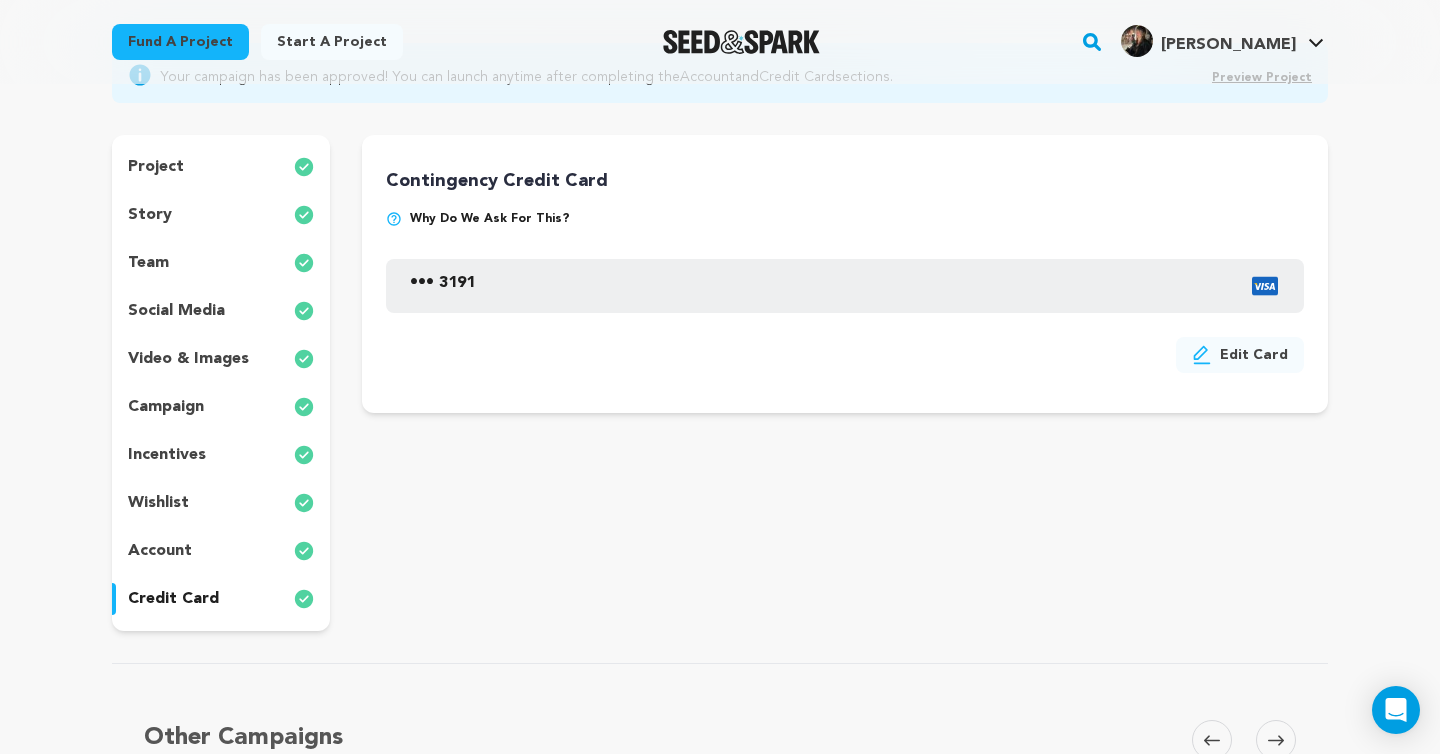 scroll, scrollTop: 0, scrollLeft: 0, axis: both 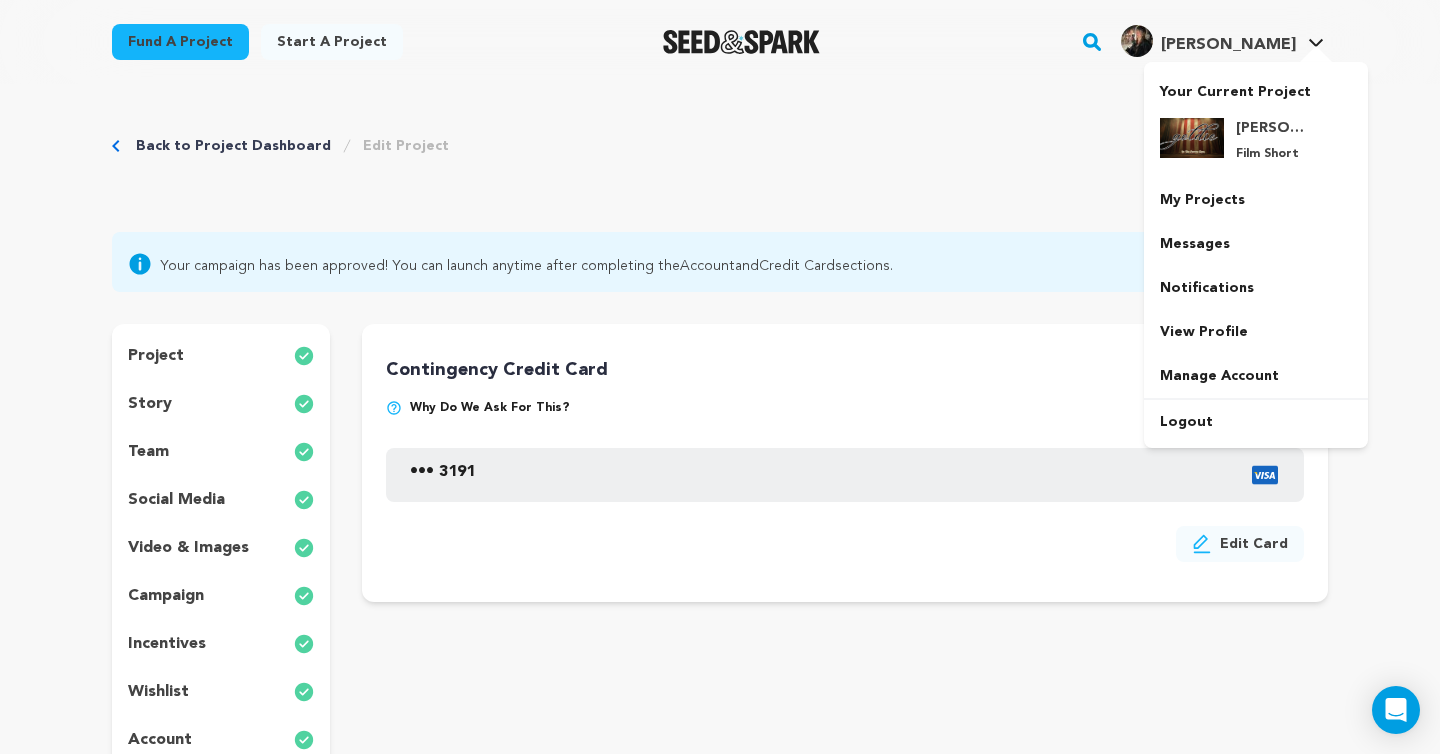 click on "[PERSON_NAME]" at bounding box center (1208, 41) 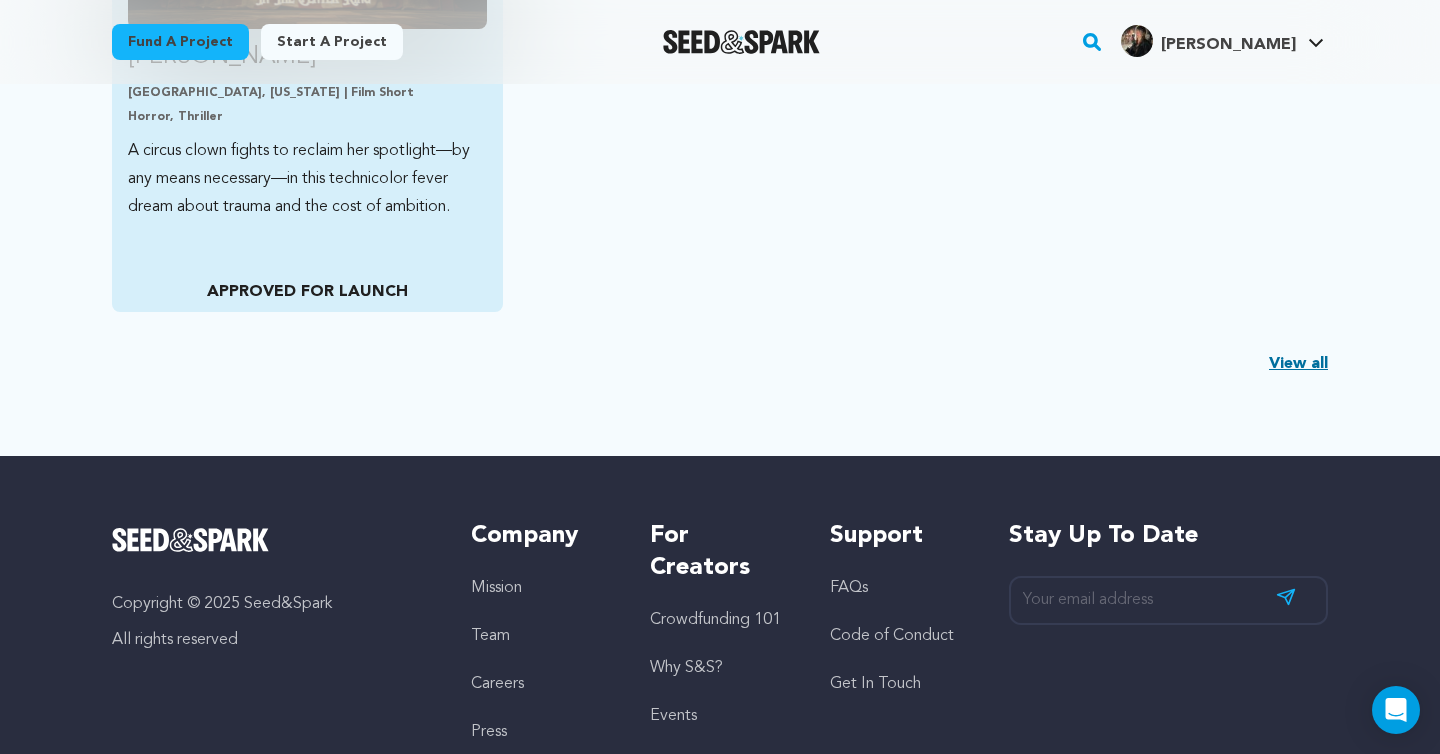 scroll, scrollTop: 773, scrollLeft: 0, axis: vertical 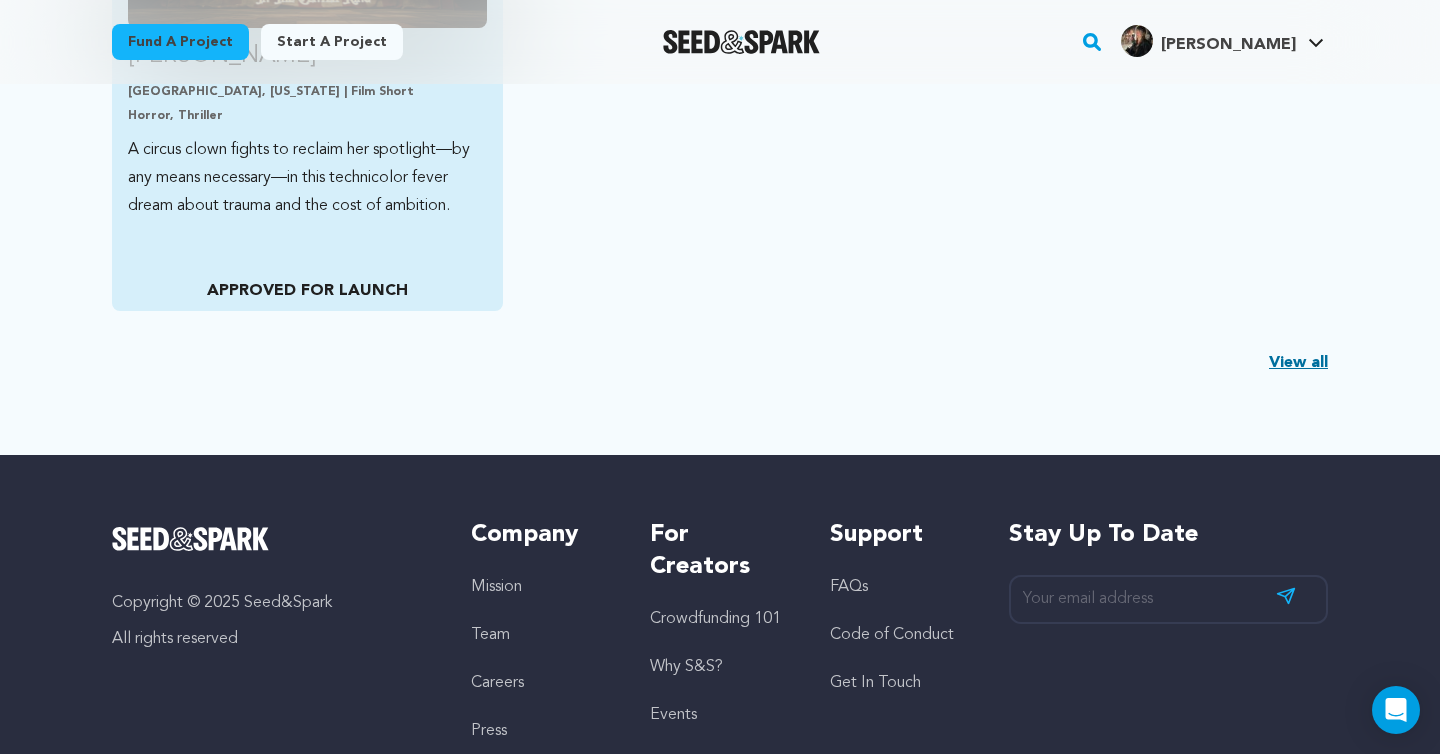click on "[PERSON_NAME]
[GEOGRAPHIC_DATA], [US_STATE] | Film Short
Horror, Thriller
A circus clown fights to reclaim her spotlight—by any means necessary—in this technicolor fever dream about trauma and the cost of ambition.
APPROVED FOR LAUNCH" at bounding box center [307, 61] 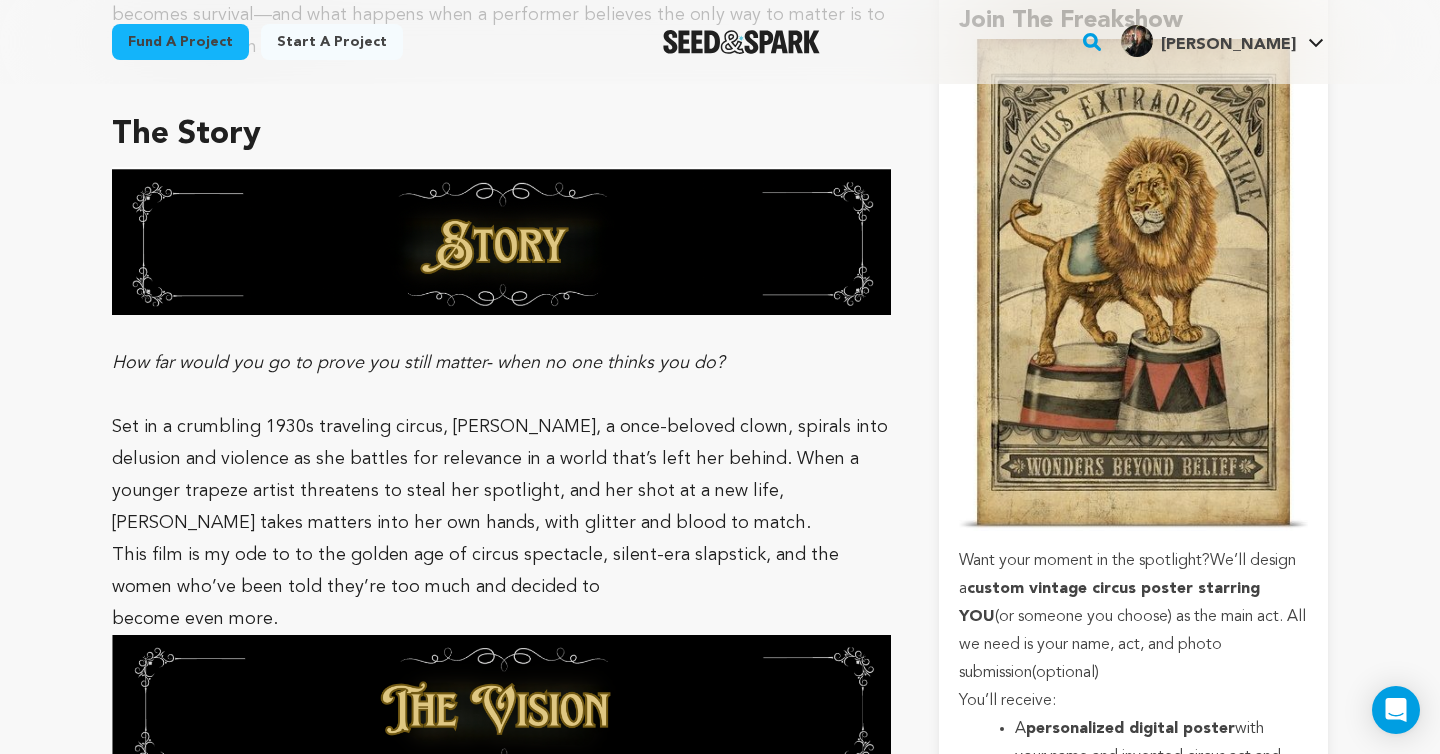 scroll, scrollTop: 1335, scrollLeft: 0, axis: vertical 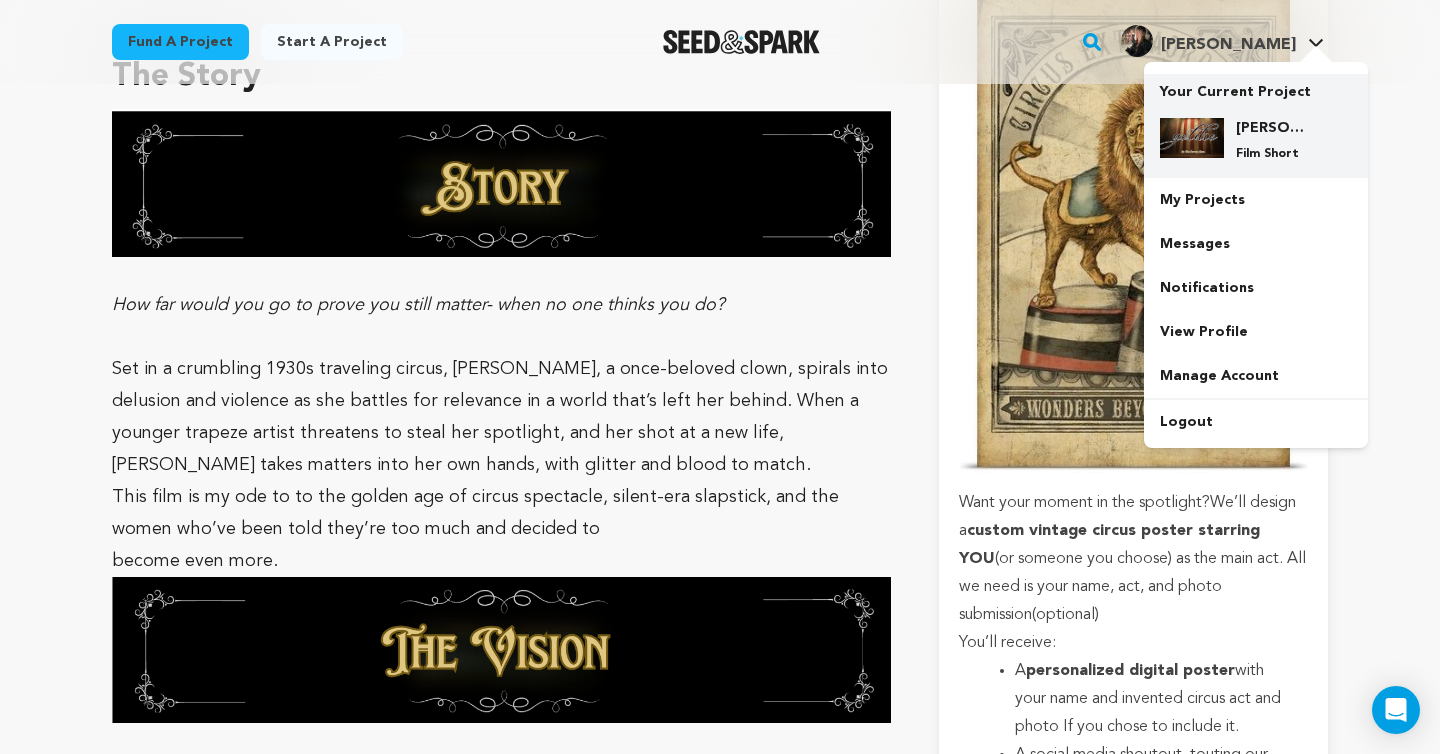 click on "[PERSON_NAME]" at bounding box center (1272, 128) 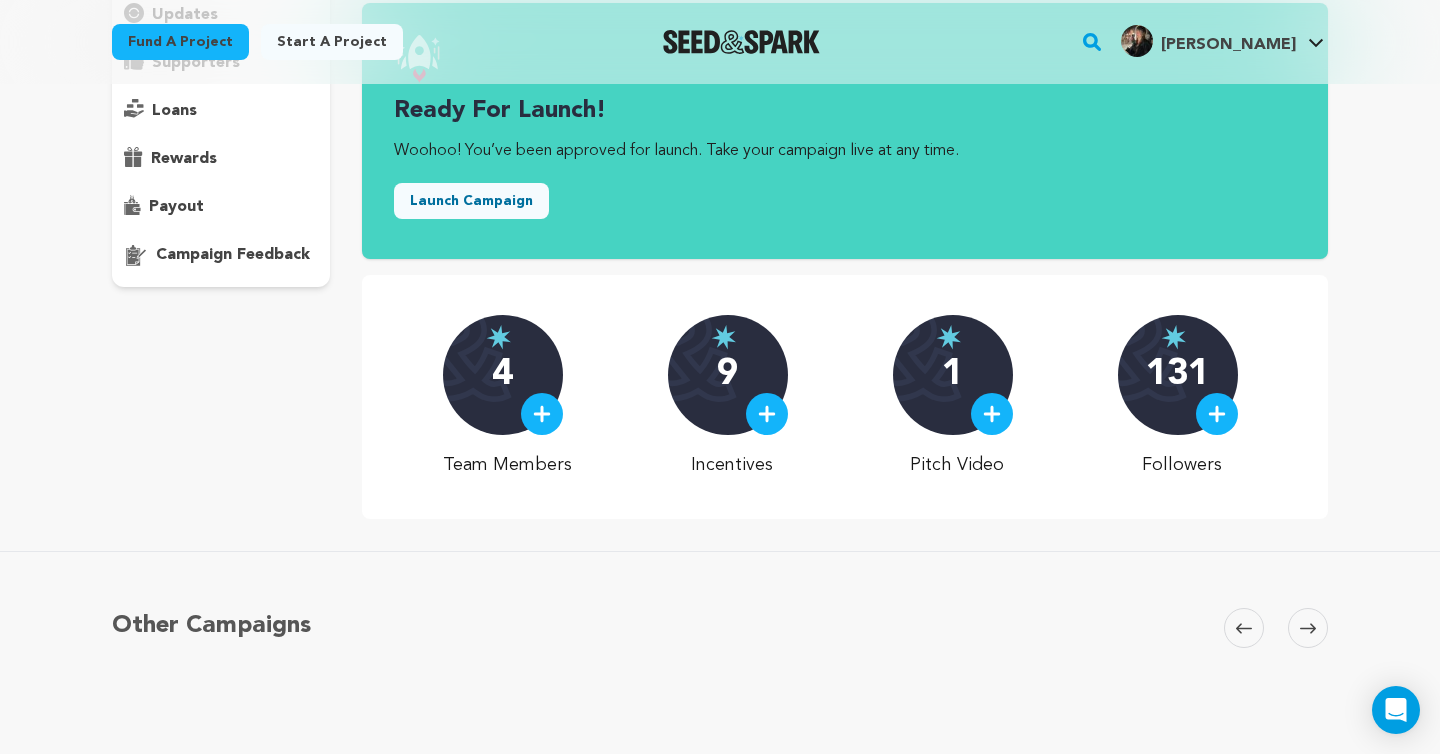 scroll, scrollTop: 19, scrollLeft: 0, axis: vertical 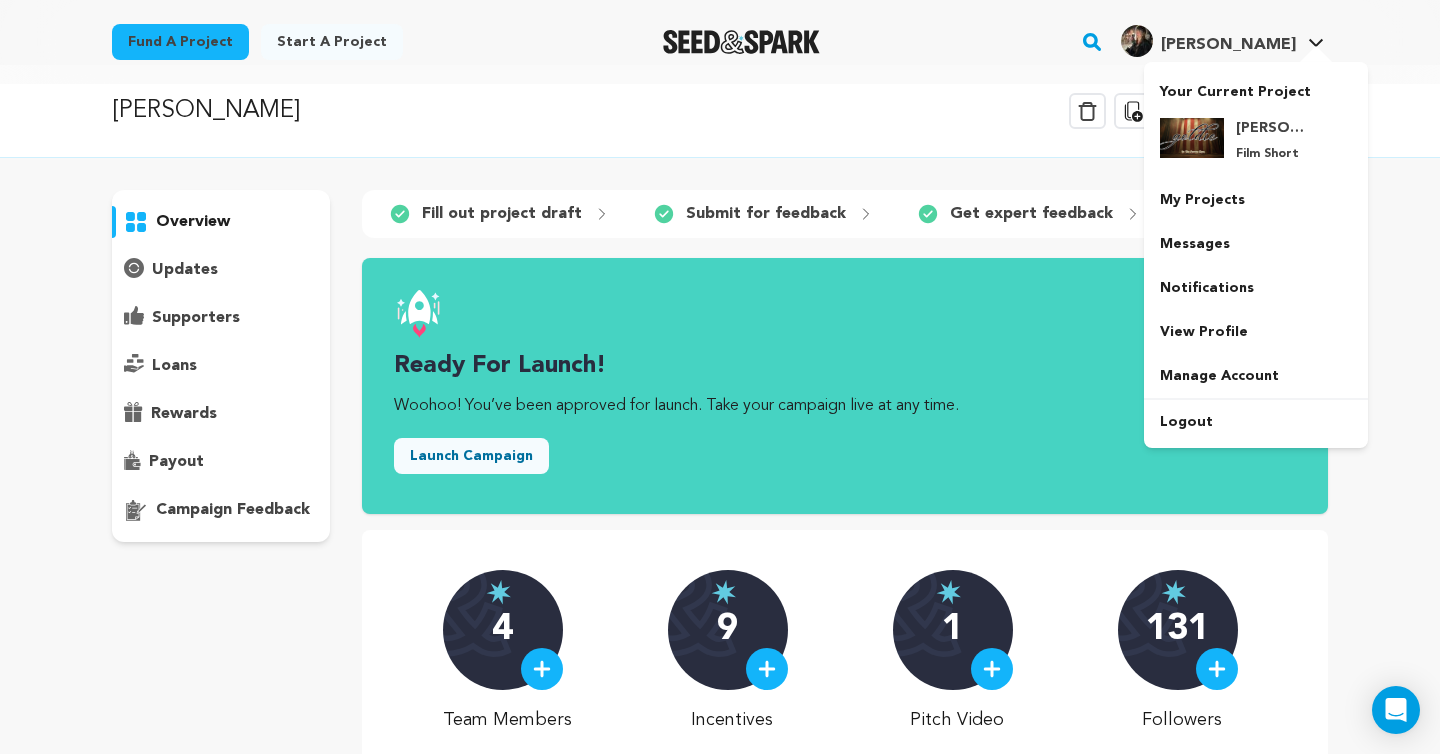 click on "Your Current
Project
Goldie
Film Short" at bounding box center (1256, 255) 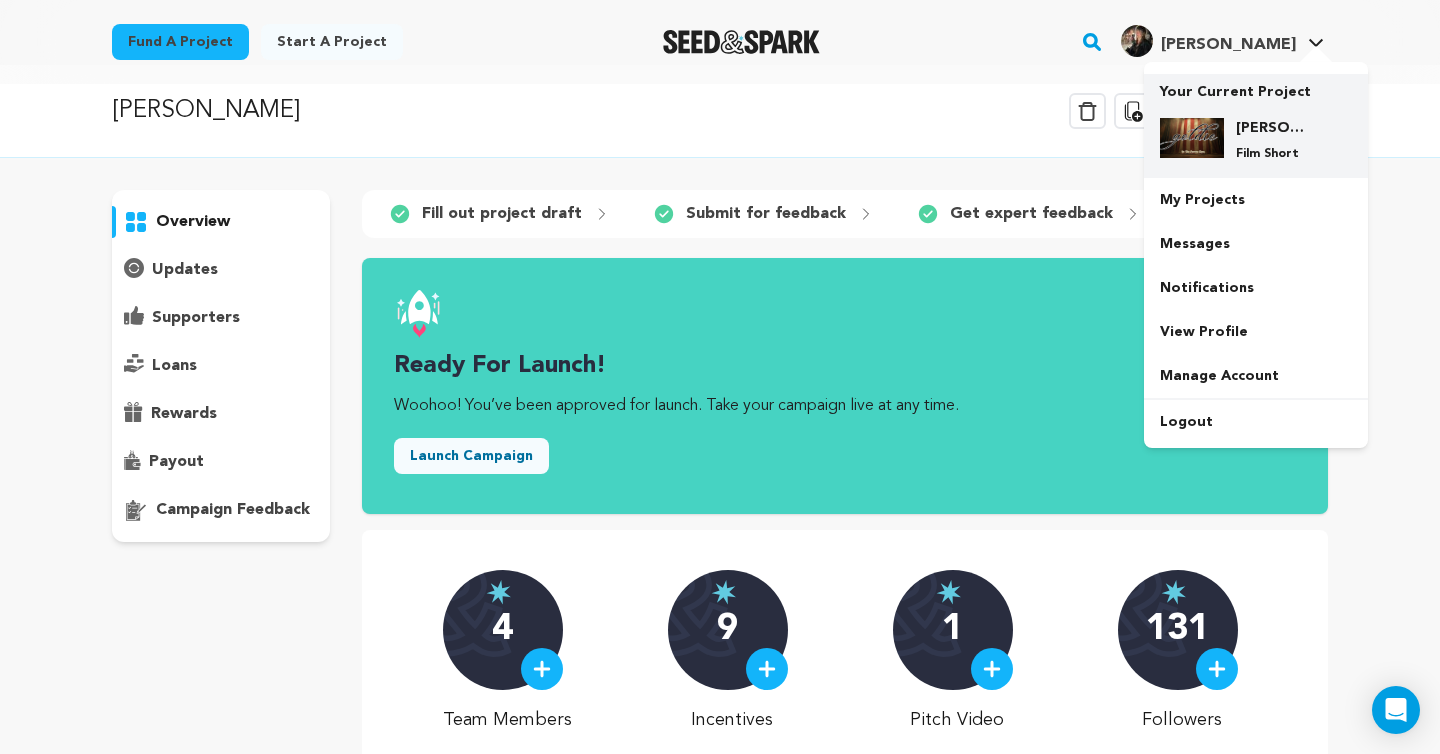 click on "Goldie
Film Short" at bounding box center [1256, 140] 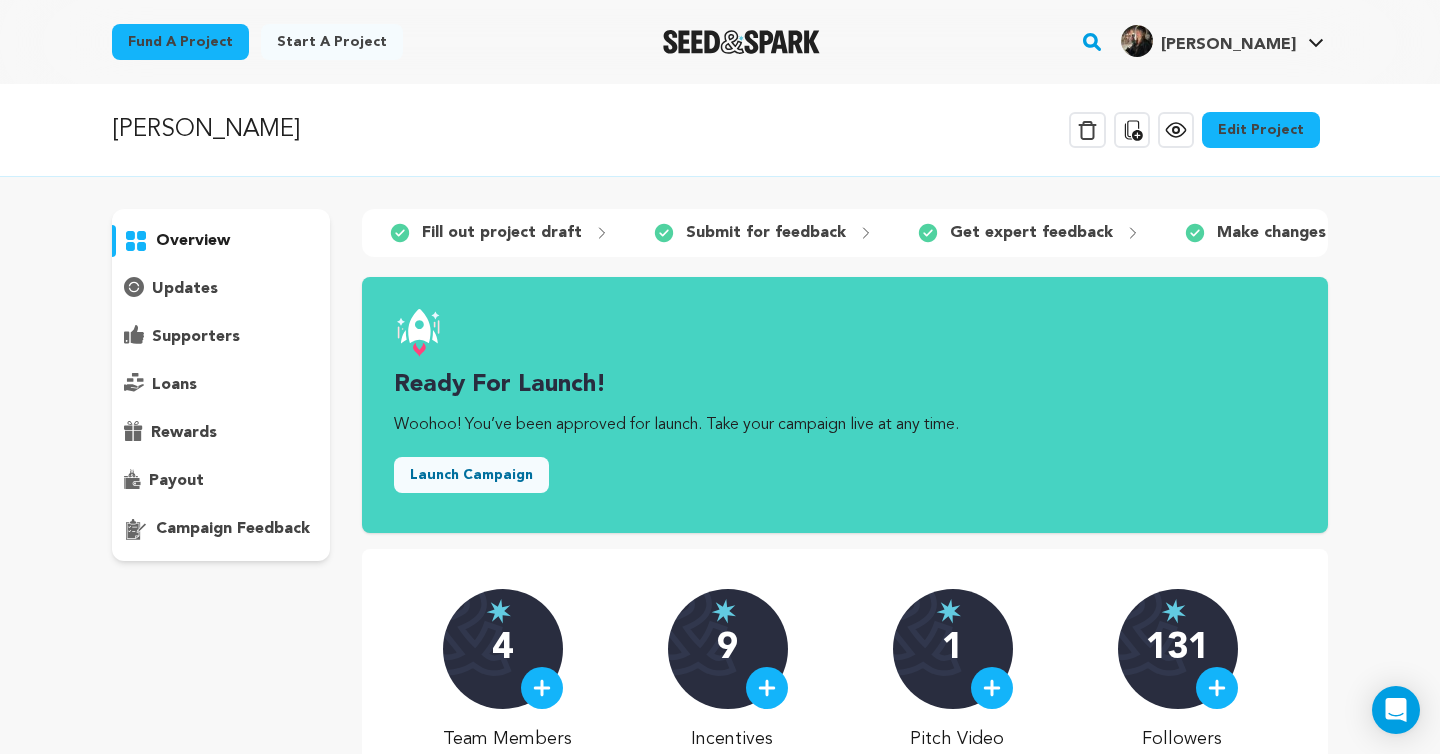 scroll, scrollTop: 83, scrollLeft: 0, axis: vertical 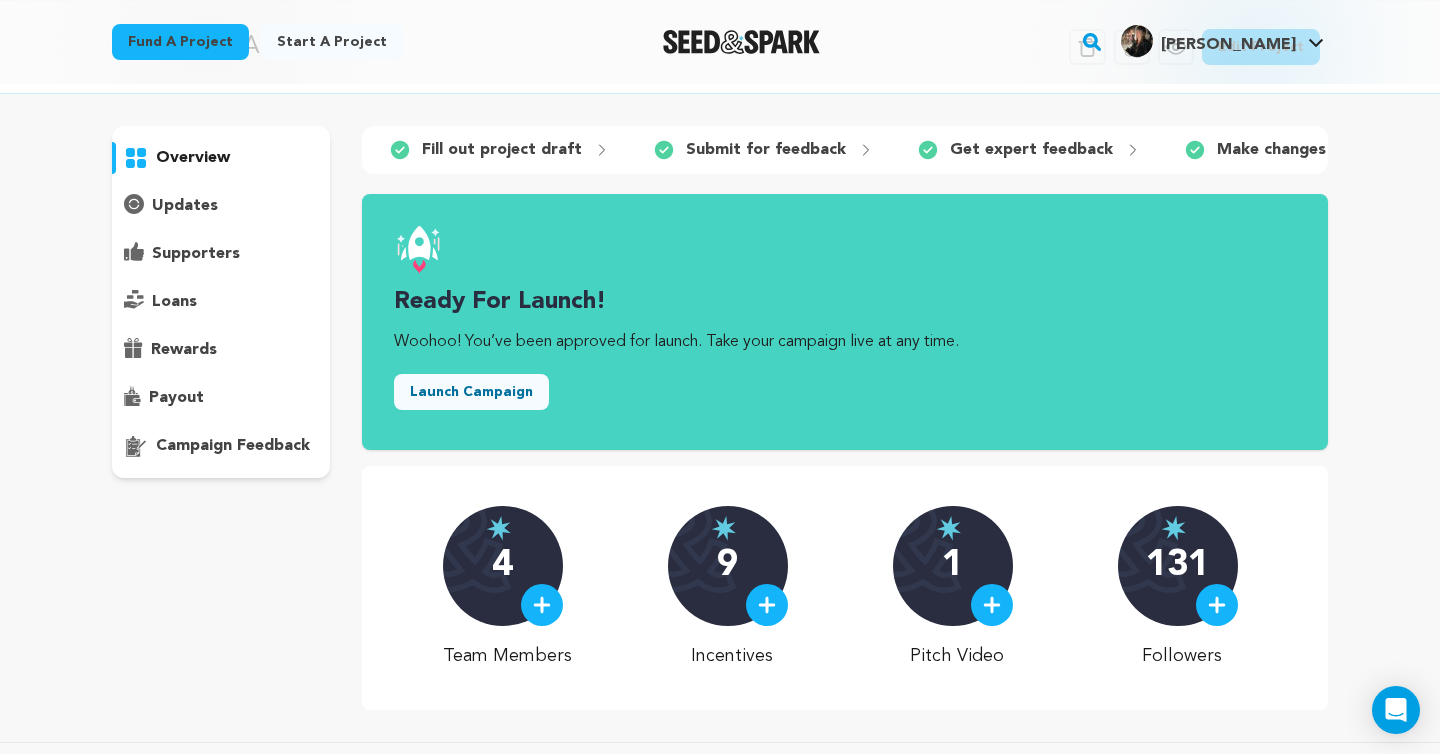 click on "Launch Campaign" at bounding box center [471, 392] 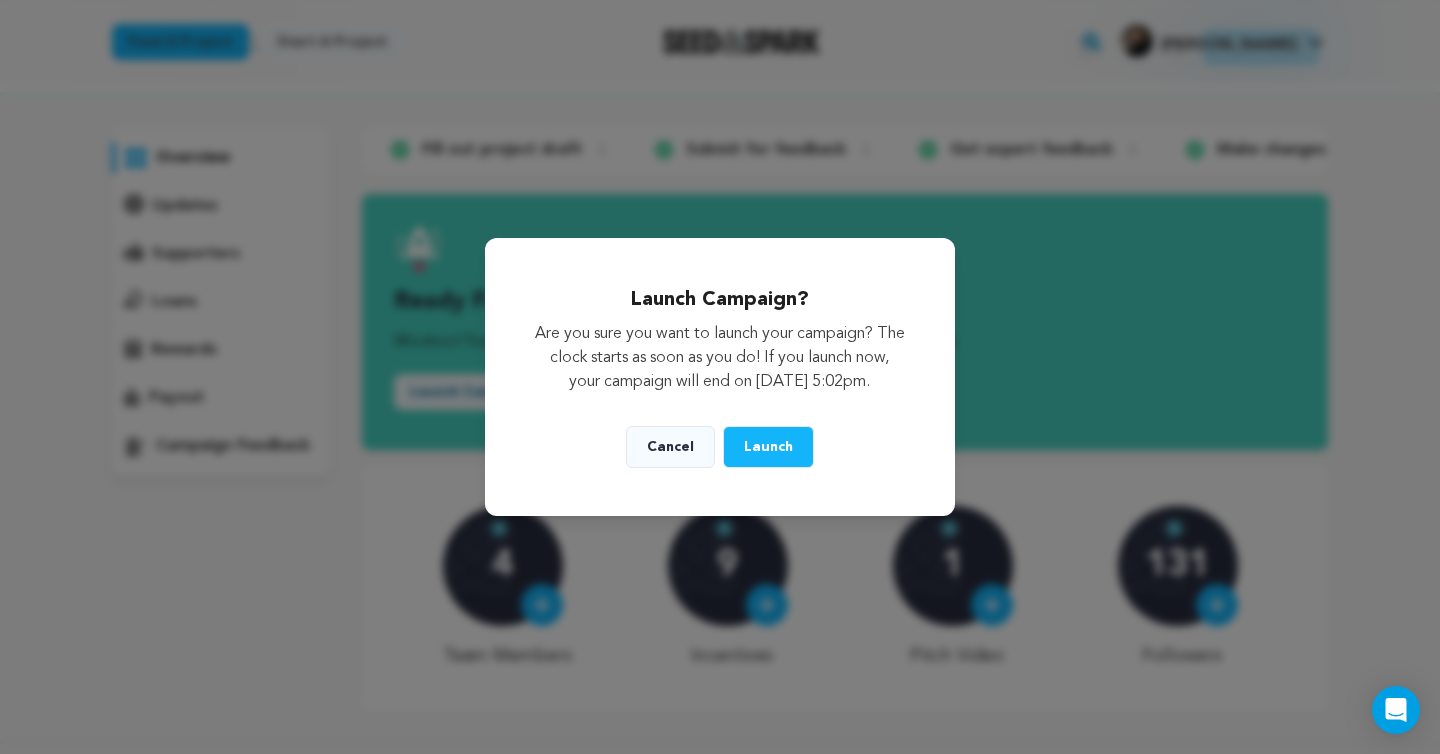 click on "Launch" at bounding box center (768, 447) 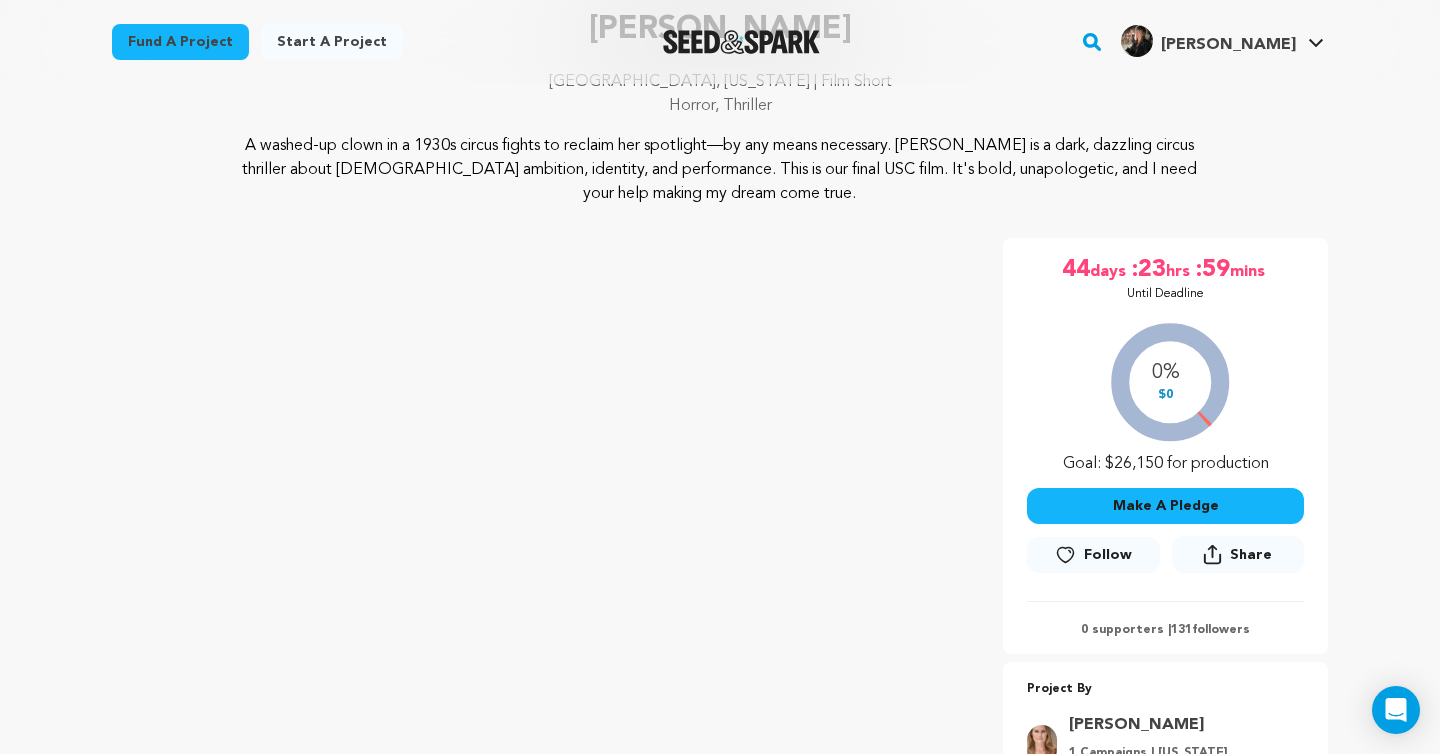 scroll, scrollTop: 237, scrollLeft: 0, axis: vertical 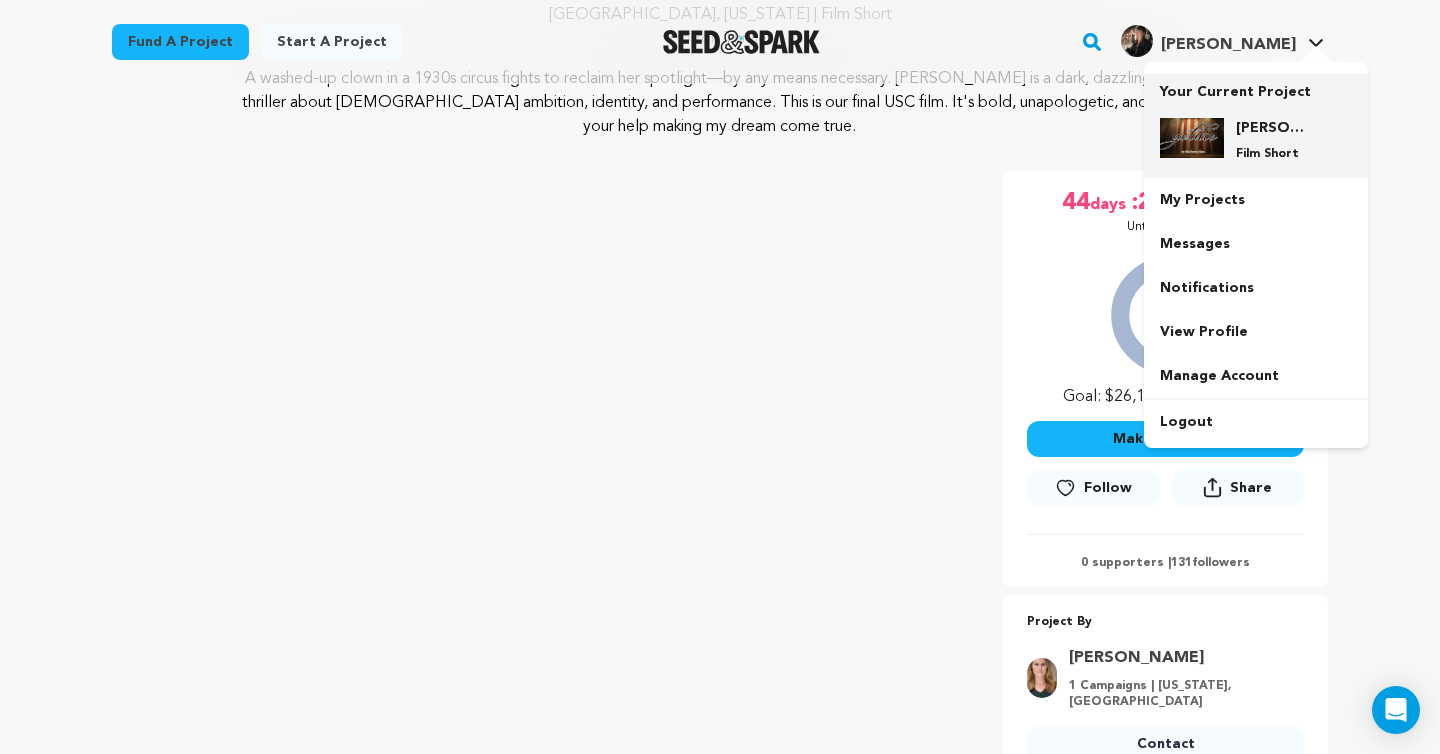 click on "Your Current
Project" at bounding box center (1256, 88) 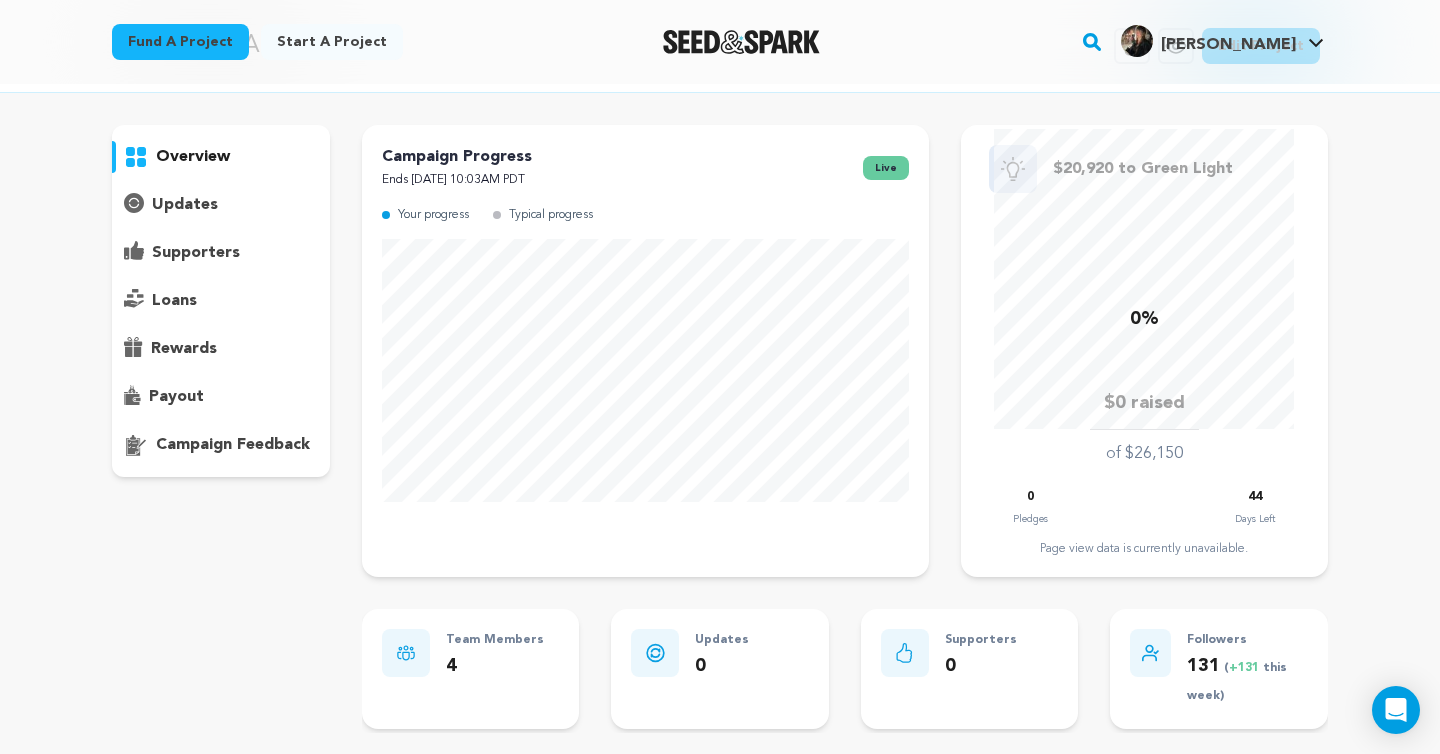 scroll, scrollTop: 103, scrollLeft: 0, axis: vertical 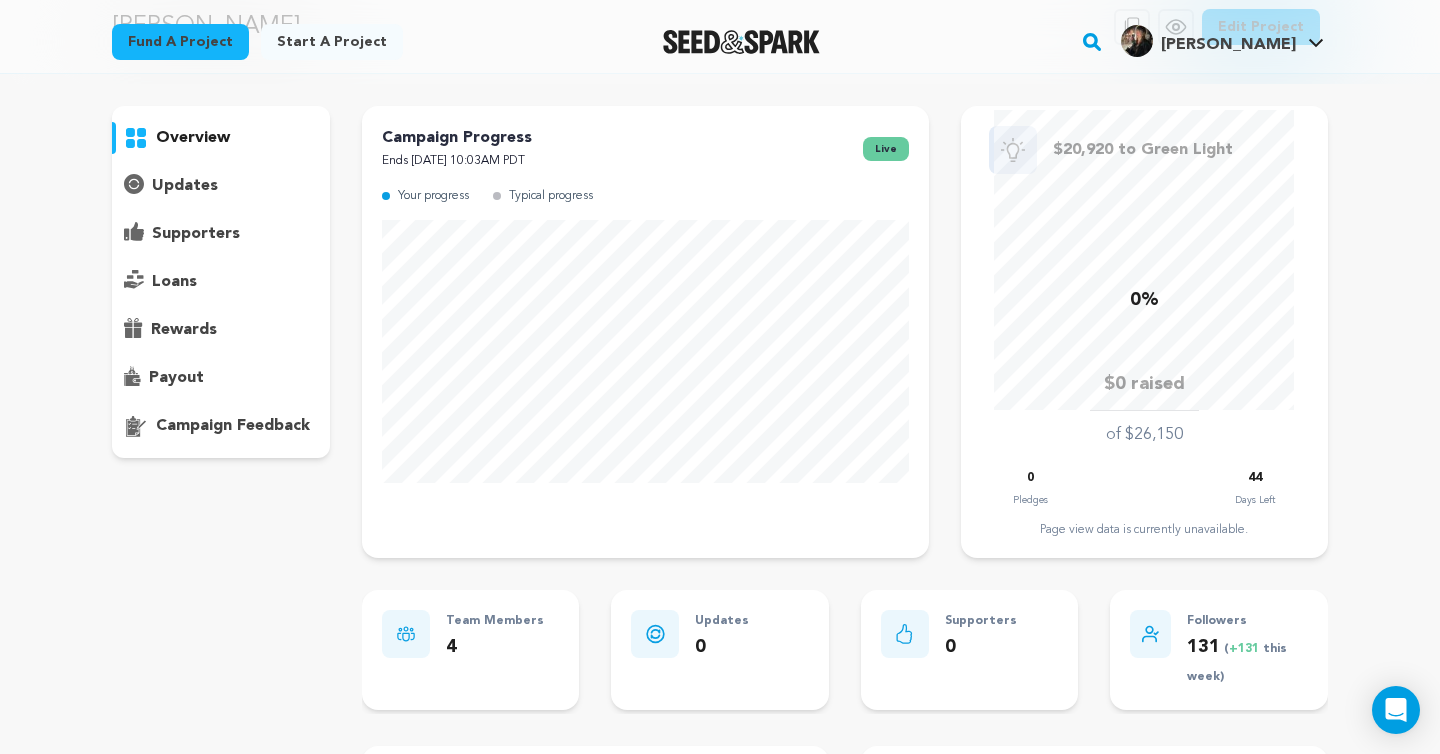 click on "overview" at bounding box center [221, 138] 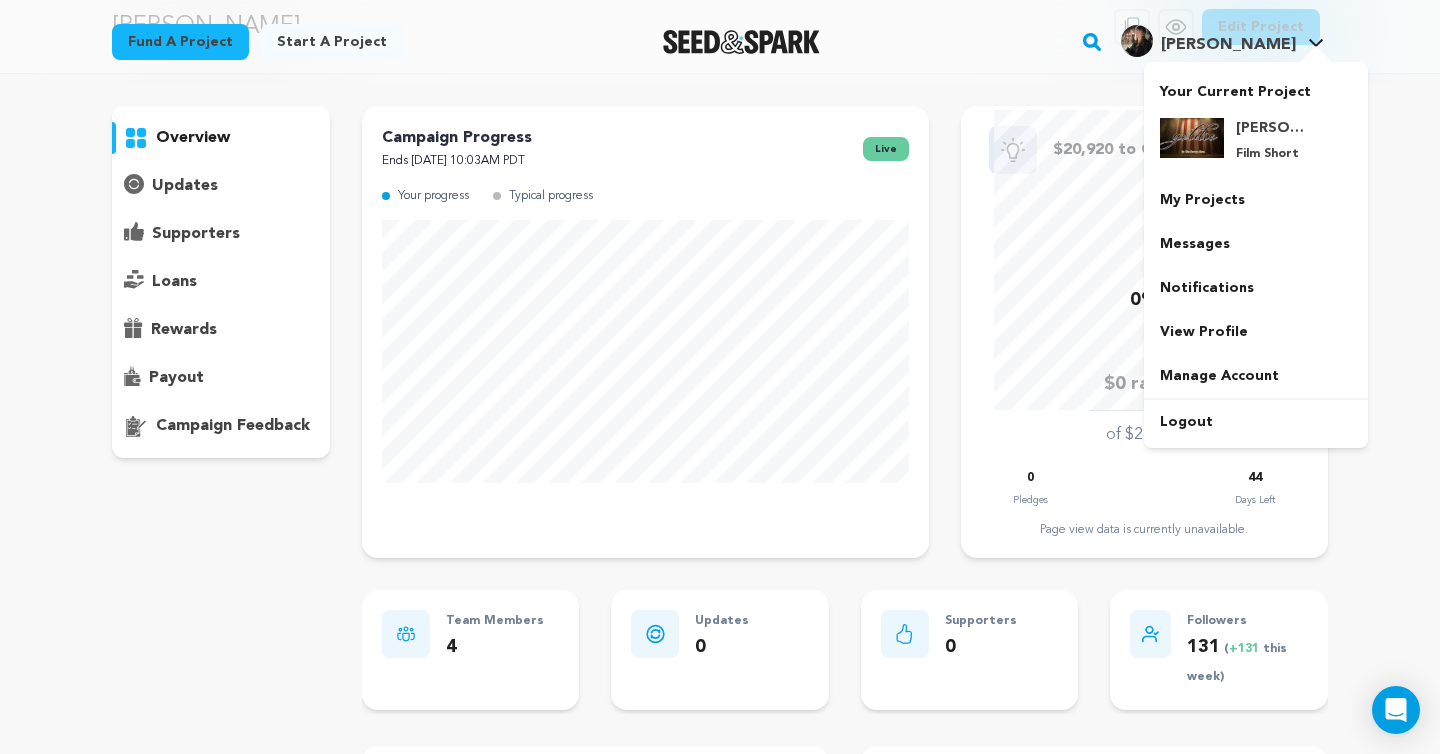 click on "[PERSON_NAME]" at bounding box center (1228, 45) 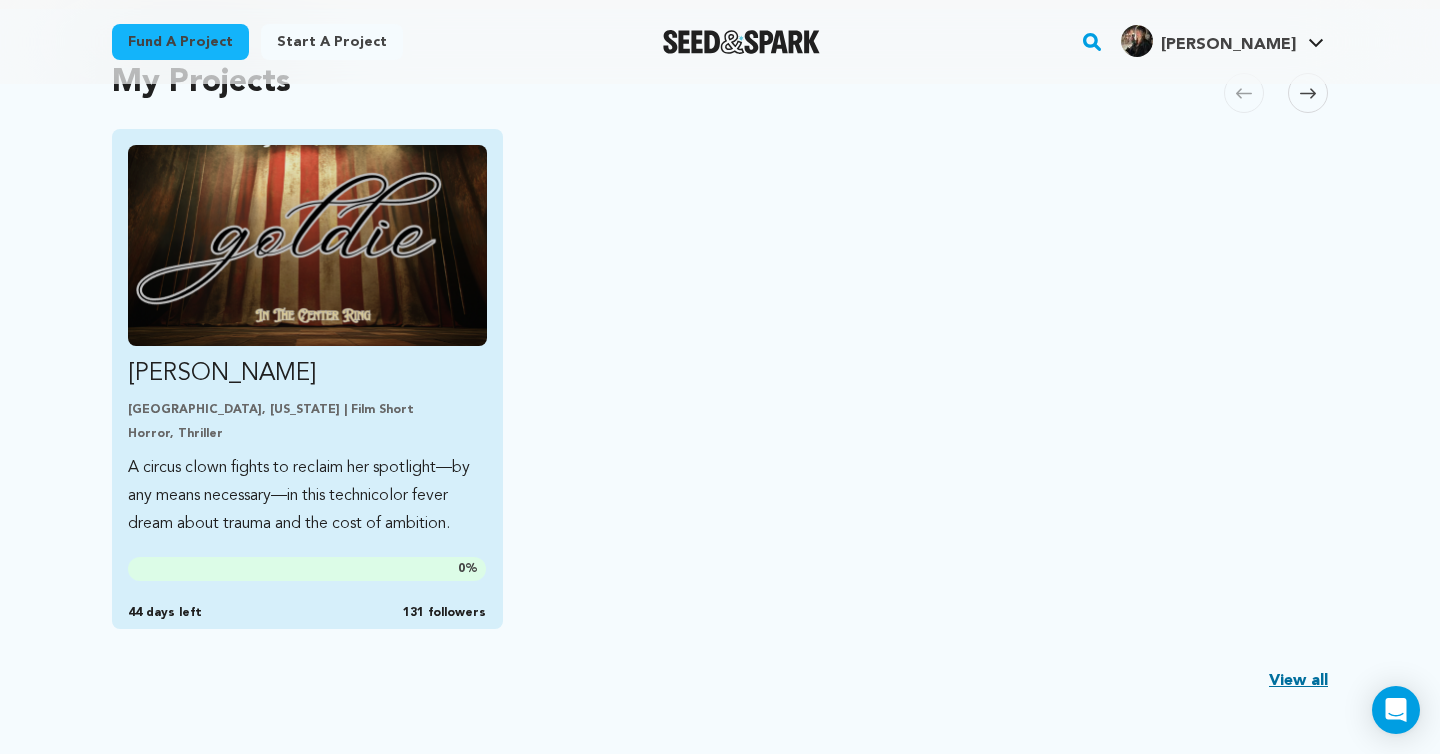 scroll, scrollTop: 458, scrollLeft: 0, axis: vertical 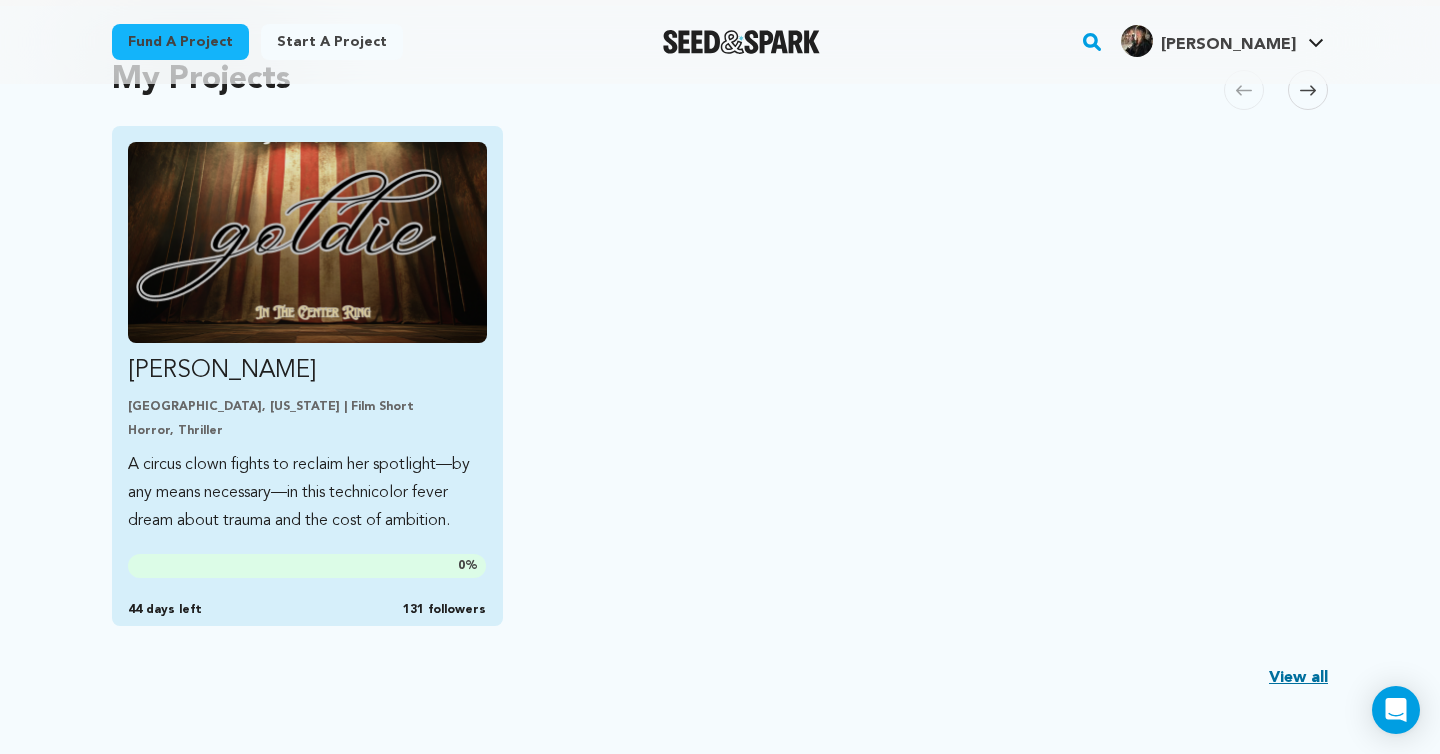 click on "[GEOGRAPHIC_DATA], [US_STATE] | Film Short" at bounding box center [307, 407] 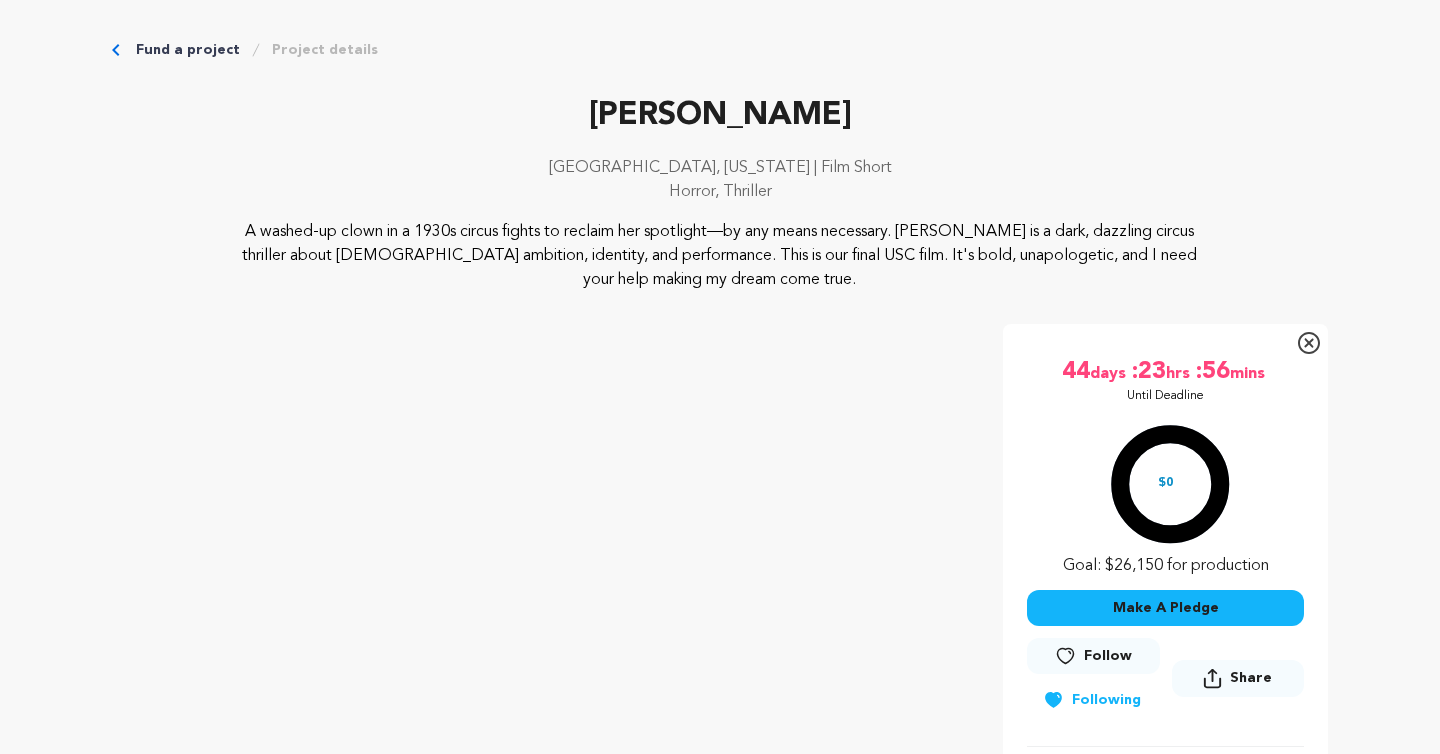 scroll, scrollTop: 0, scrollLeft: 0, axis: both 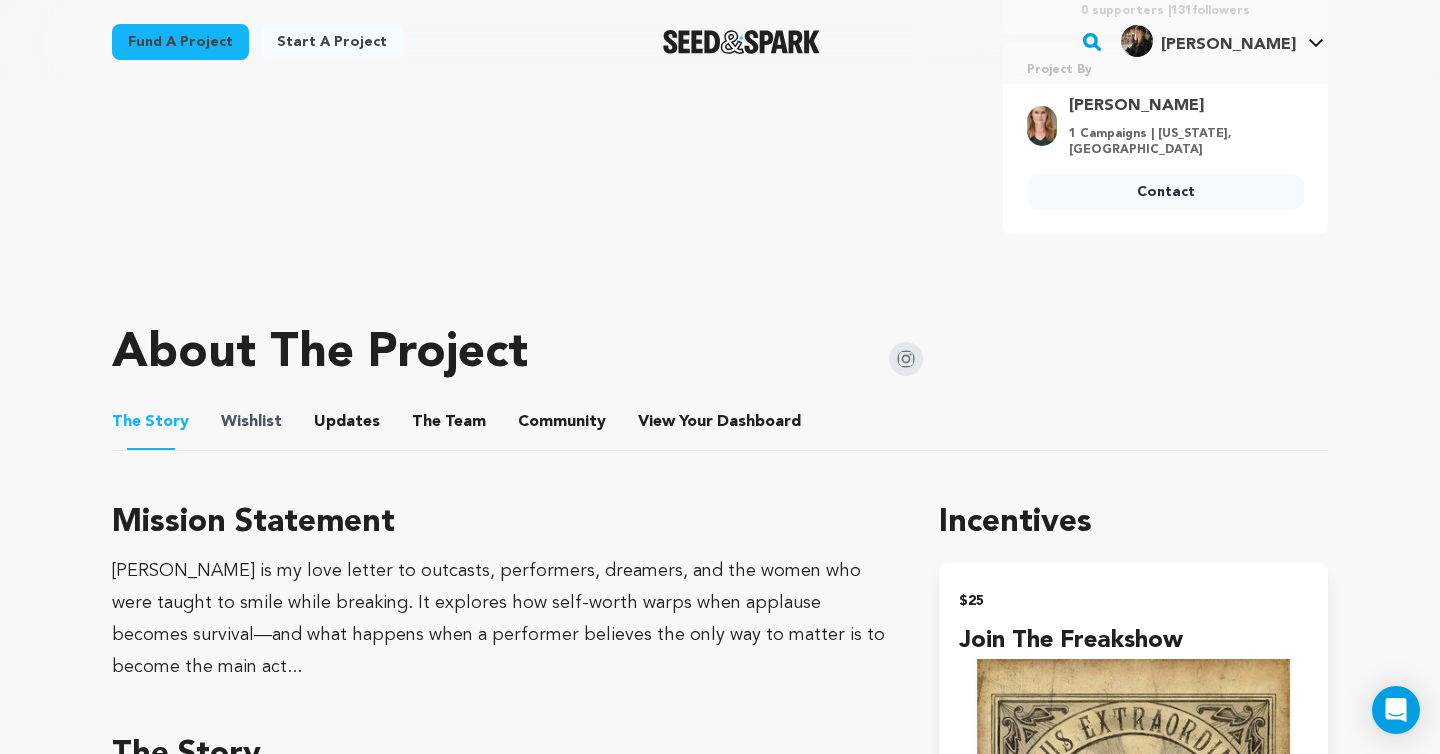 click on "Wishlist" at bounding box center (251, 422) 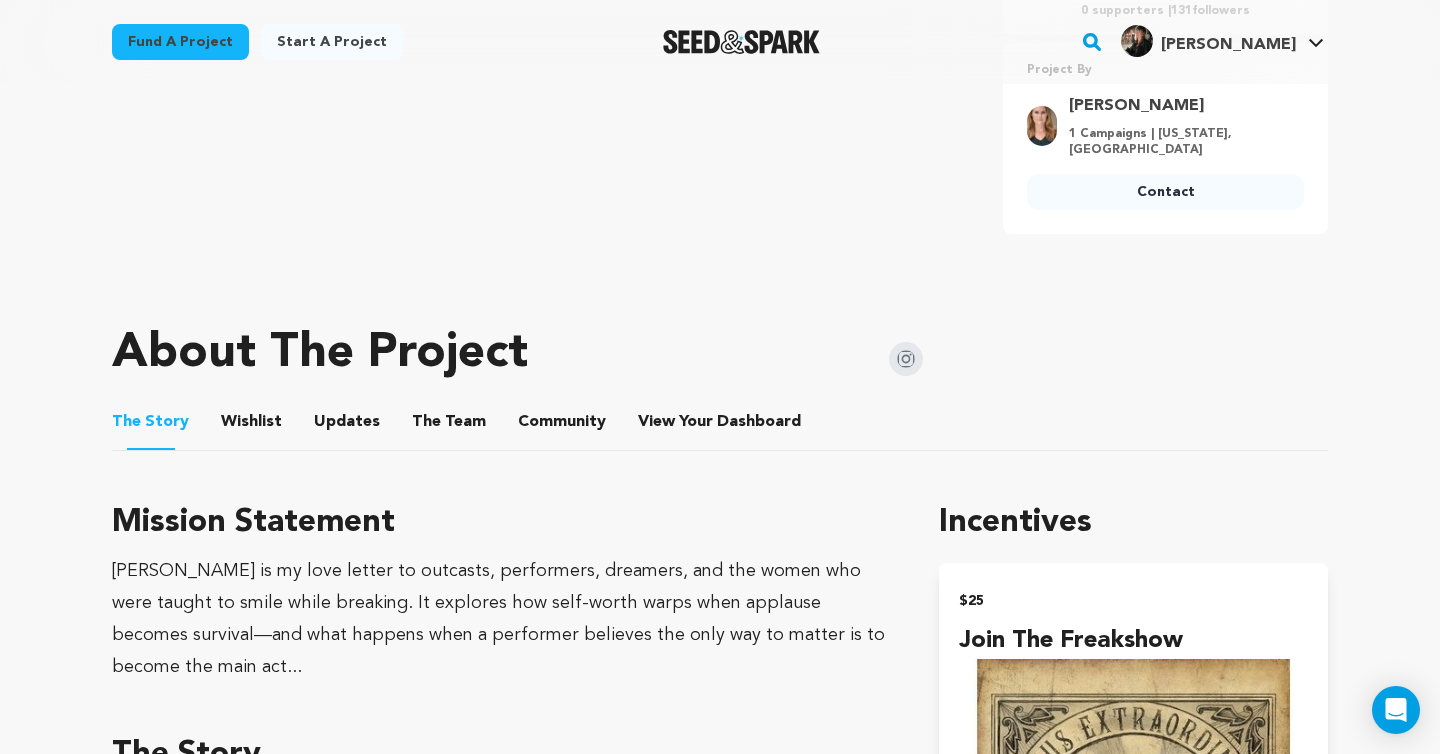 click on "Wishlist" at bounding box center [252, 426] 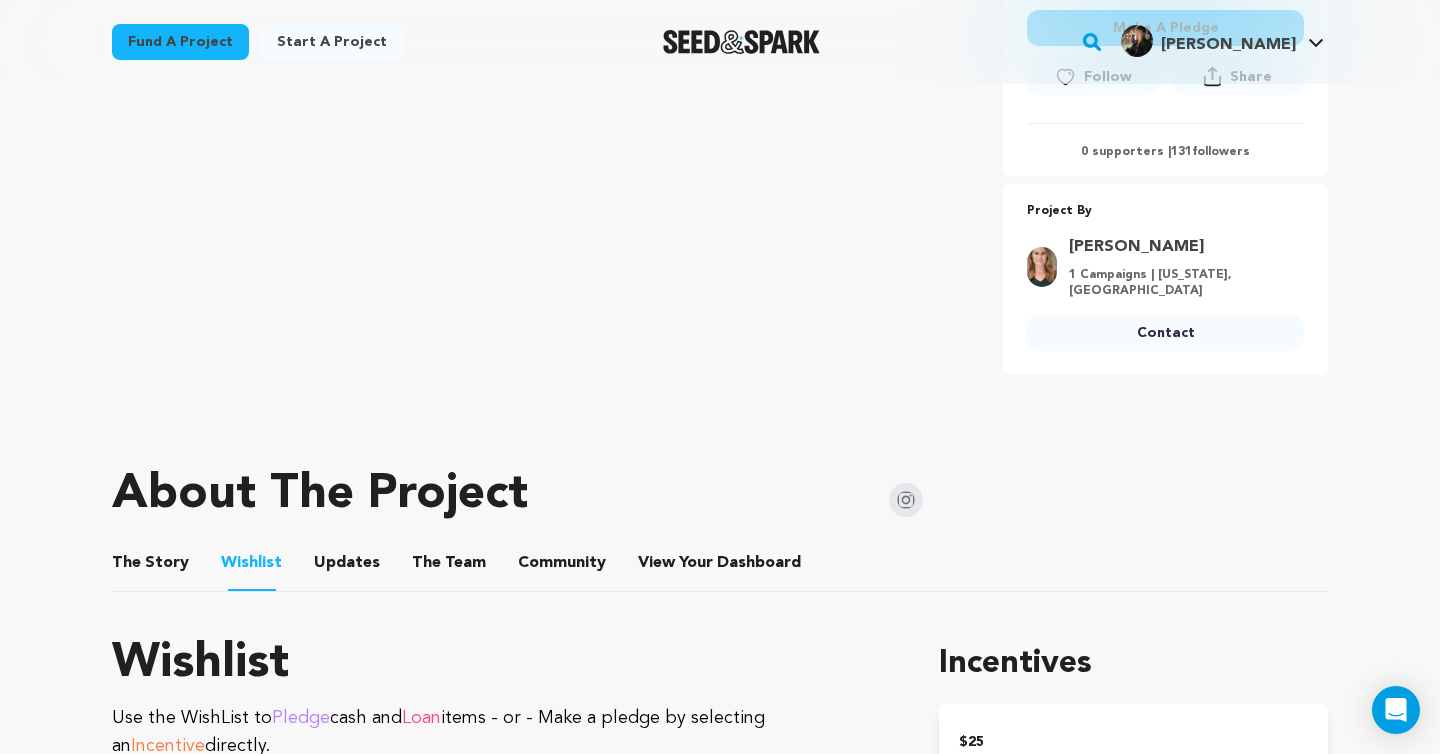 scroll, scrollTop: 669, scrollLeft: 0, axis: vertical 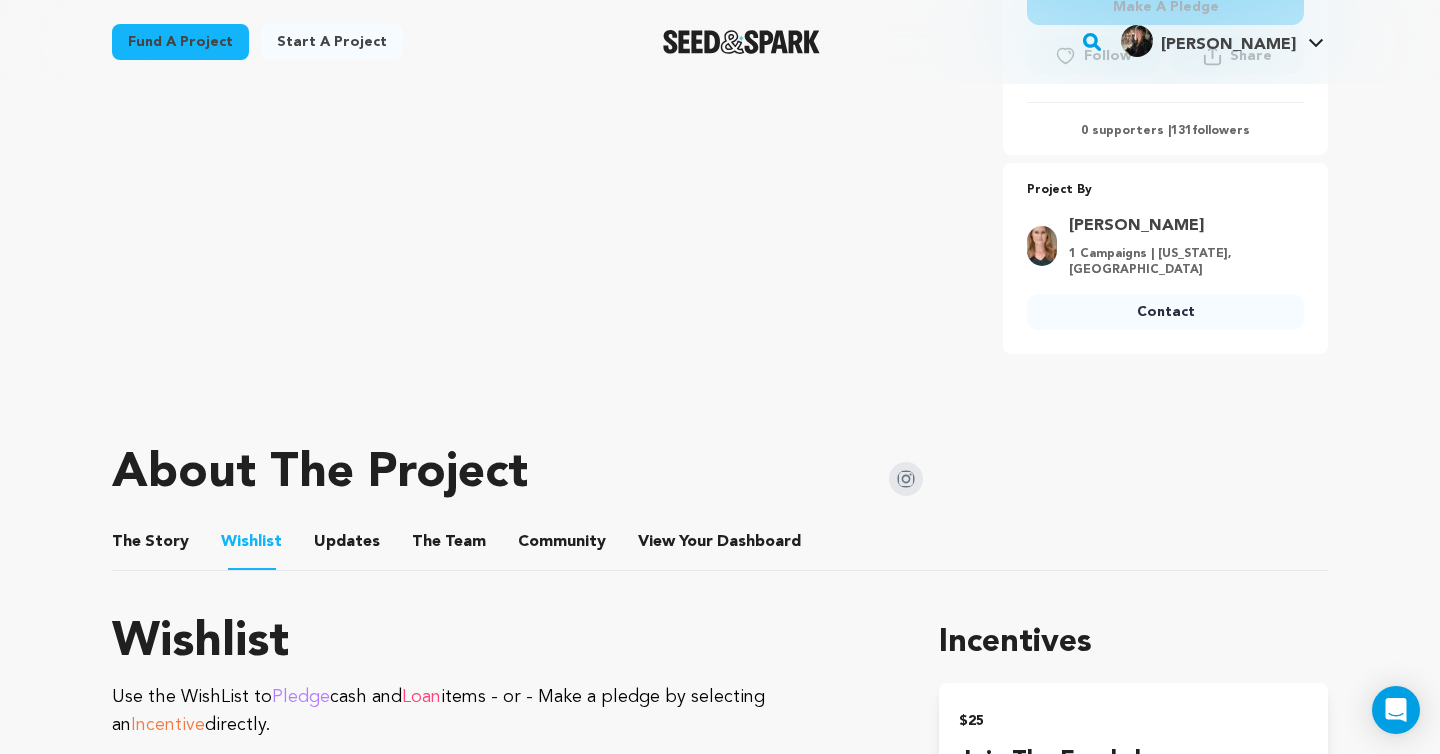 click on "The Story" at bounding box center [151, 546] 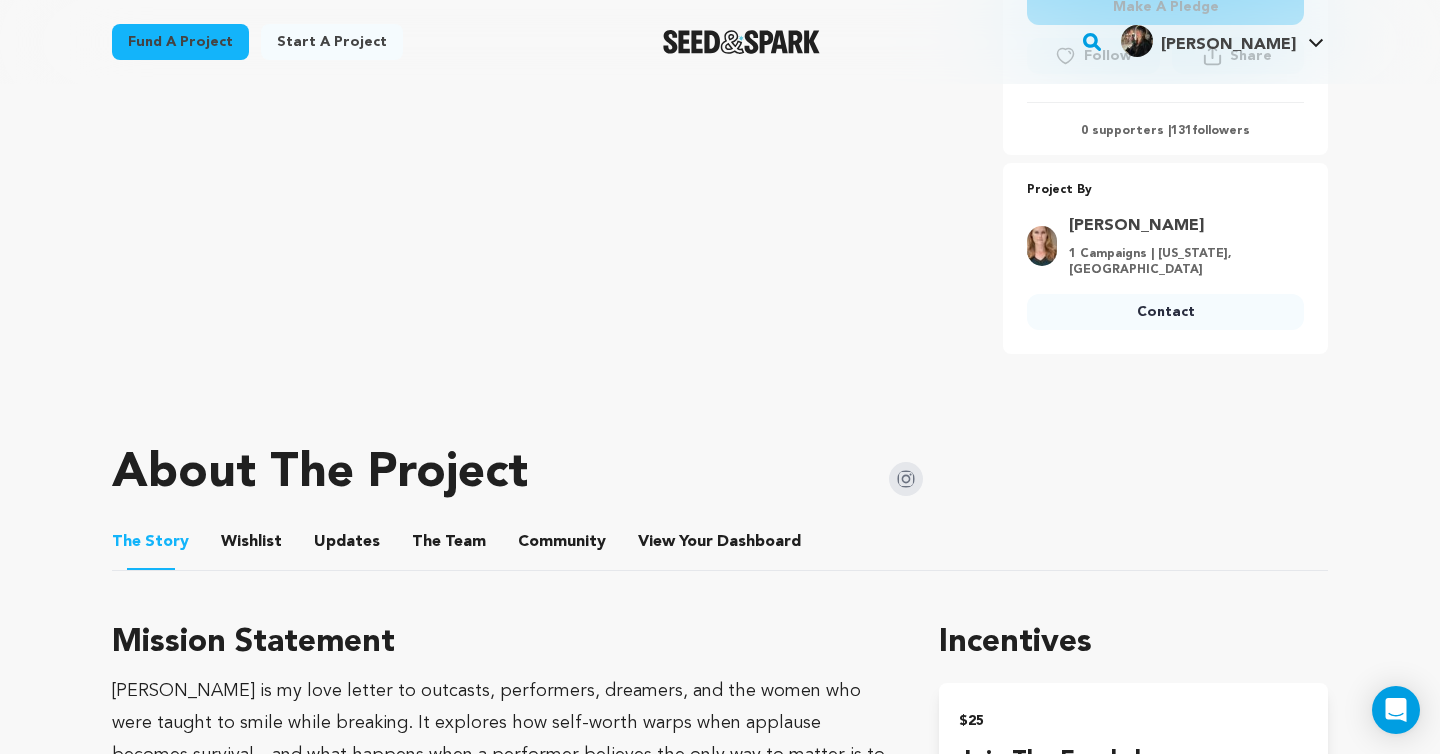 click on "View Your Dashboard" at bounding box center [662, 546] 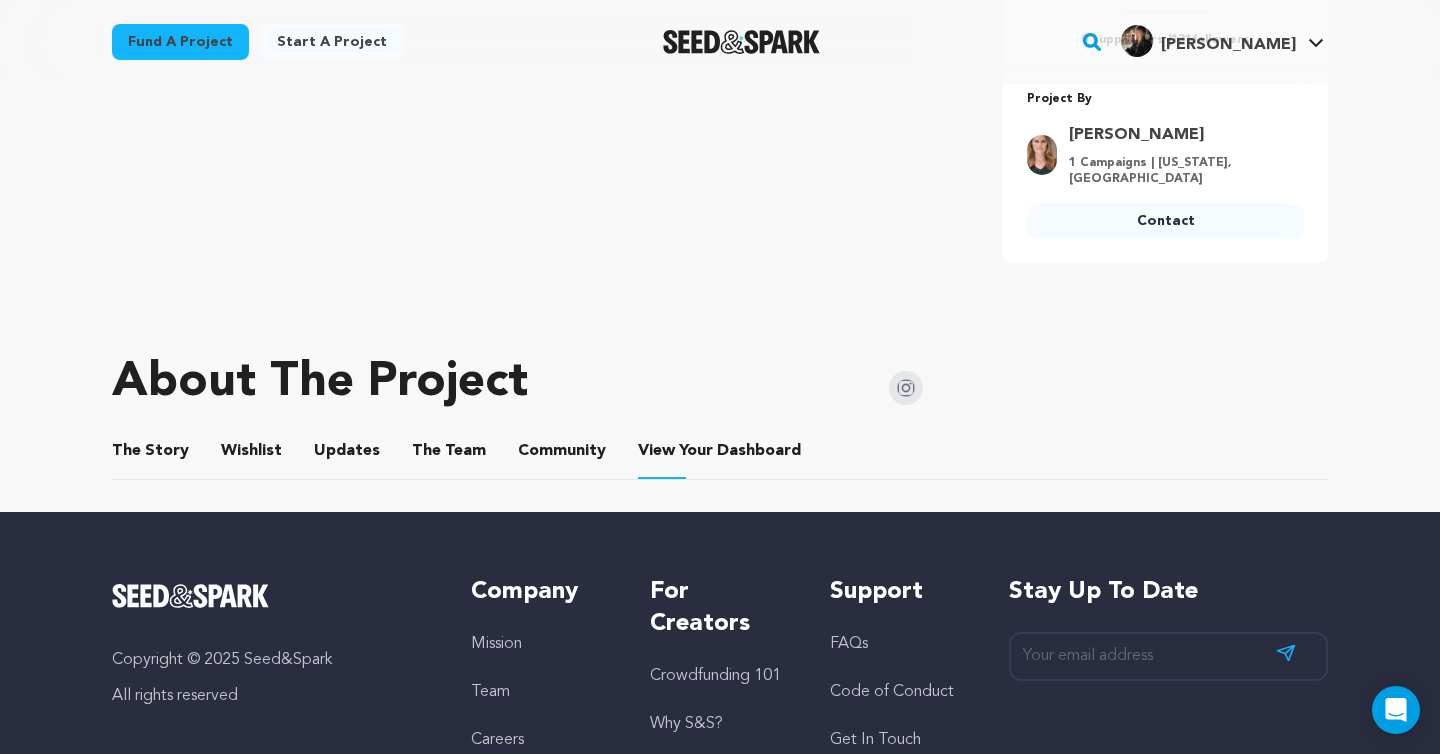 scroll, scrollTop: 761, scrollLeft: 0, axis: vertical 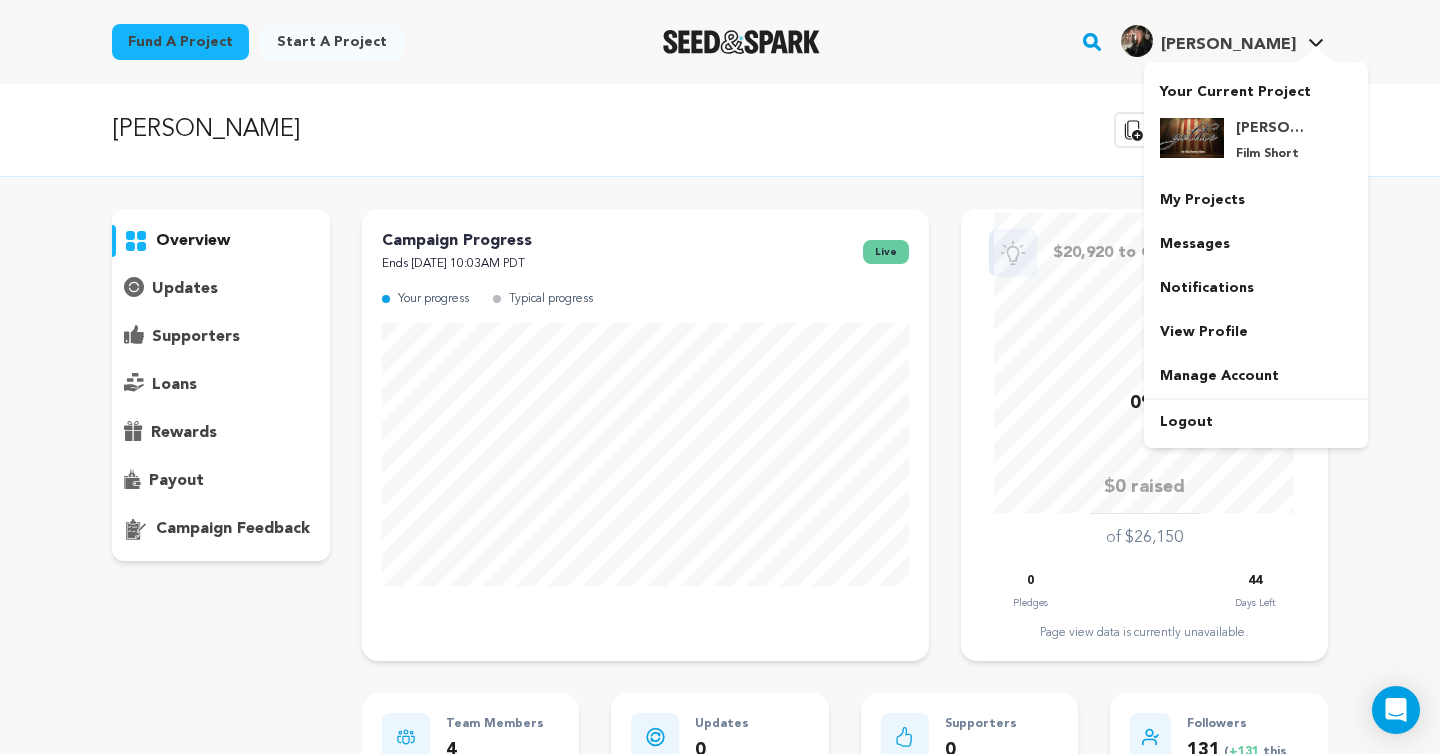 click on "[PERSON_NAME]" at bounding box center [1208, 41] 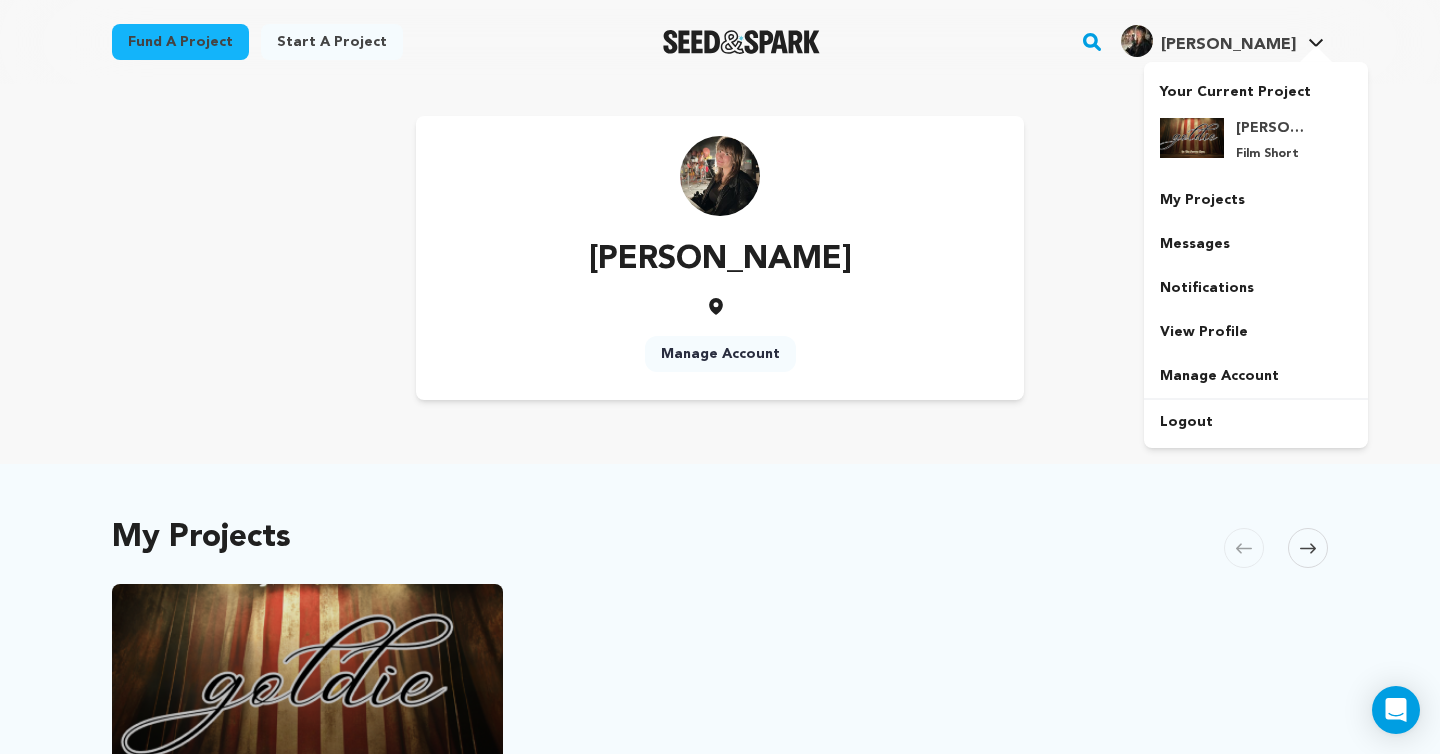 scroll, scrollTop: 0, scrollLeft: 0, axis: both 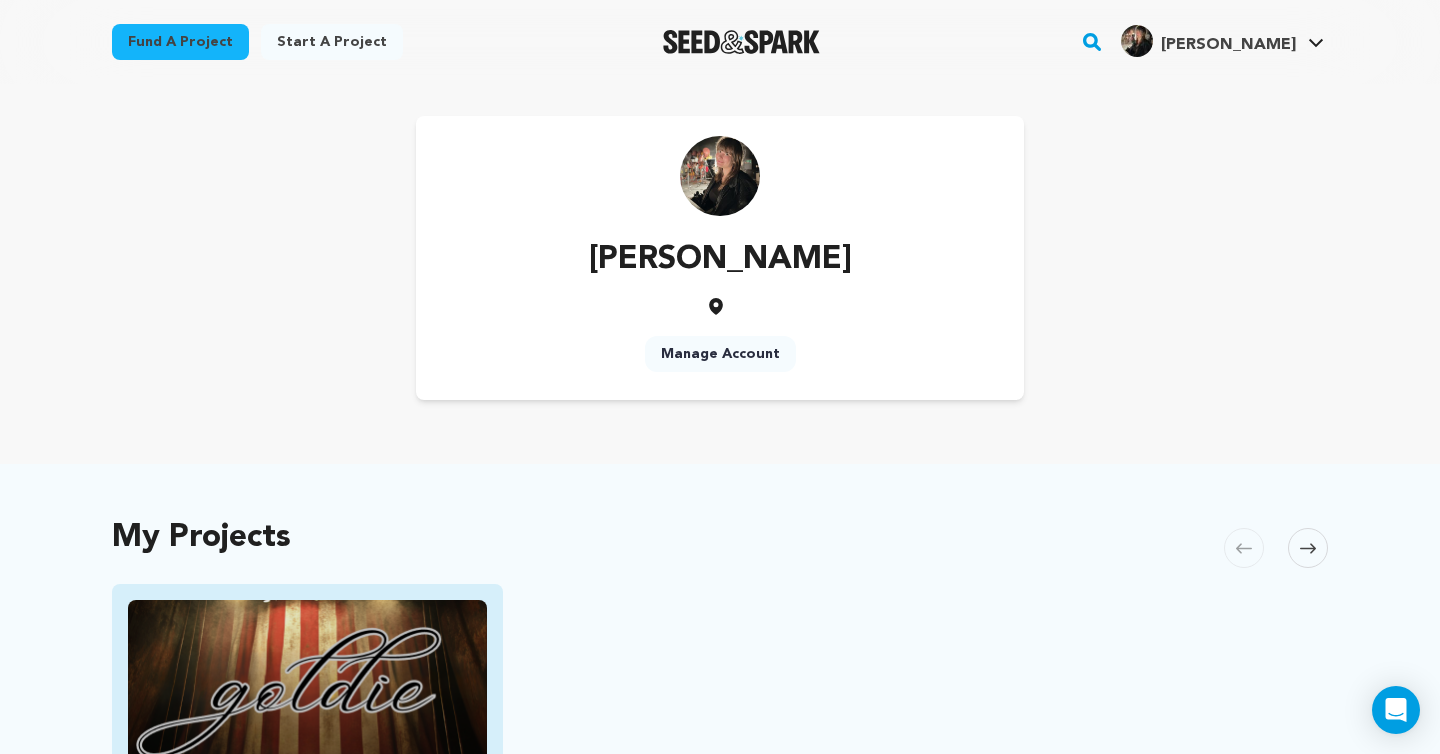 click at bounding box center [307, 700] 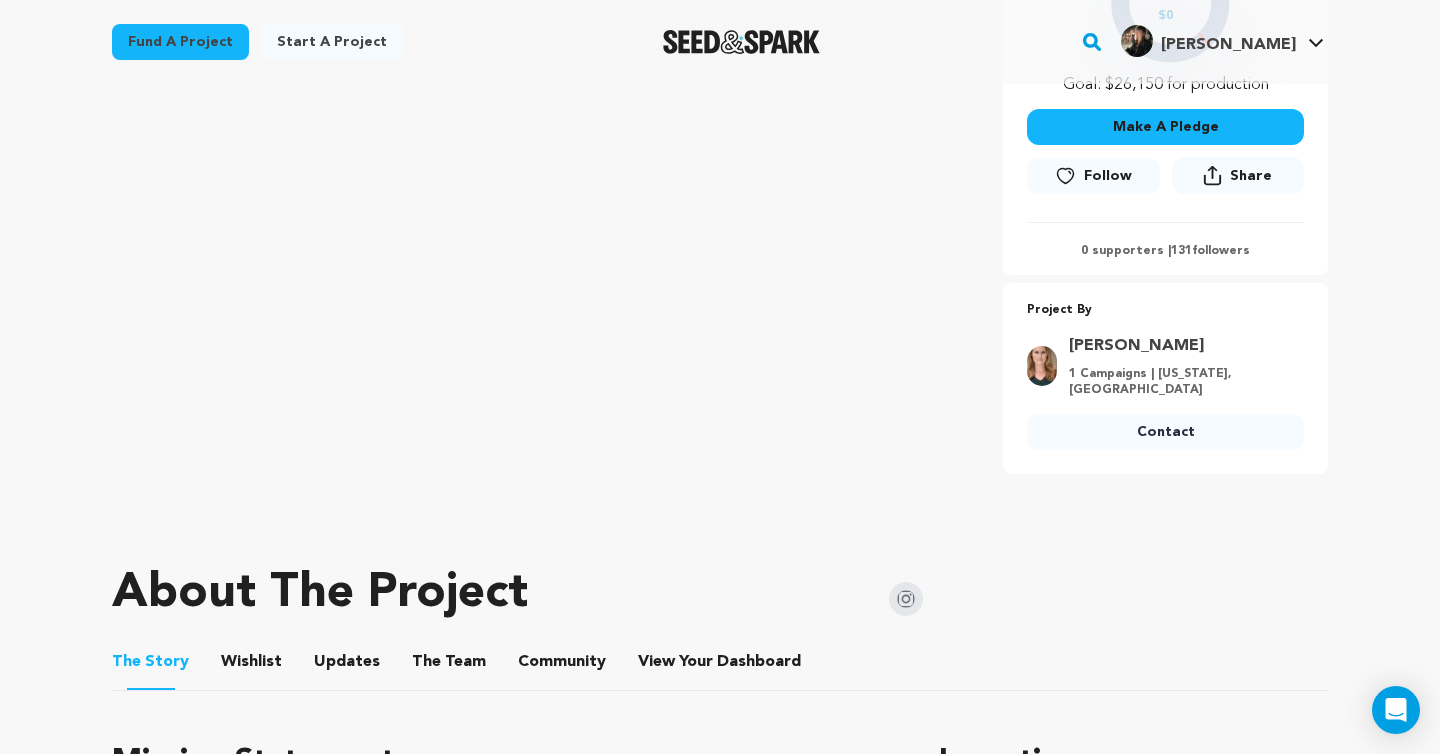scroll, scrollTop: 696, scrollLeft: 0, axis: vertical 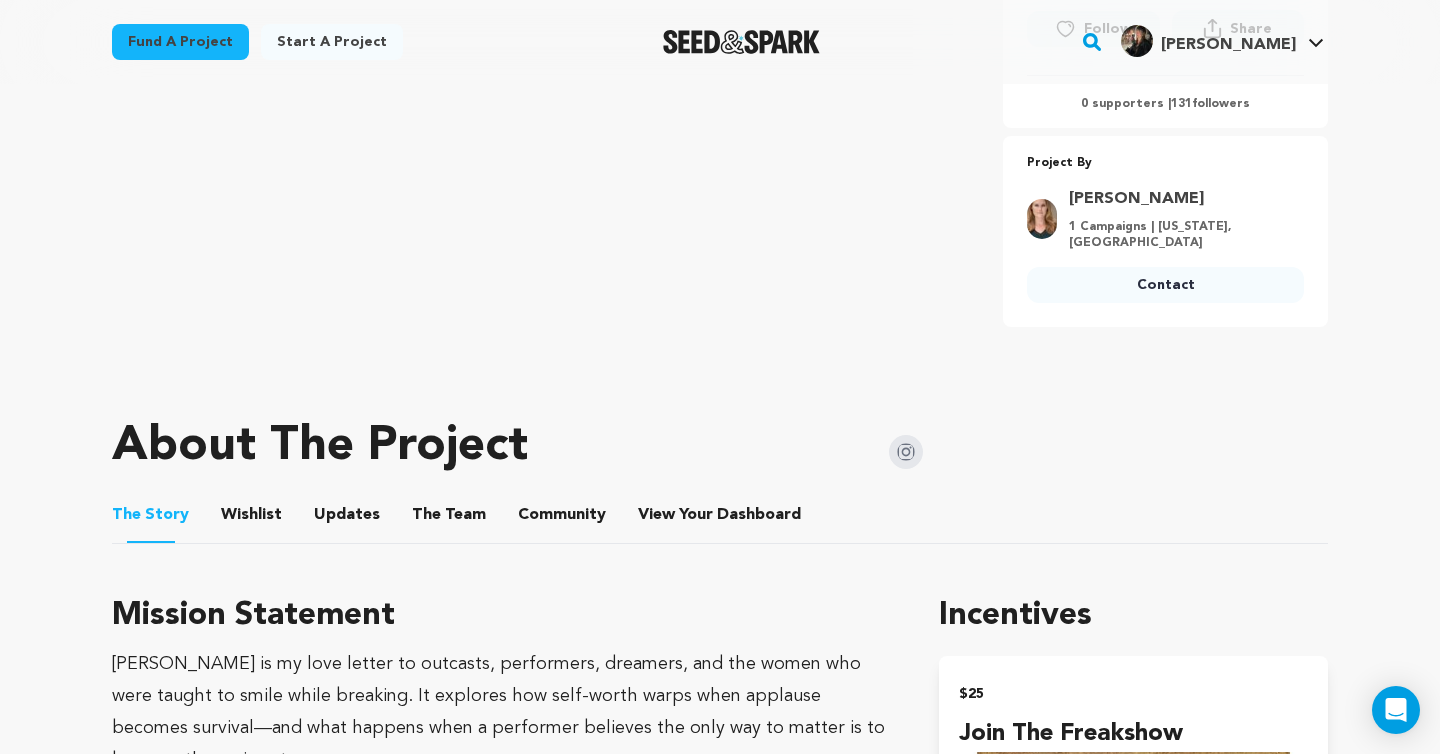 click on "The Team" at bounding box center (449, 519) 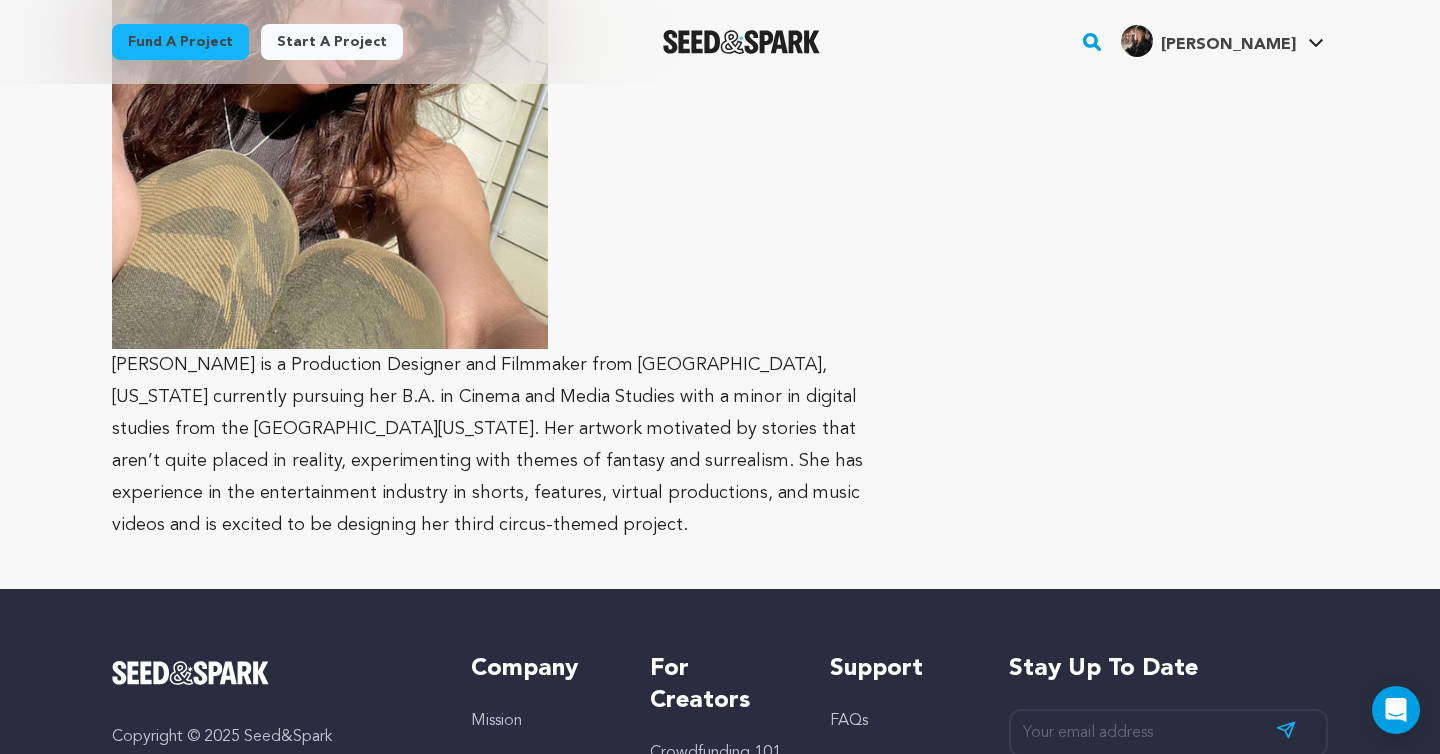 scroll, scrollTop: 8141, scrollLeft: 0, axis: vertical 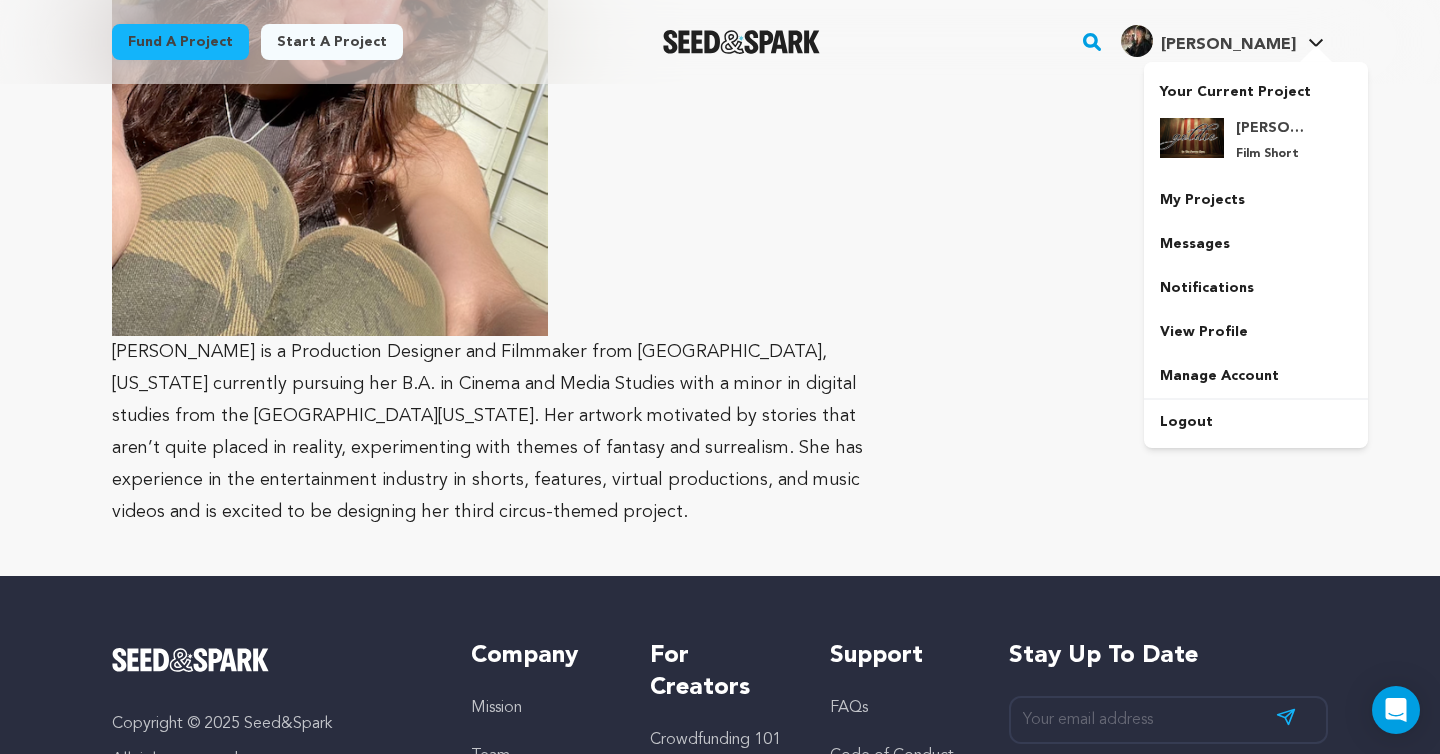 click on "[PERSON_NAME]" at bounding box center (1228, 45) 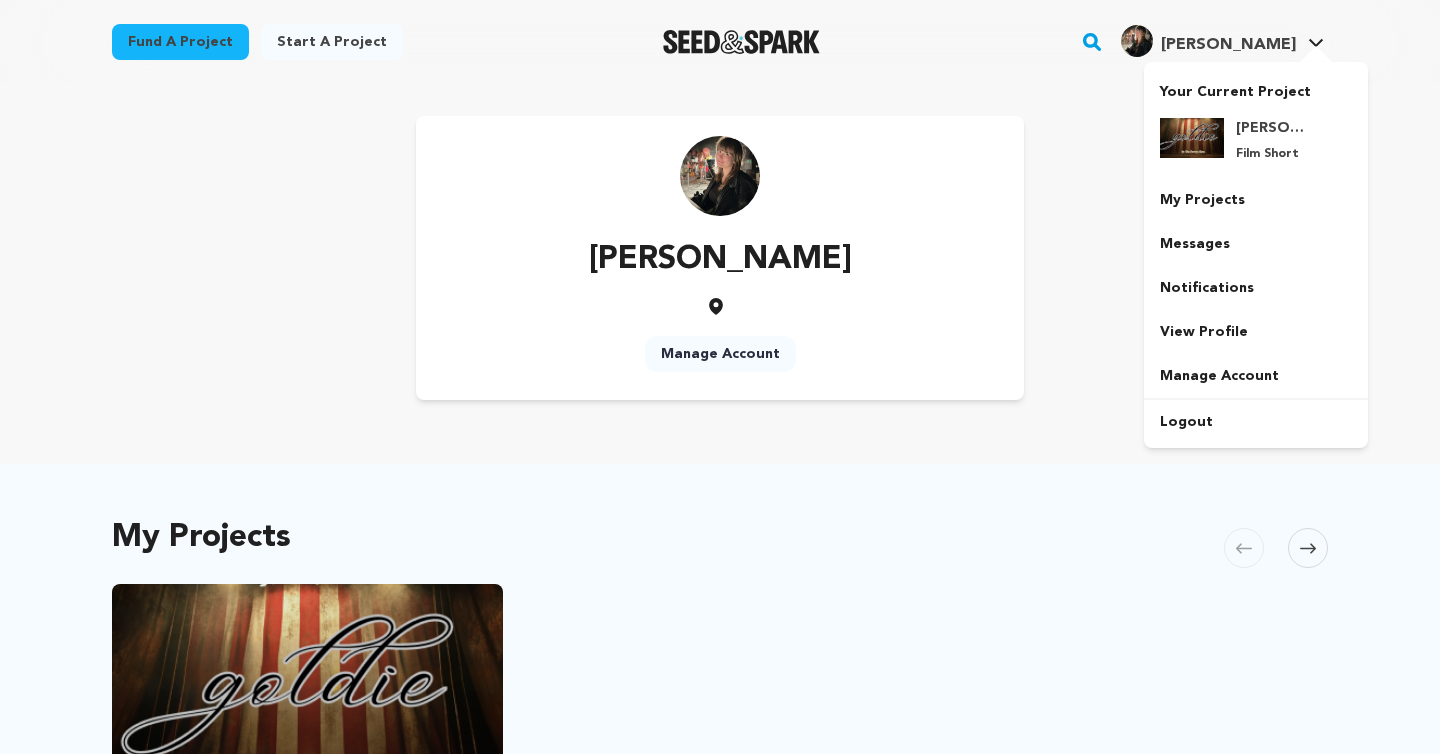 scroll, scrollTop: 0, scrollLeft: 0, axis: both 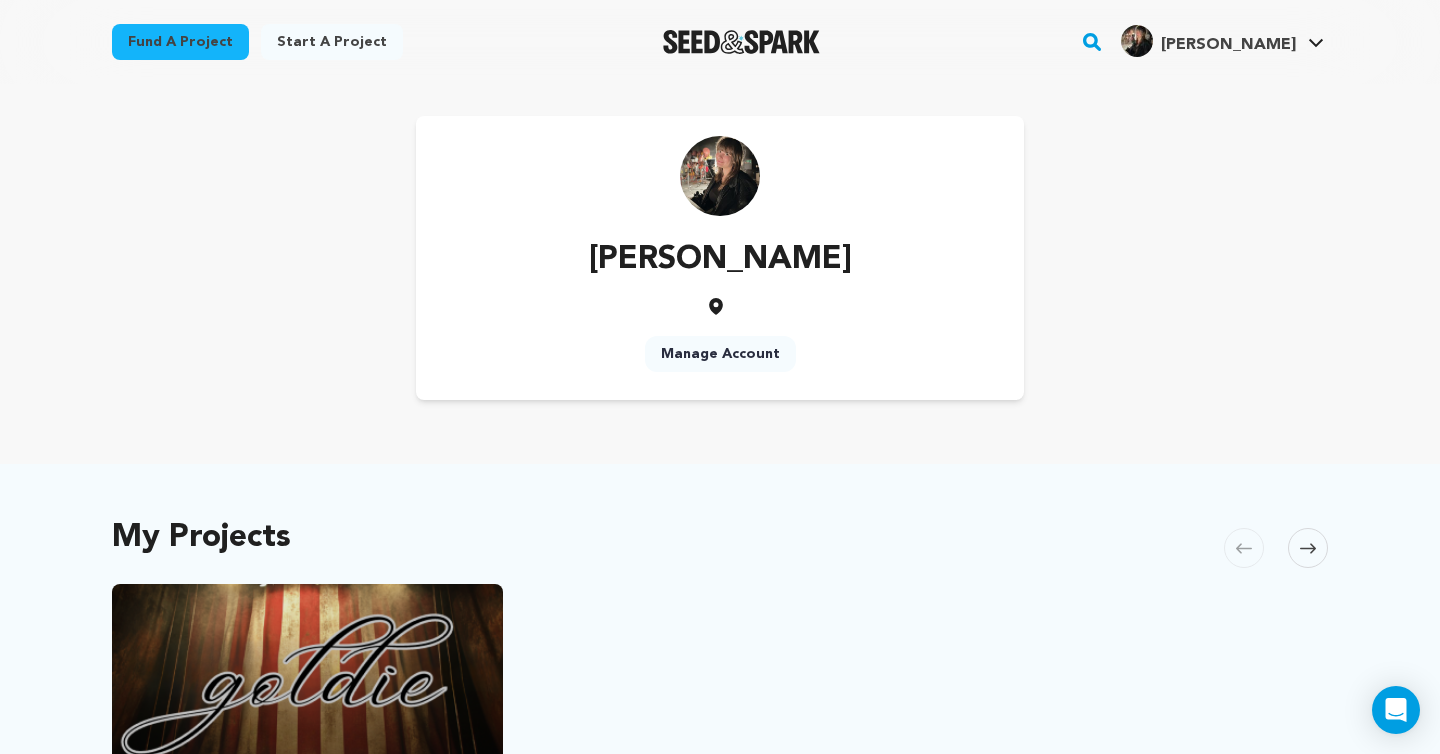 click on "My Projects
Carousel
Skip to previous slide page
Carousel
Goldie
Los Angeles, California | Film Short
Horror, Thriller
A circus clown fights to reclaim her spotlight—by any means necessary—in this technicolor fever dream about trauma and the cost of ambition.
0 %
44 days left" at bounding box center [720, 846] 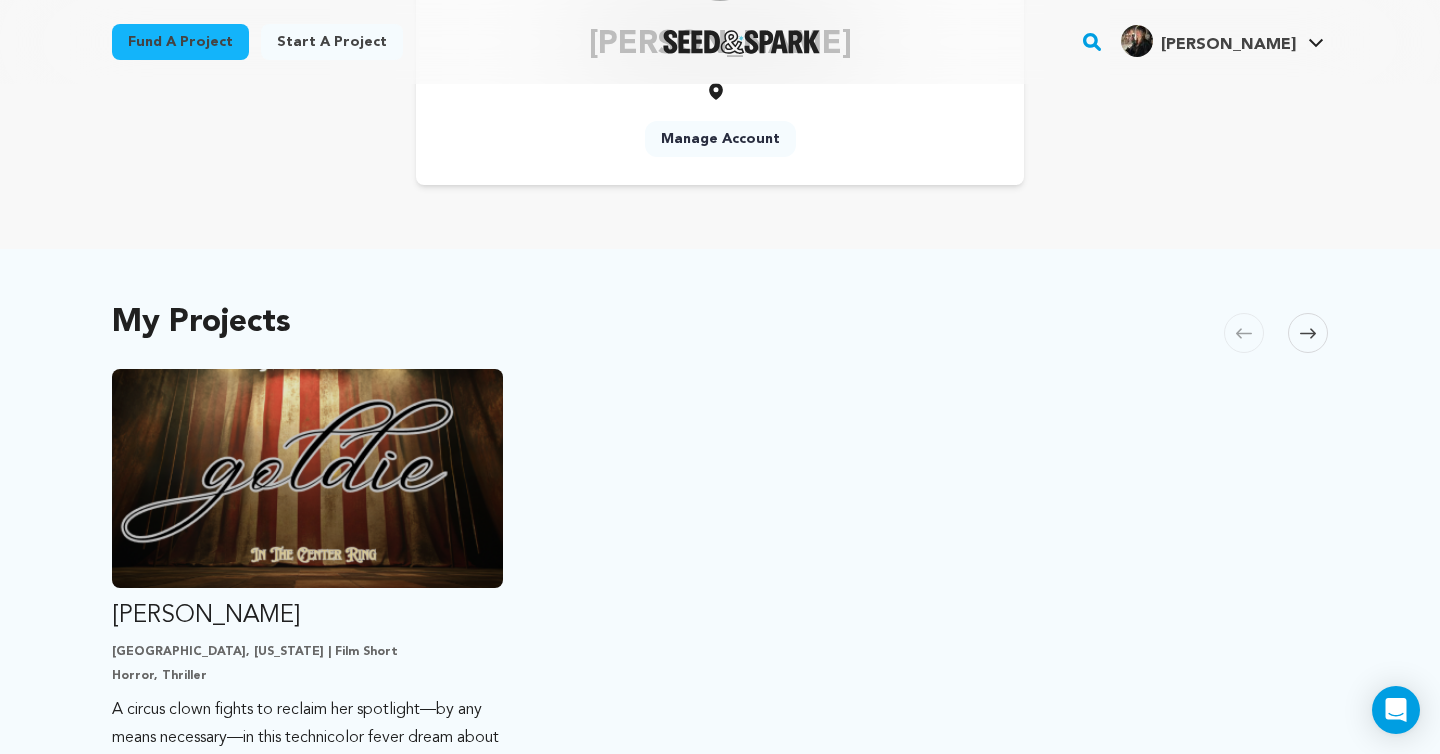 scroll, scrollTop: 242, scrollLeft: 0, axis: vertical 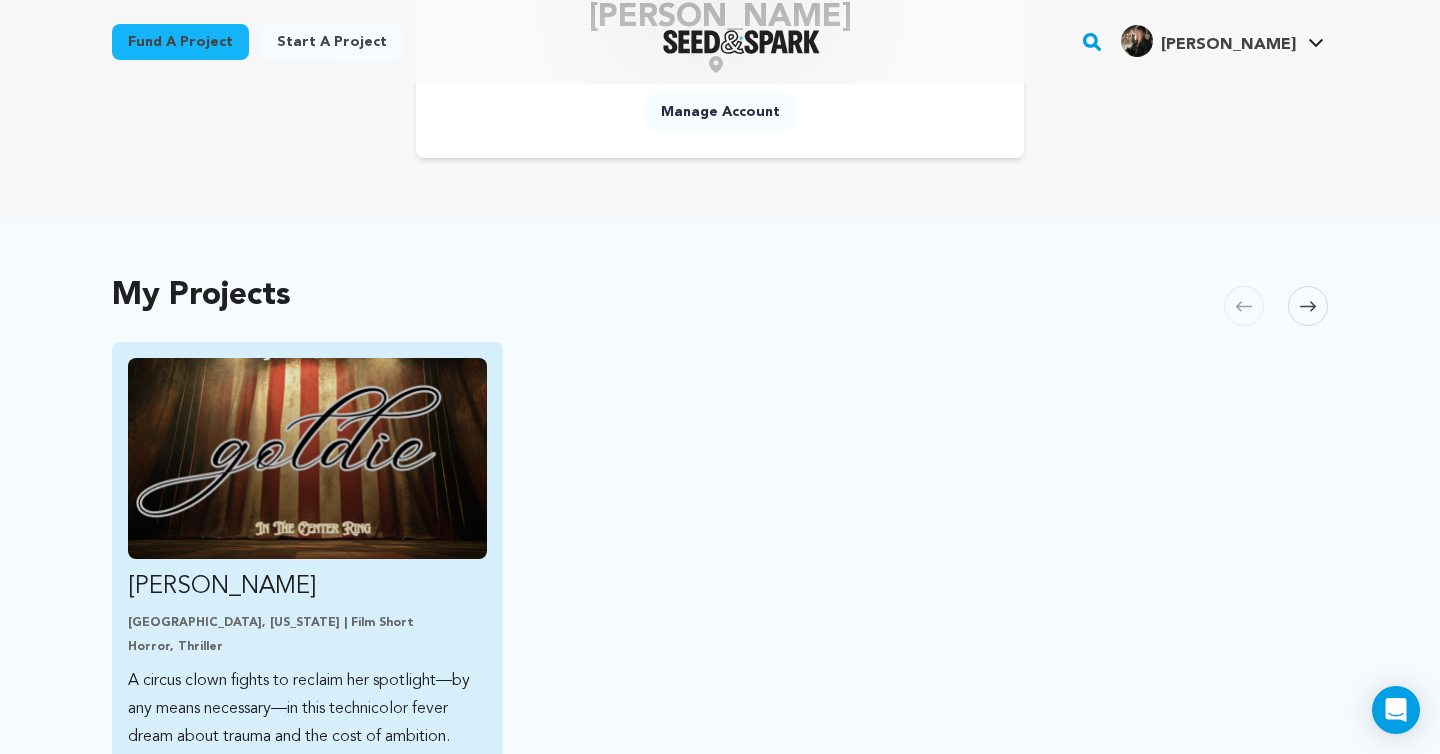 click at bounding box center [307, 458] 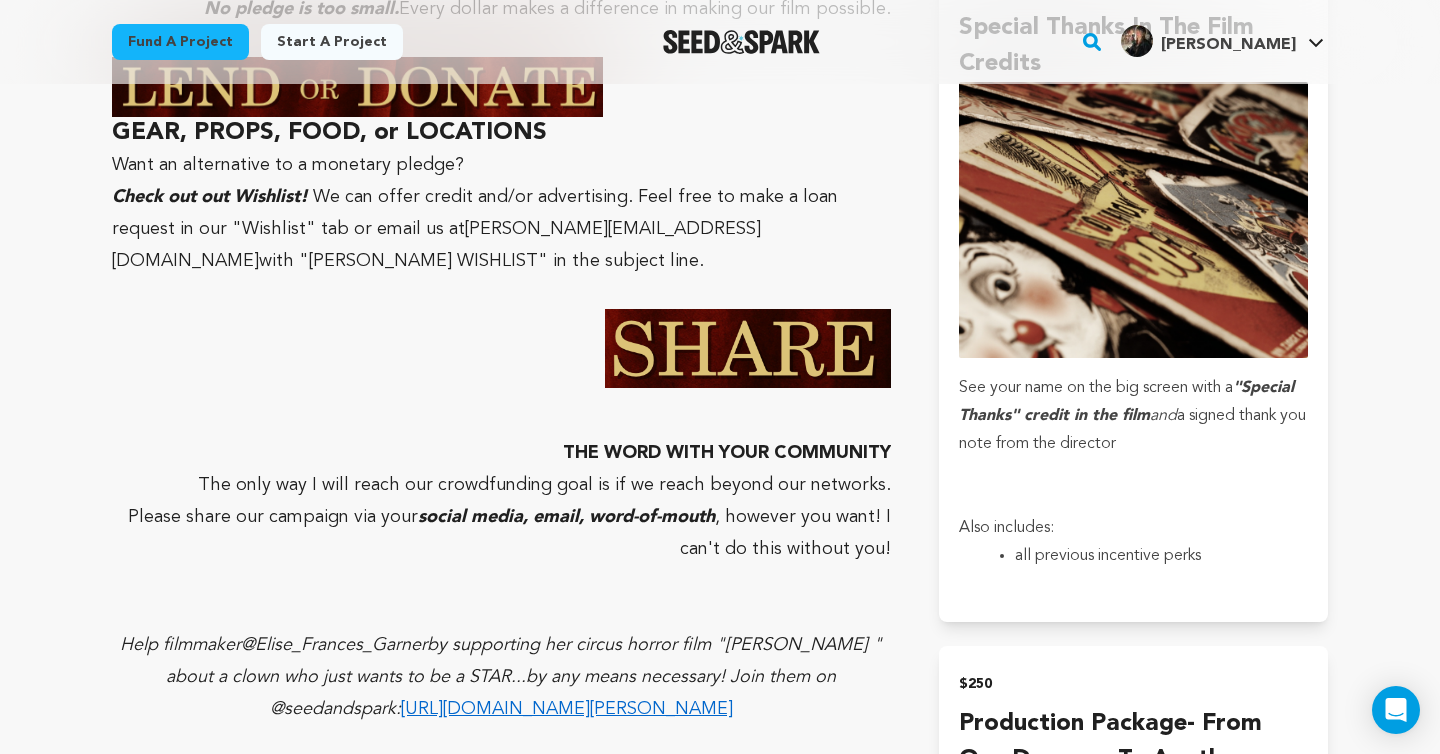 scroll, scrollTop: 4404, scrollLeft: 0, axis: vertical 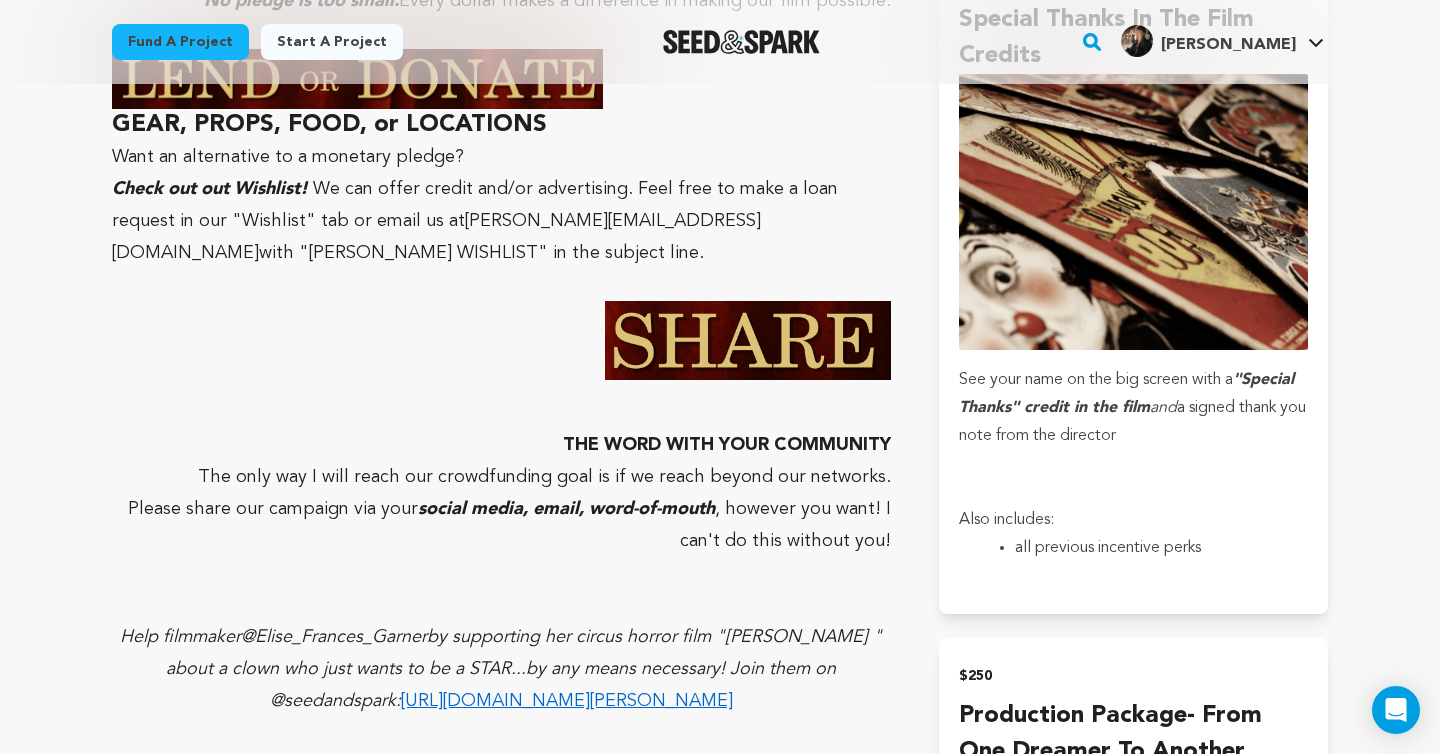 click on "[URL][DOMAIN_NAME][PERSON_NAME]" at bounding box center [567, 701] 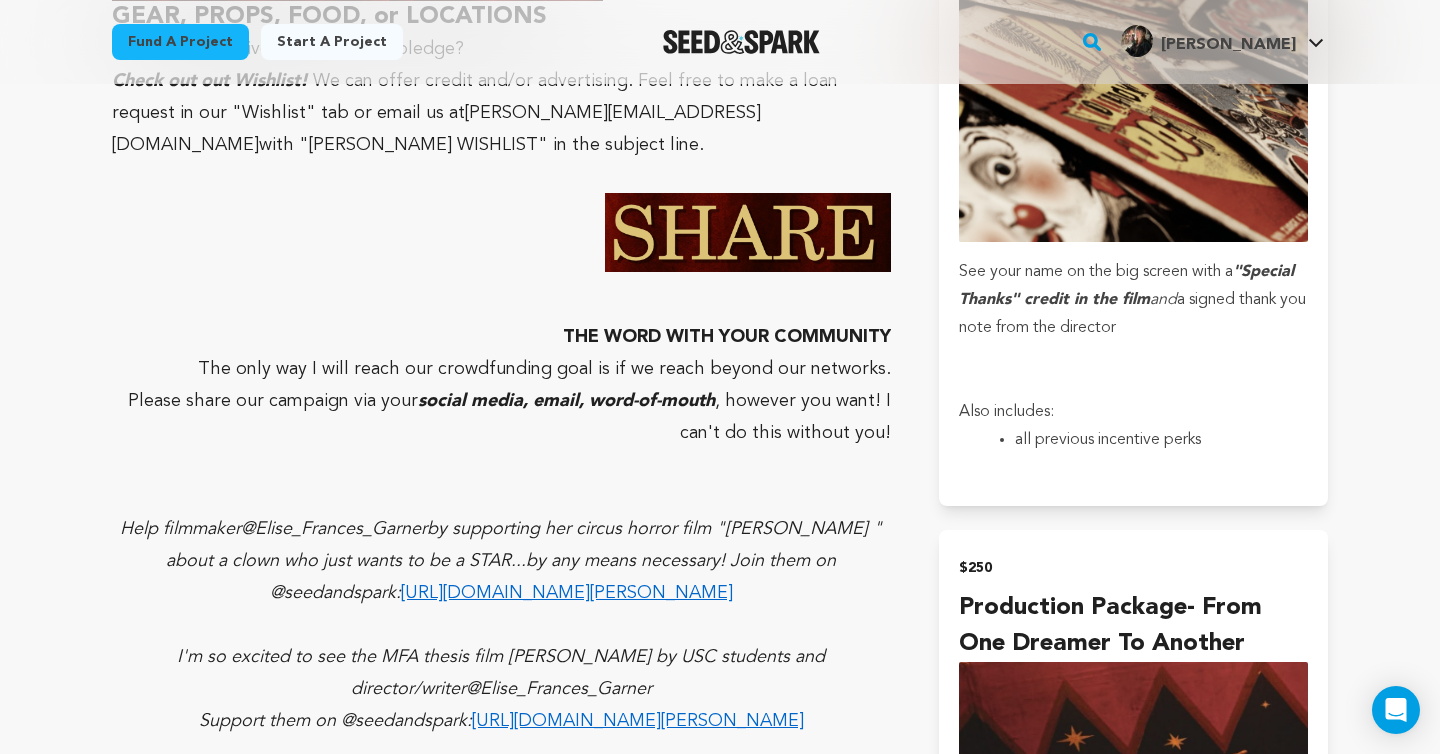 scroll, scrollTop: 4551, scrollLeft: 0, axis: vertical 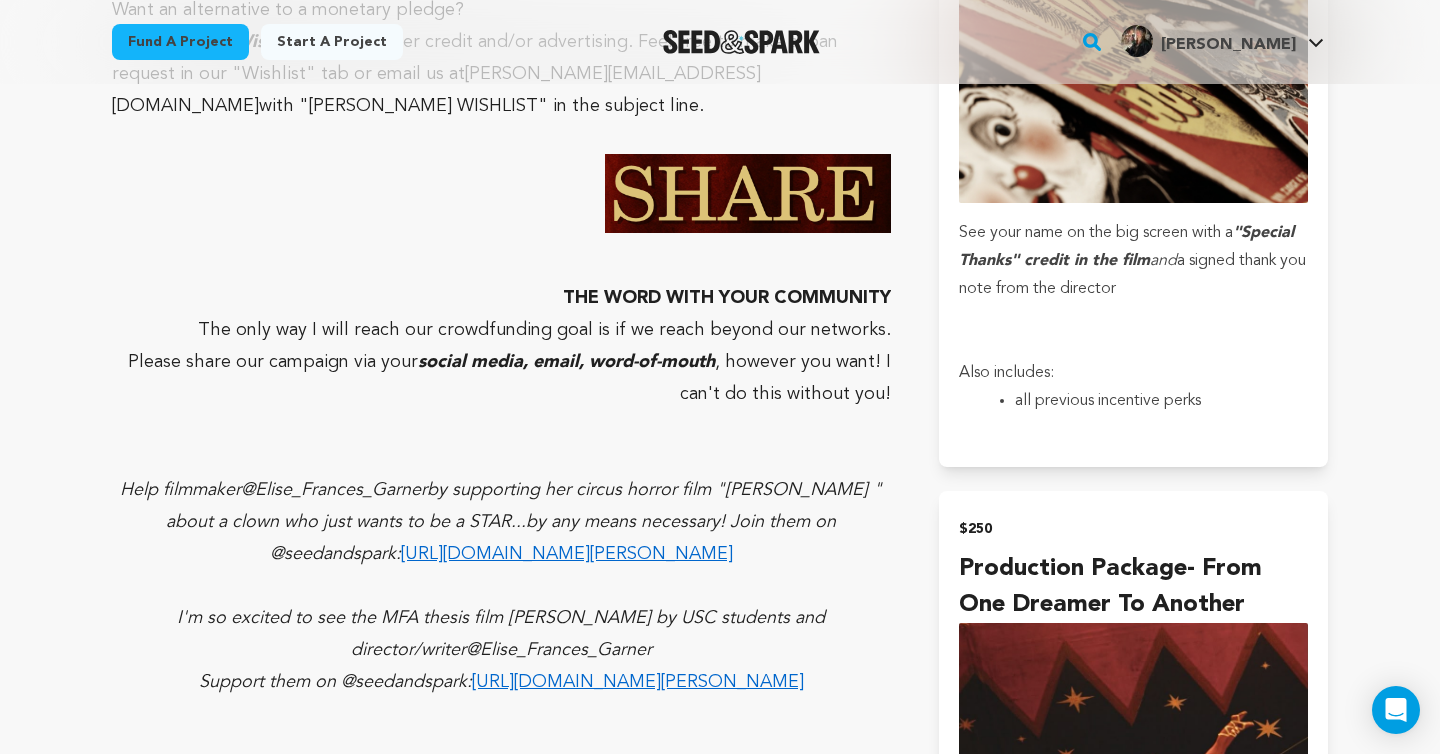 click on "Help filmmaker  @Elise_Frances_Garner  by supporting her circus horror film "GOLDIE " about a clown who just wants to be a STAR...by any means necessary! Join them on @seedandspark:  https://seedandspark.com/fund/goldie" at bounding box center [501, 522] 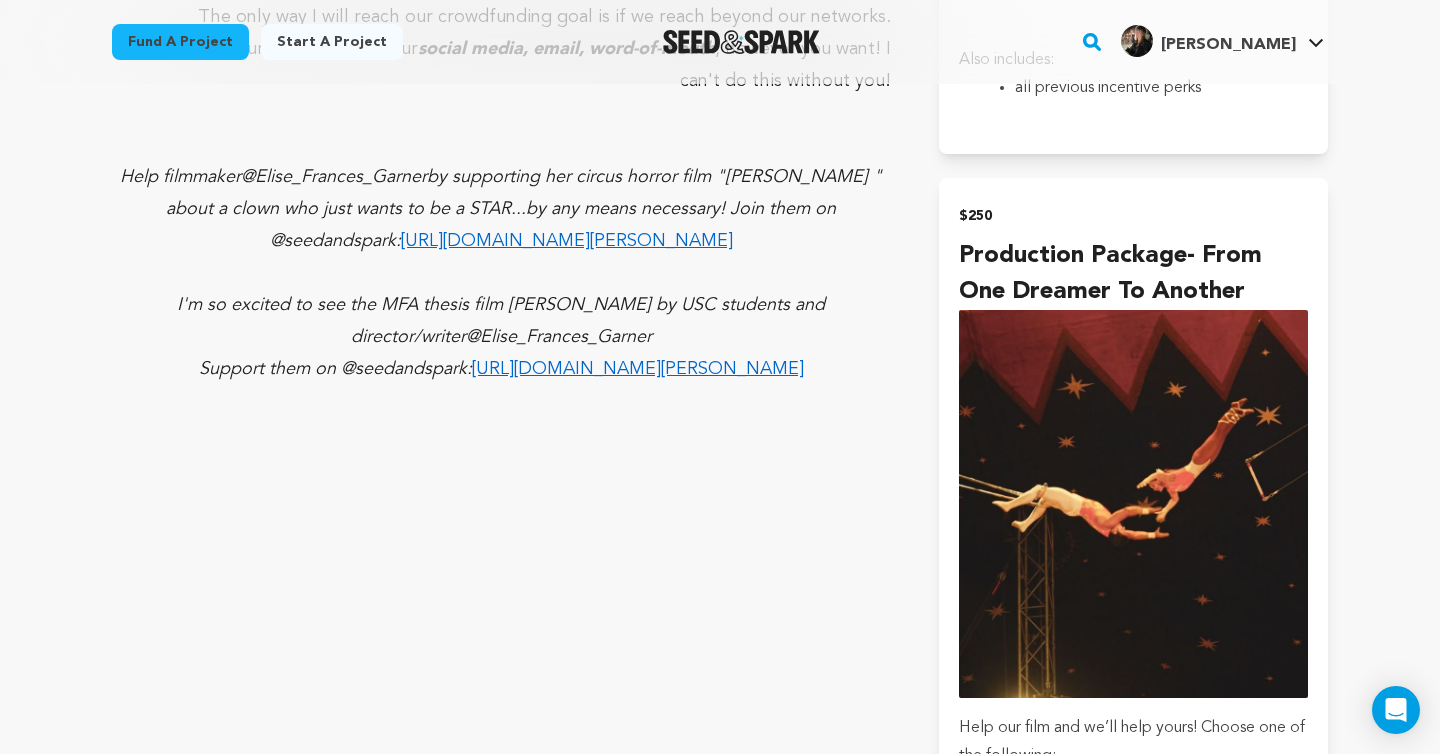 scroll, scrollTop: 4868, scrollLeft: 0, axis: vertical 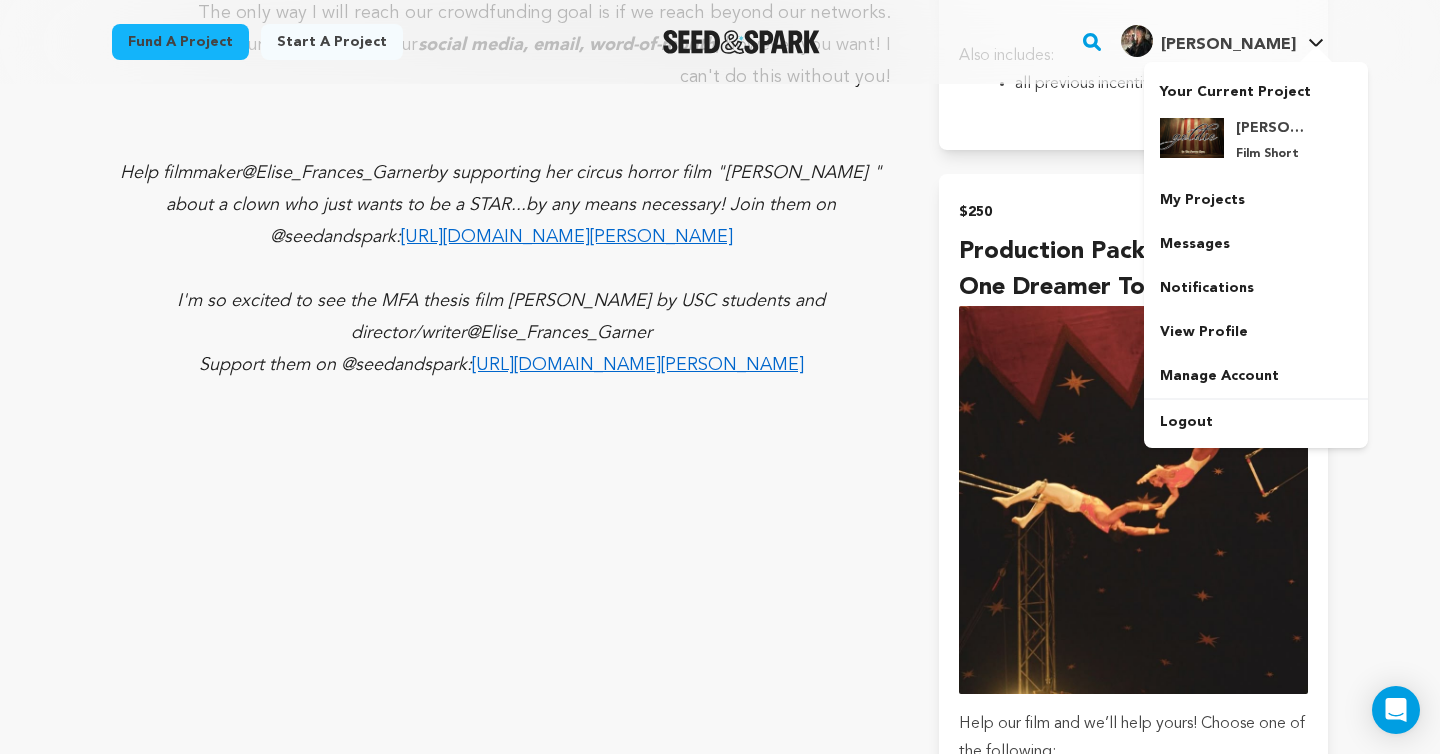 click on "[PERSON_NAME]" at bounding box center (1208, 41) 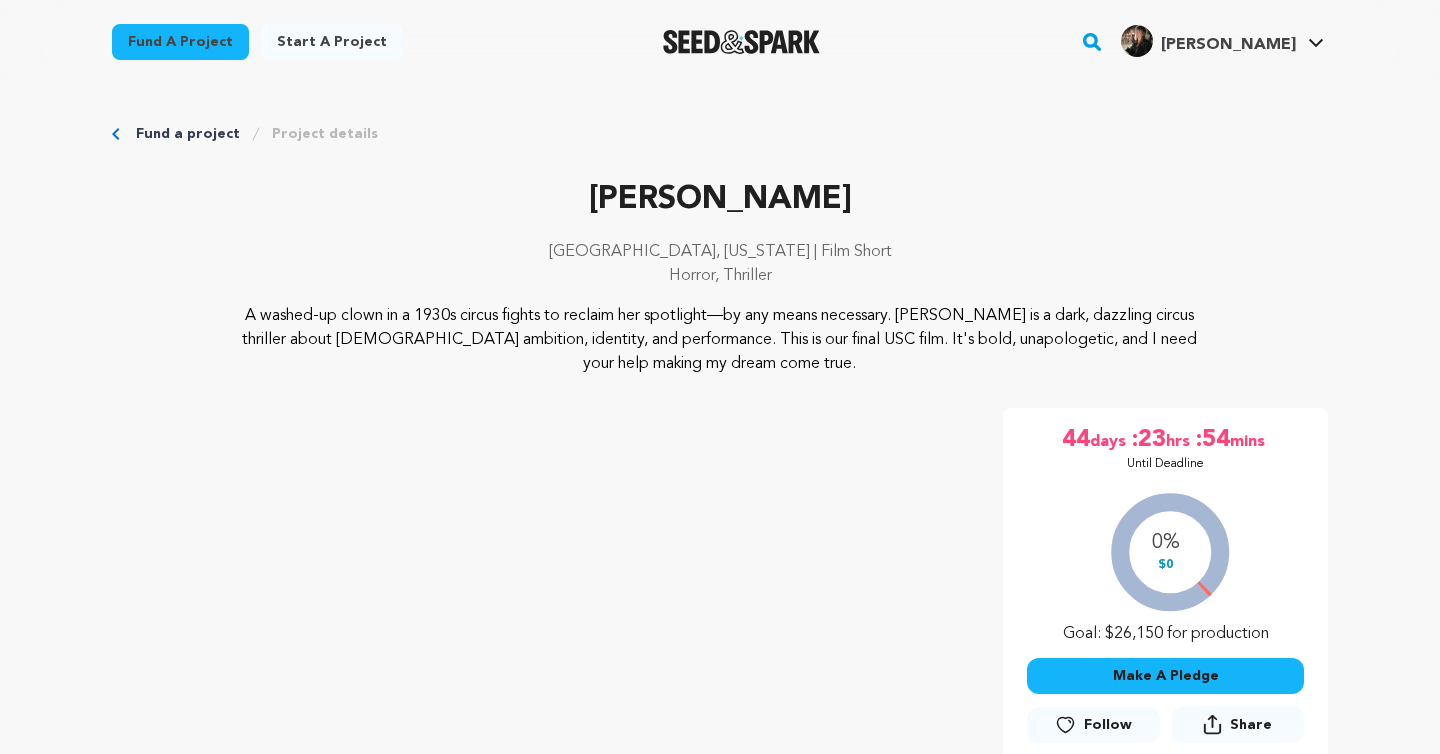 scroll, scrollTop: 0, scrollLeft: 0, axis: both 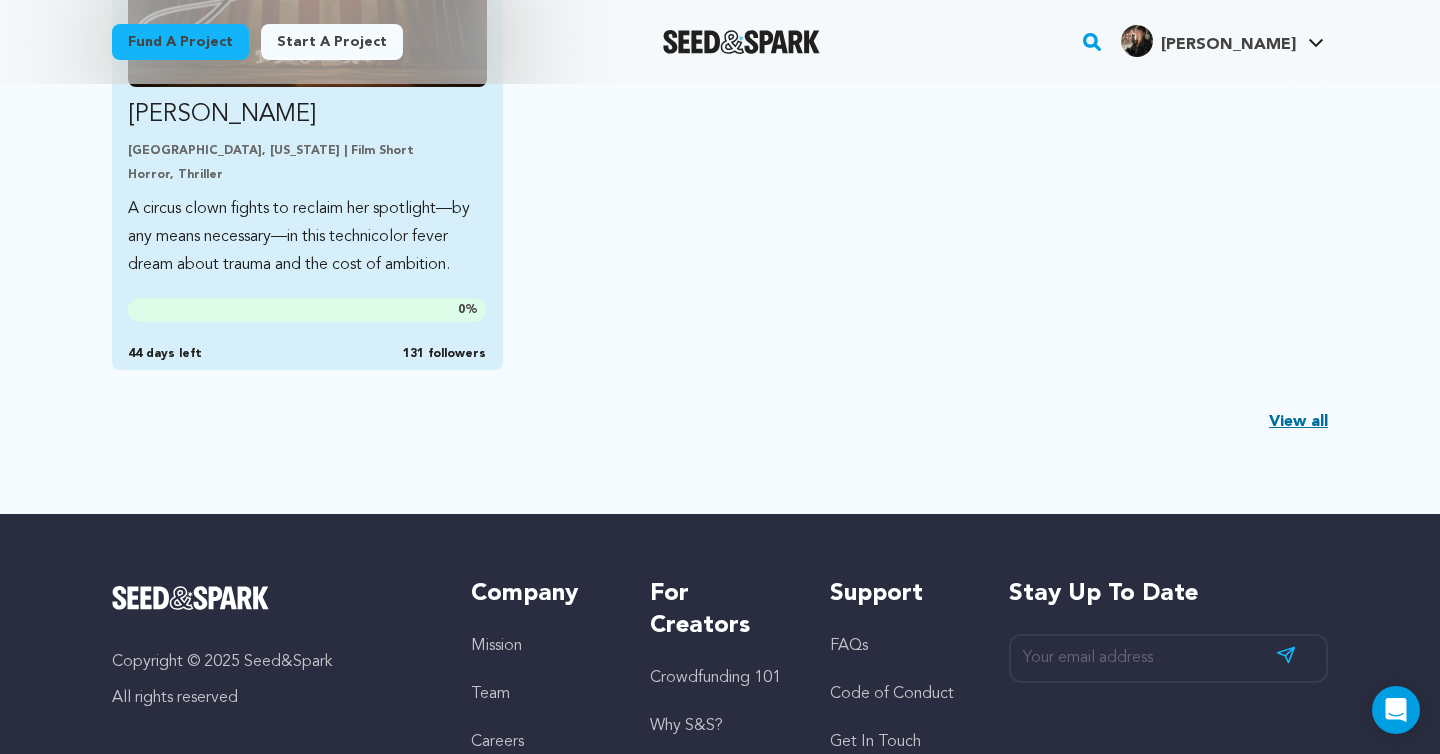 click on "A circus clown fights to reclaim her spotlight—by any means necessary—in this technicolor fever dream about trauma and the cost of ambition." at bounding box center (307, 237) 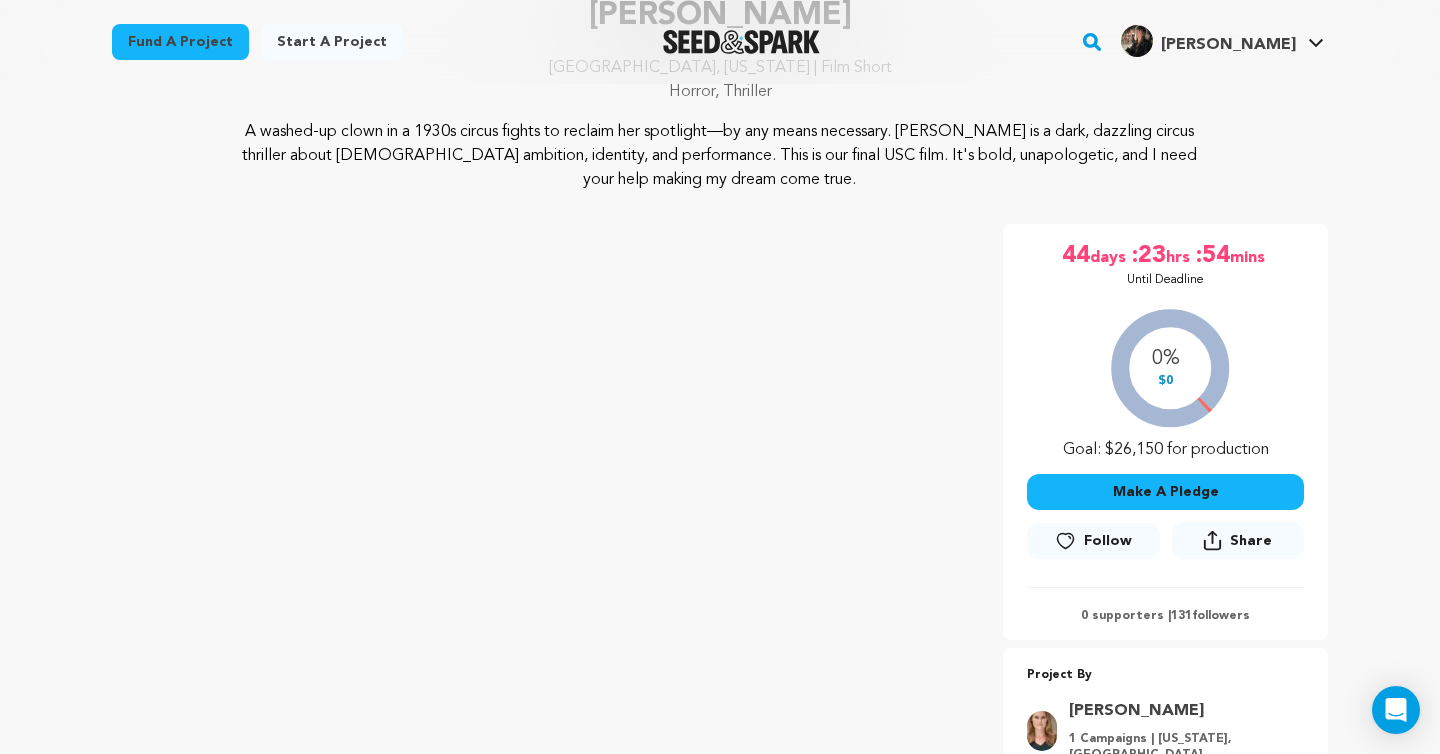 scroll, scrollTop: 248, scrollLeft: 0, axis: vertical 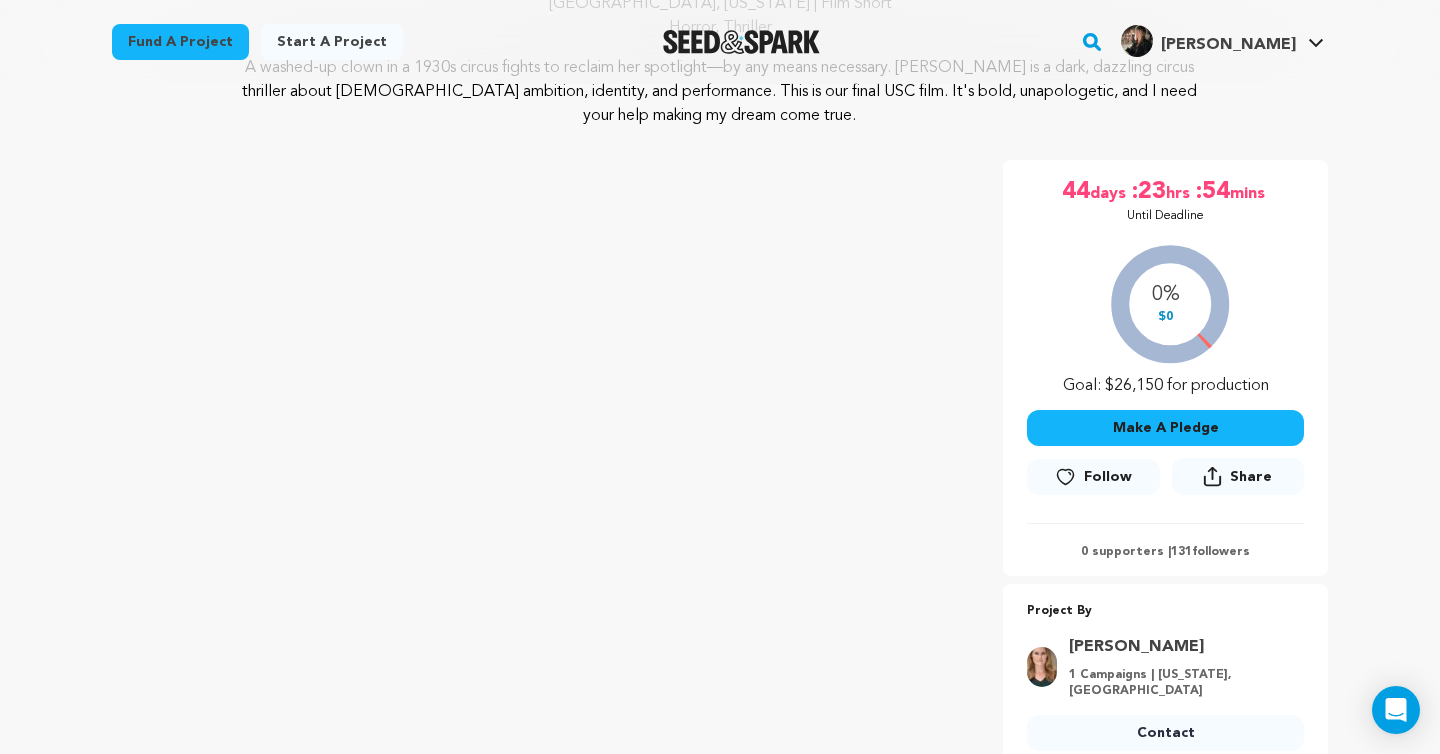 click on "Share" at bounding box center [1251, 477] 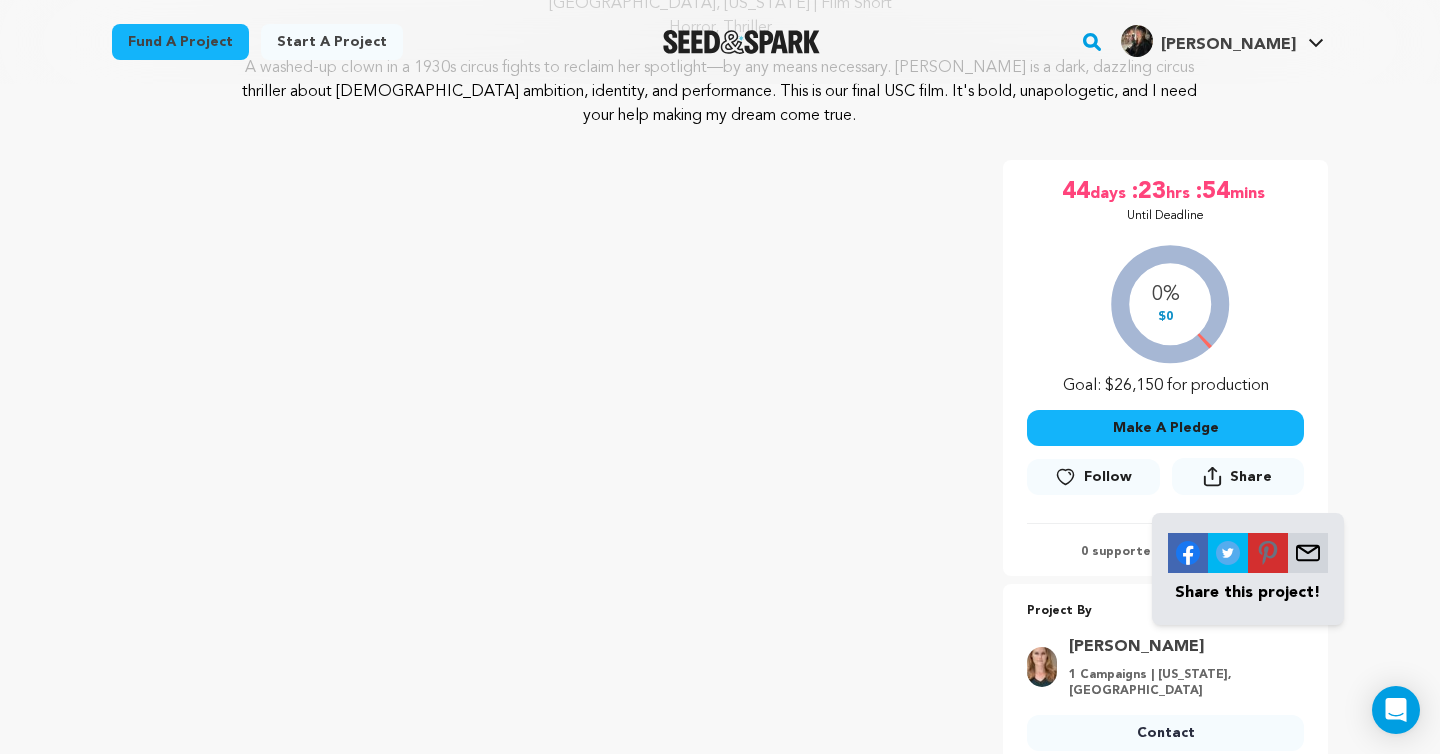 click at bounding box center (1188, 553) 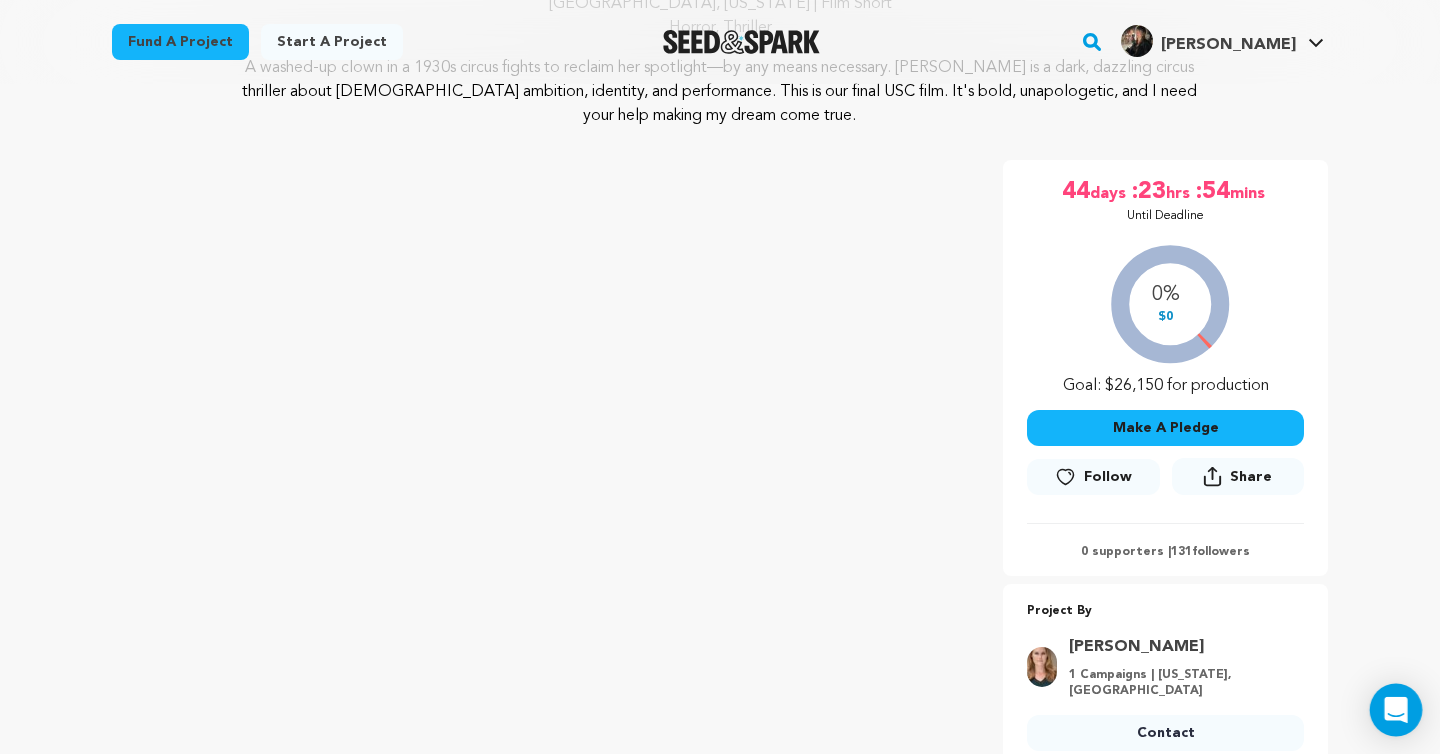 click at bounding box center (1396, 710) 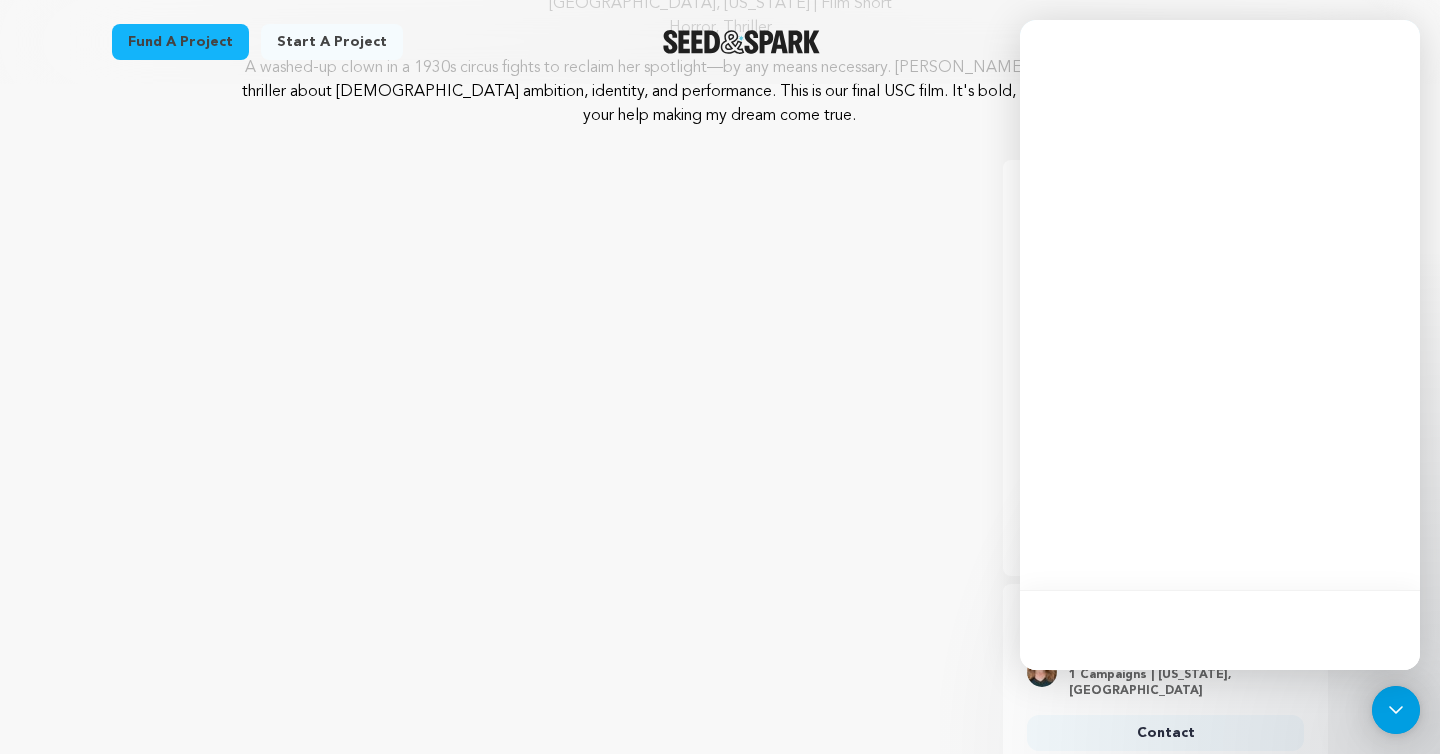 scroll, scrollTop: 0, scrollLeft: 0, axis: both 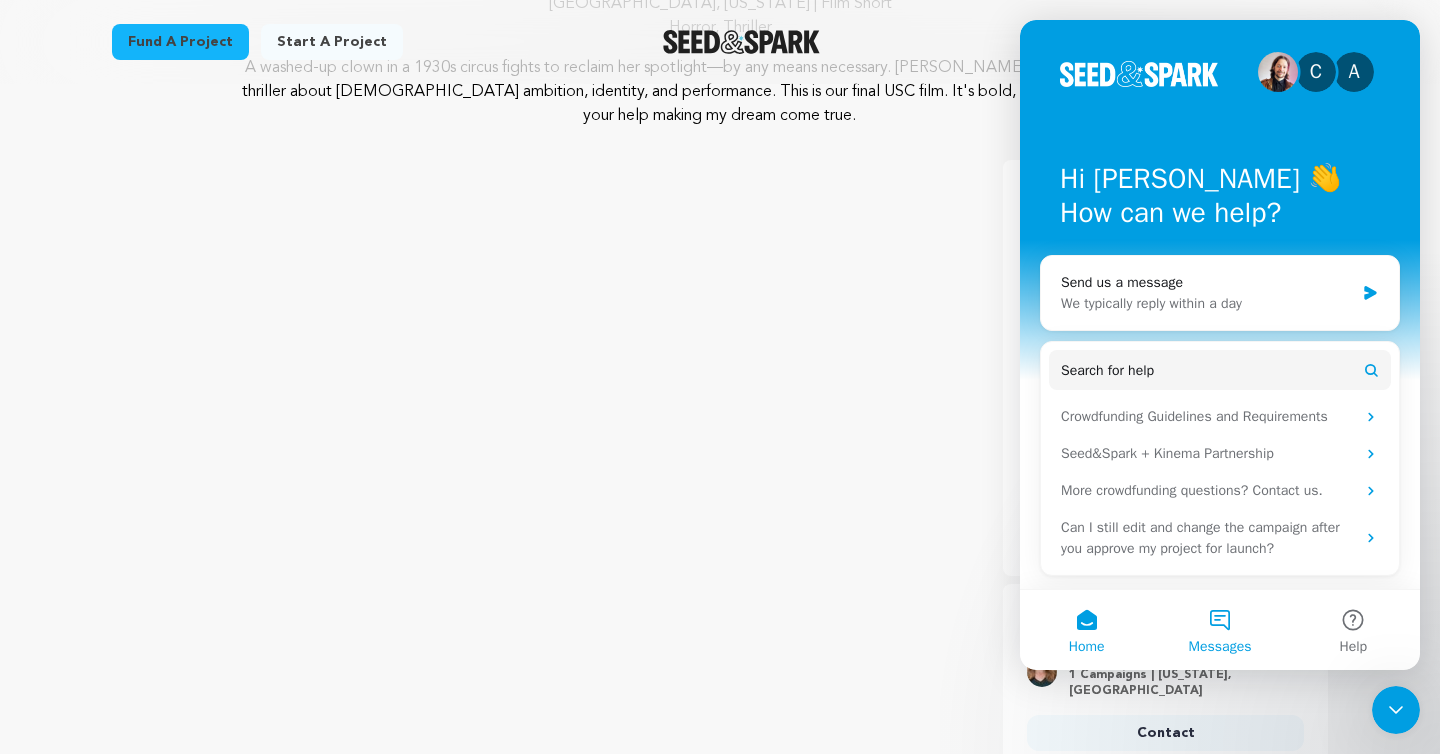 click on "Messages" at bounding box center [1219, 630] 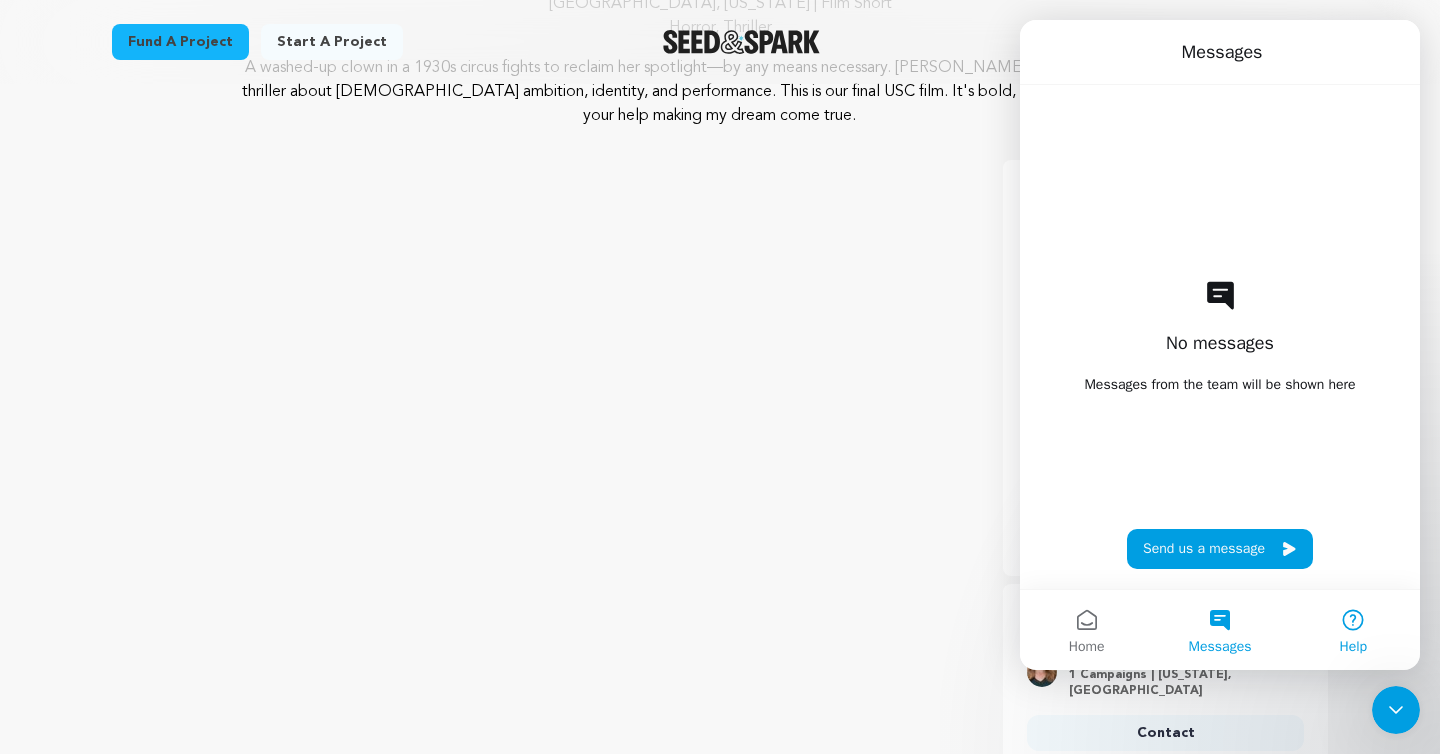 click on "Help" at bounding box center (1353, 630) 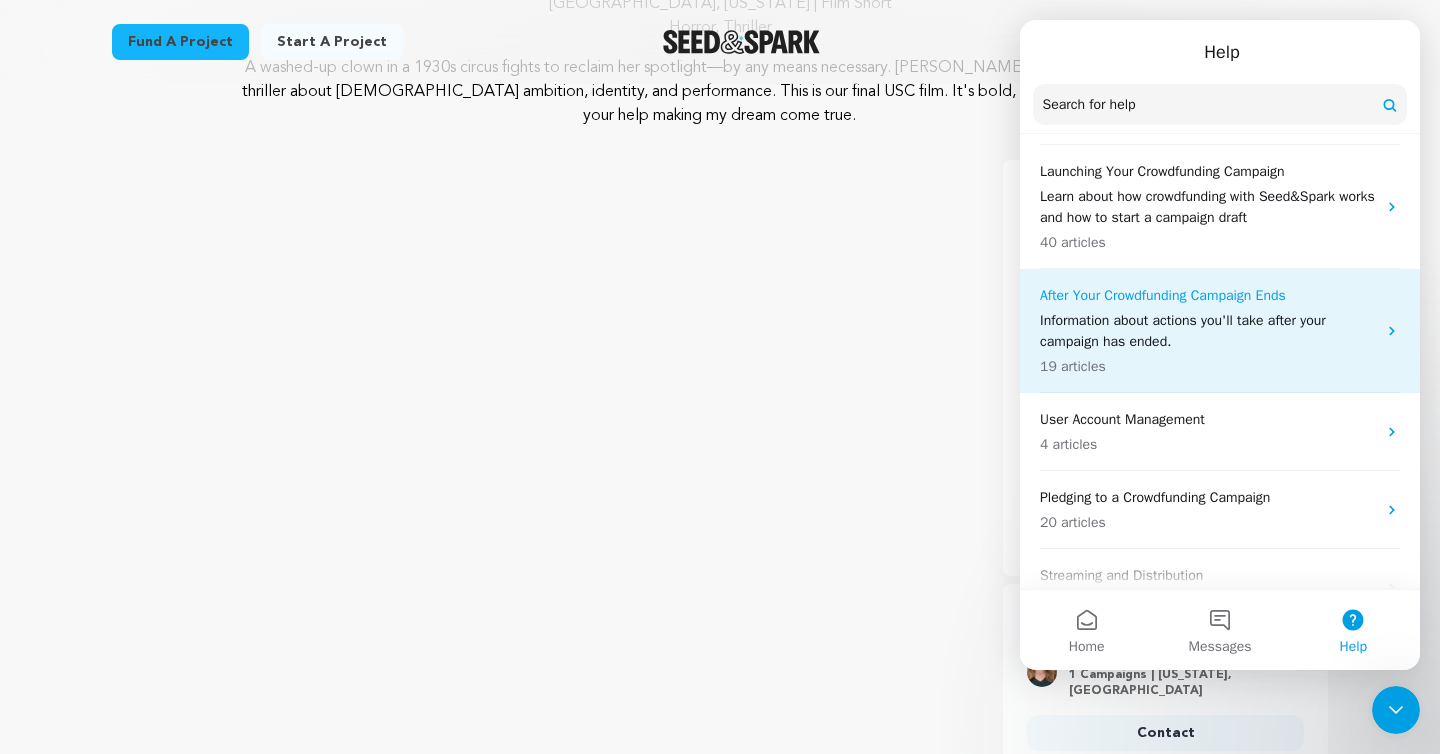 scroll, scrollTop: 206, scrollLeft: 0, axis: vertical 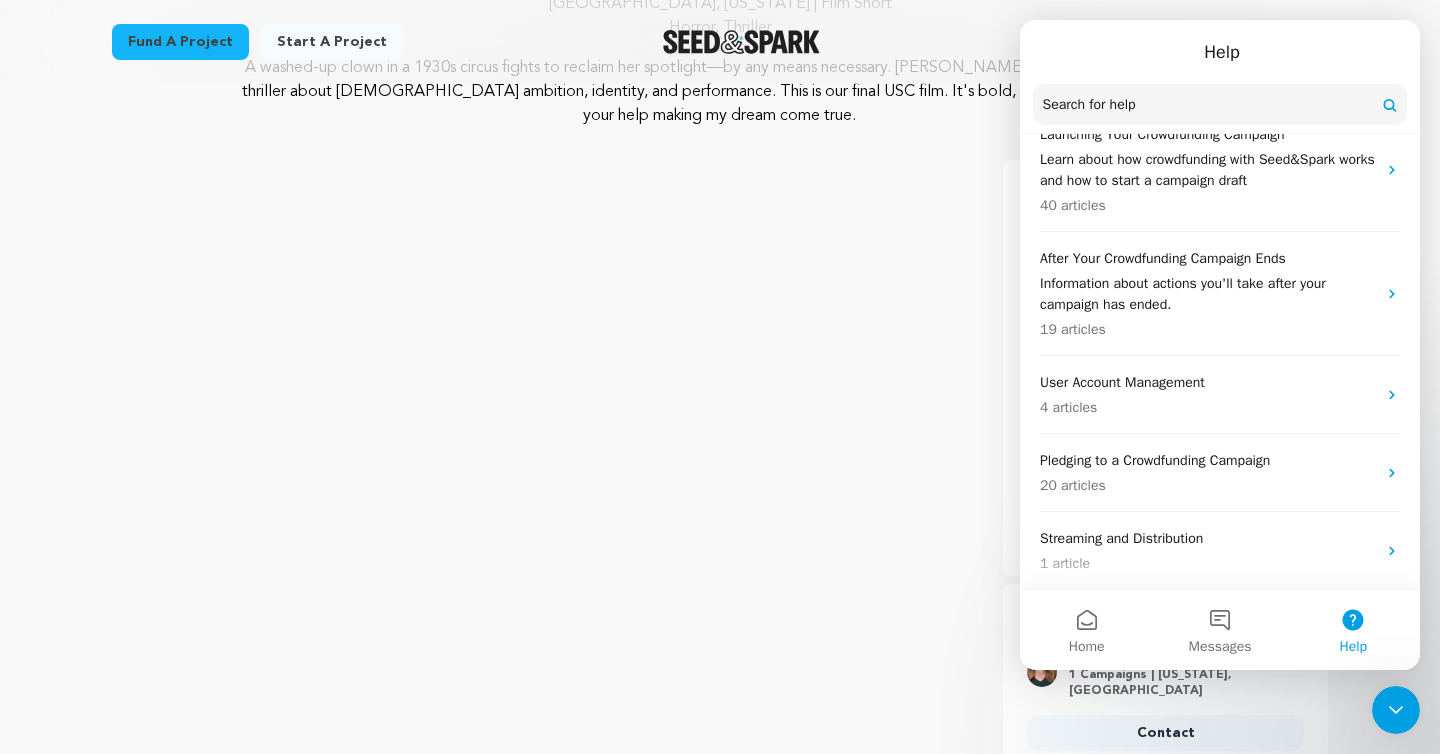 click on "Search for help" at bounding box center [1220, 105] 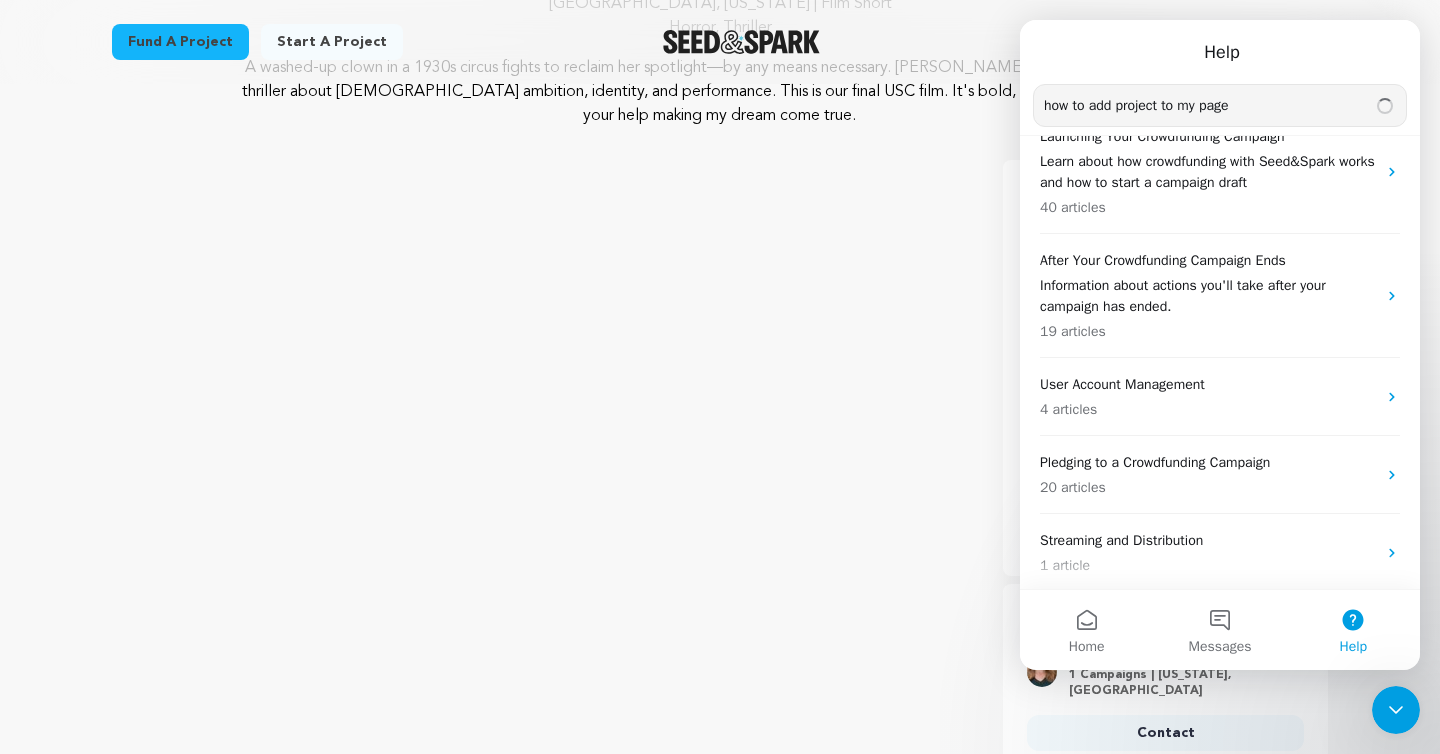 type on "how to add project to my page" 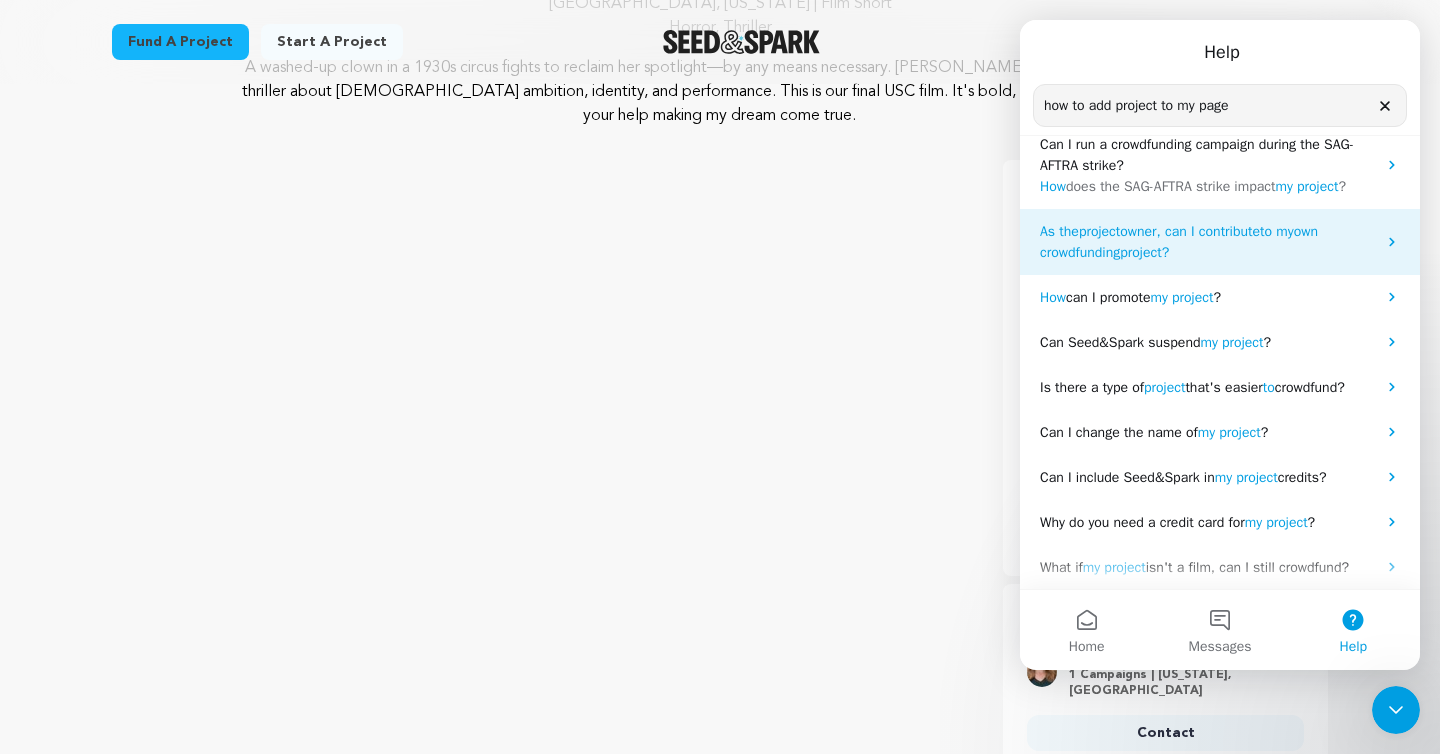scroll, scrollTop: 133, scrollLeft: 0, axis: vertical 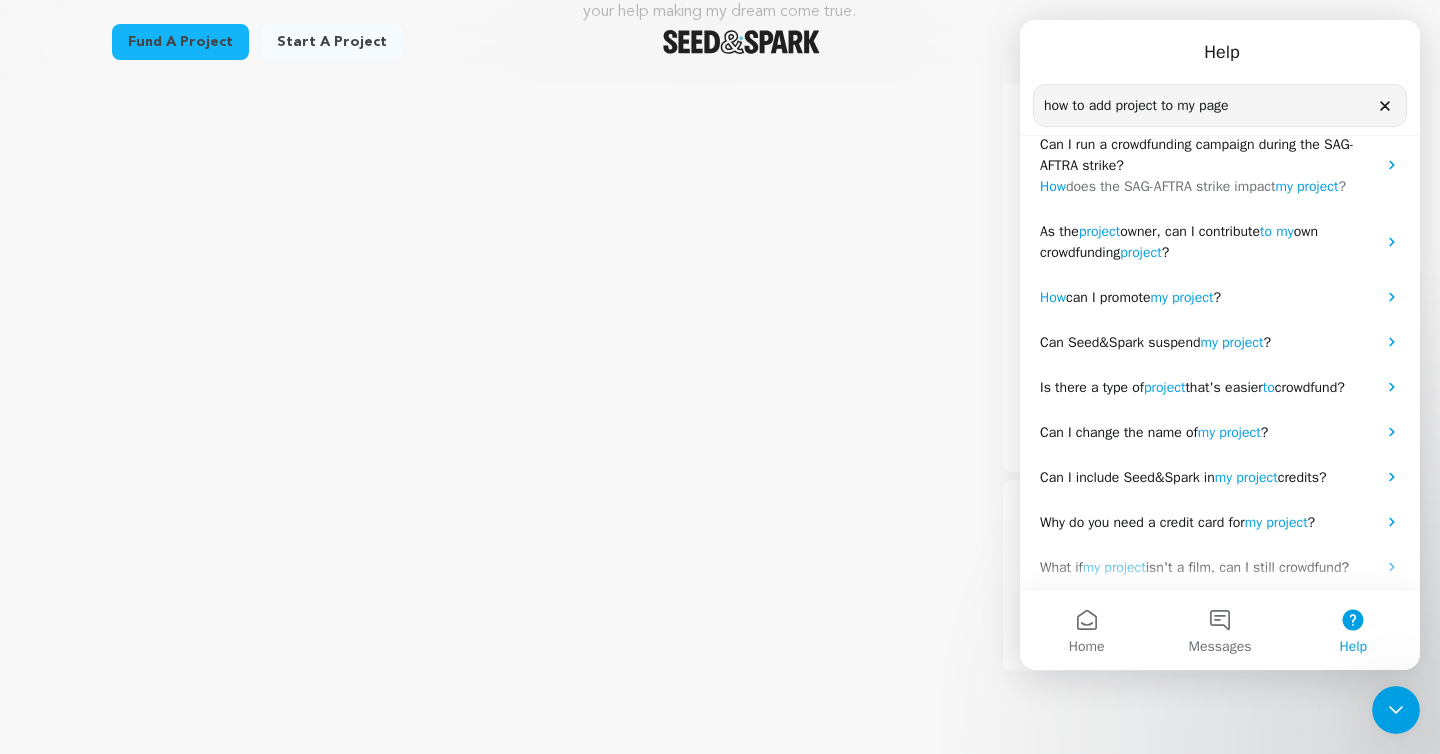 click at bounding box center [720, 719] 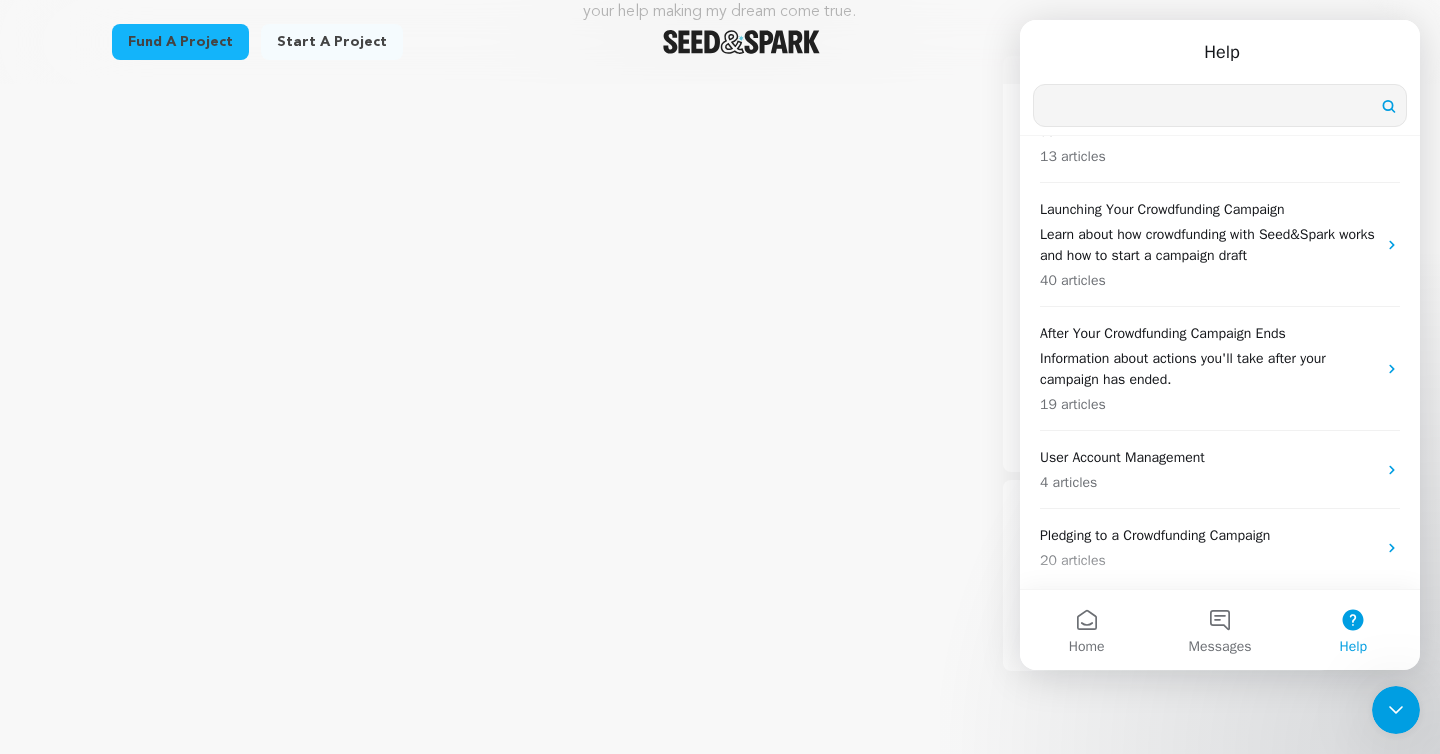 click on "Fund a project
Start a project
Search" at bounding box center [704, 42] 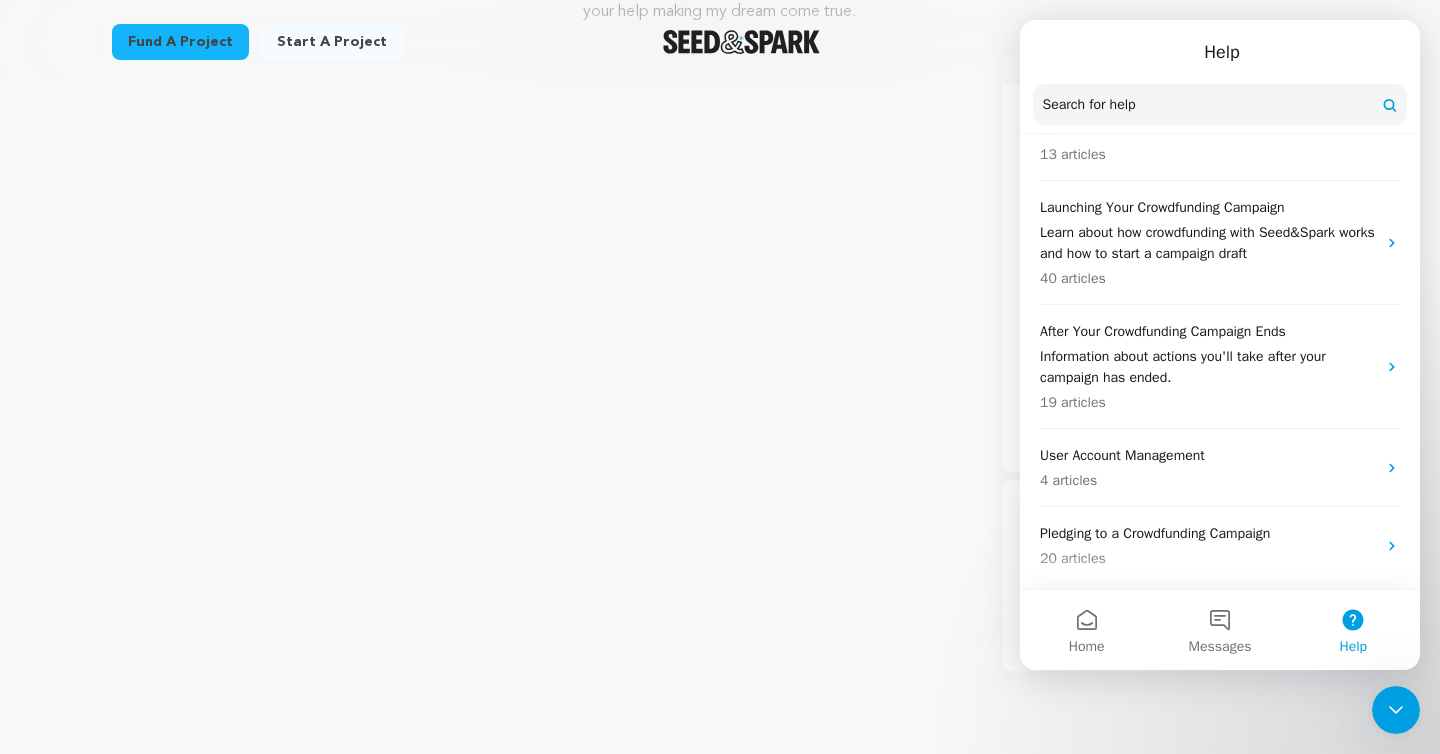 click on "Fund a project
Start a project
Search" at bounding box center (704, 42) 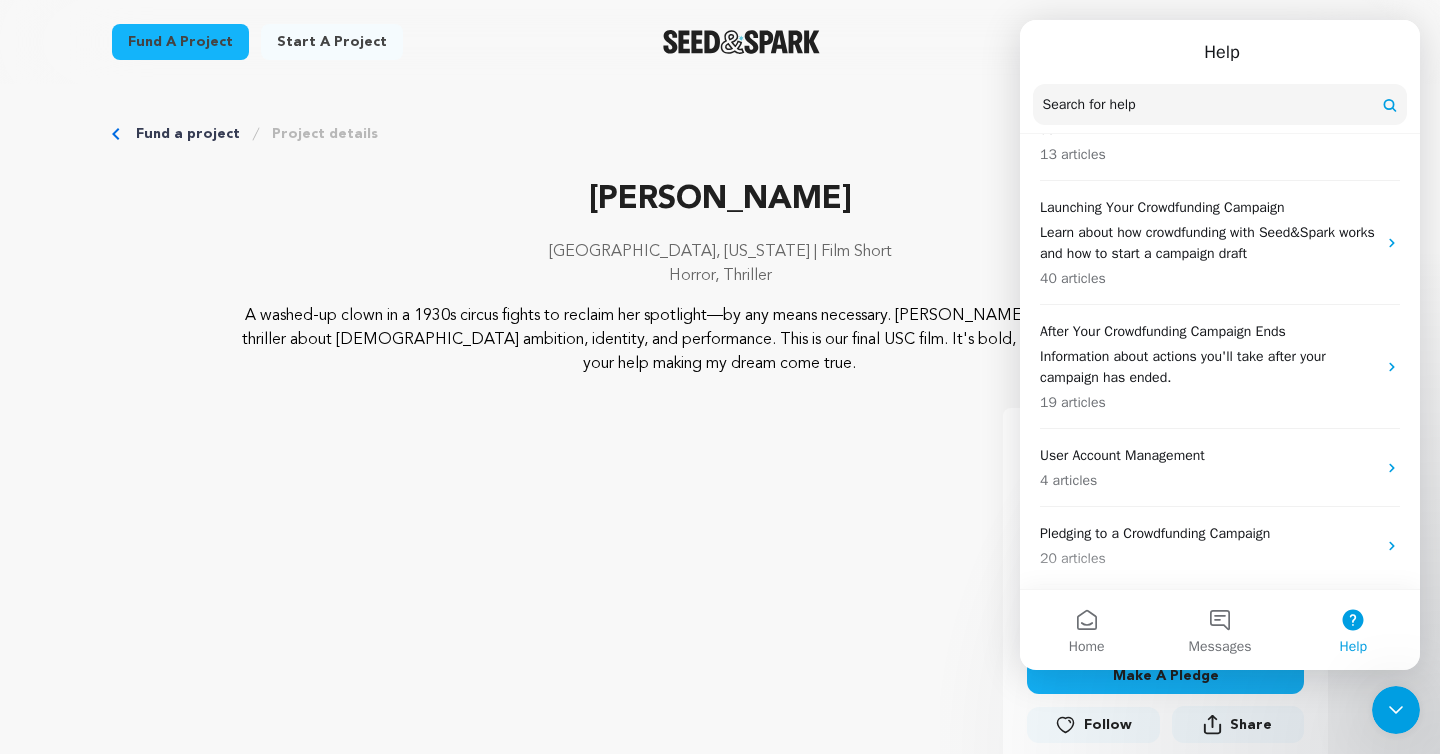 click on "Fund a project
Start a project
Search" at bounding box center (720, 5177) 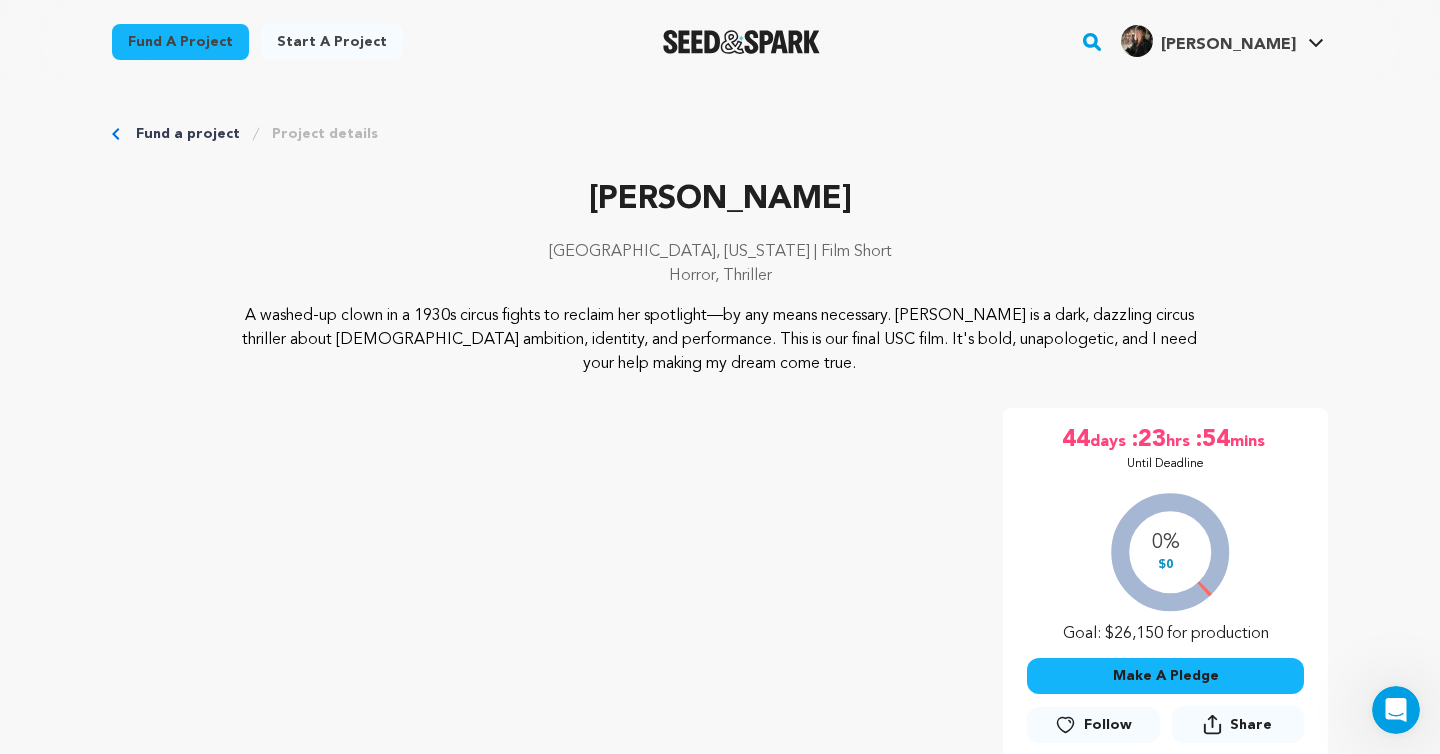 scroll, scrollTop: 0, scrollLeft: 0, axis: both 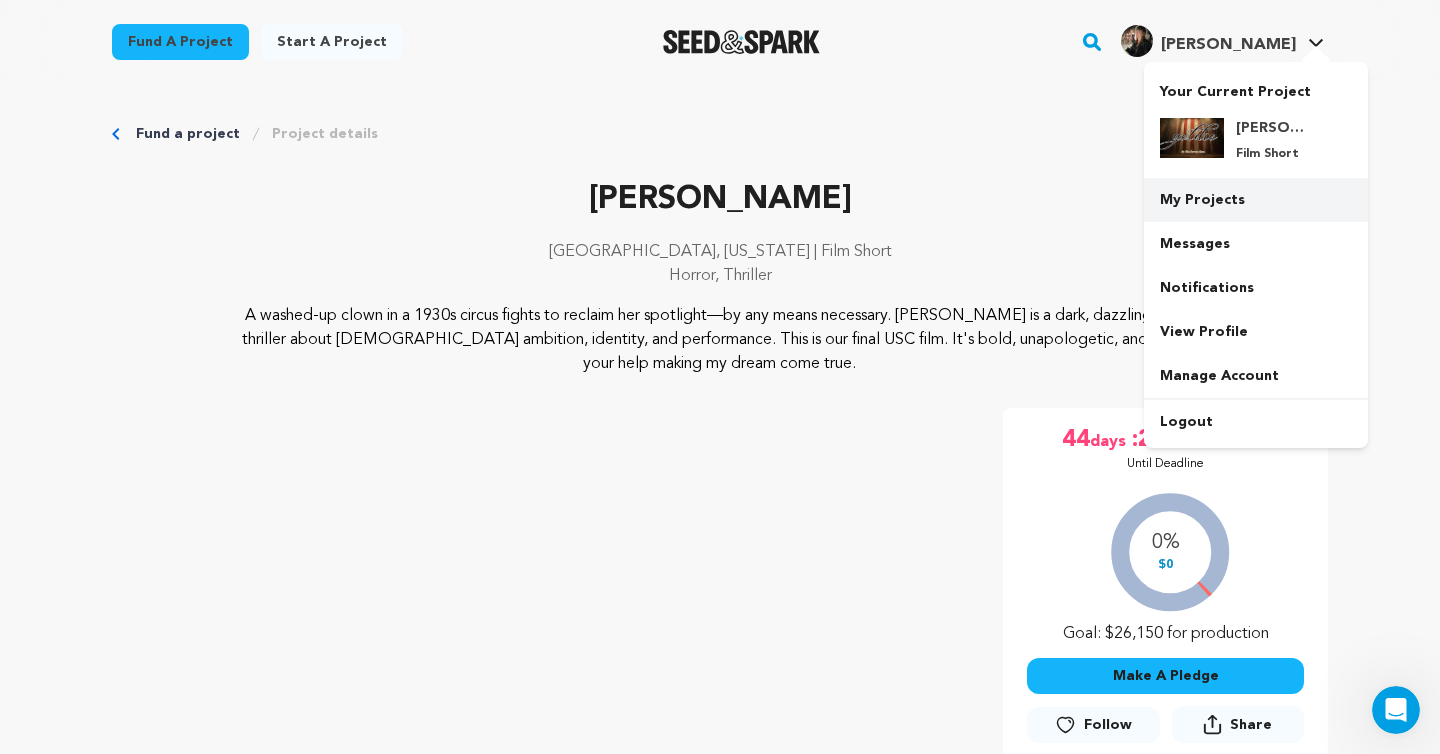 click on "My Projects" at bounding box center [1256, 200] 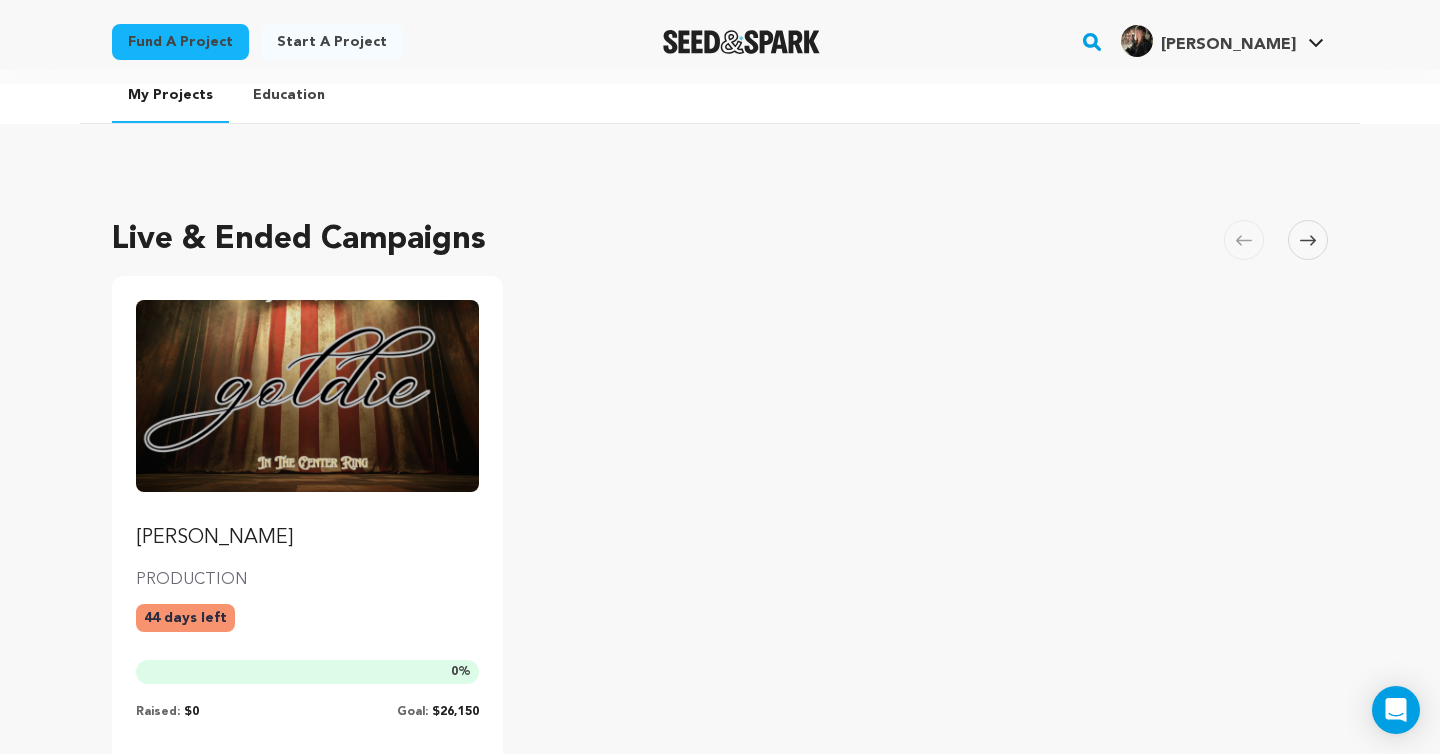 scroll, scrollTop: 0, scrollLeft: 0, axis: both 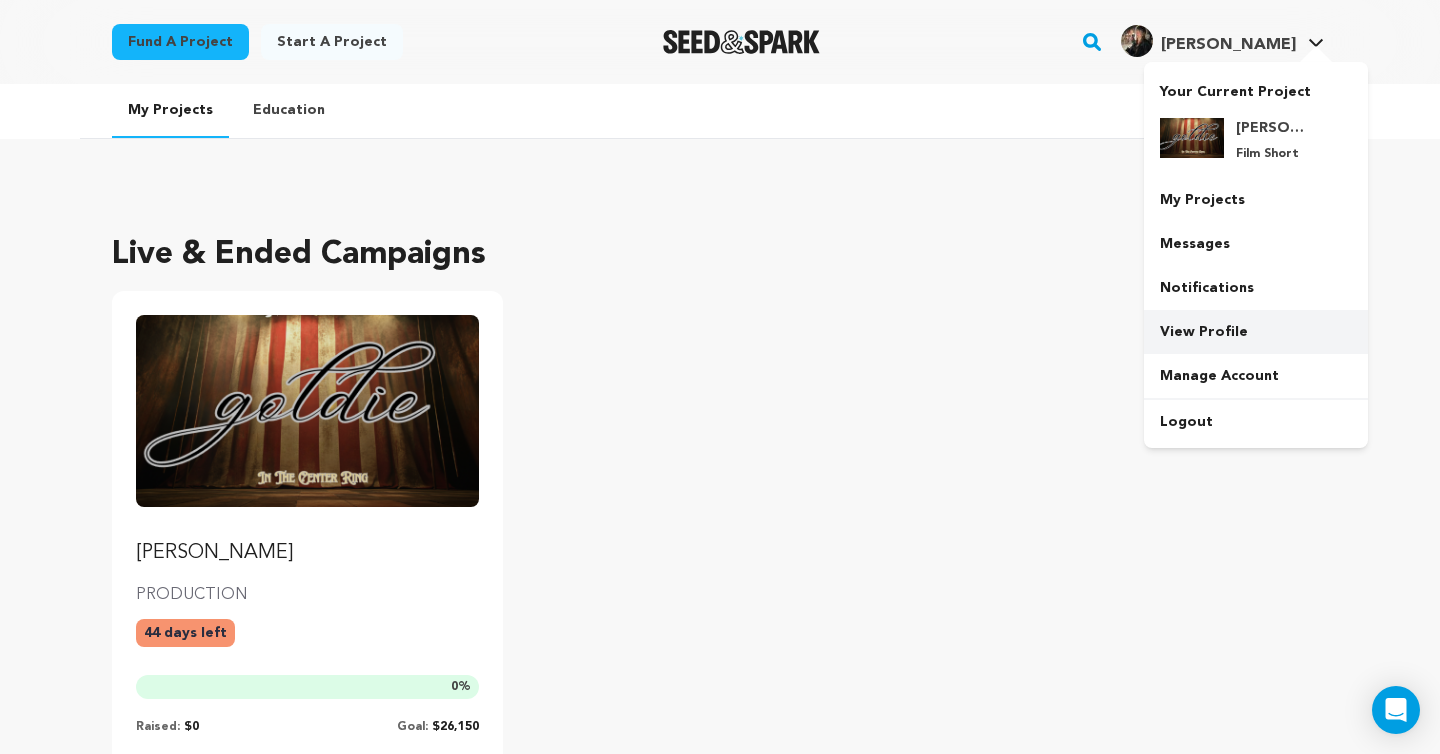 click on "View Profile" at bounding box center (1256, 332) 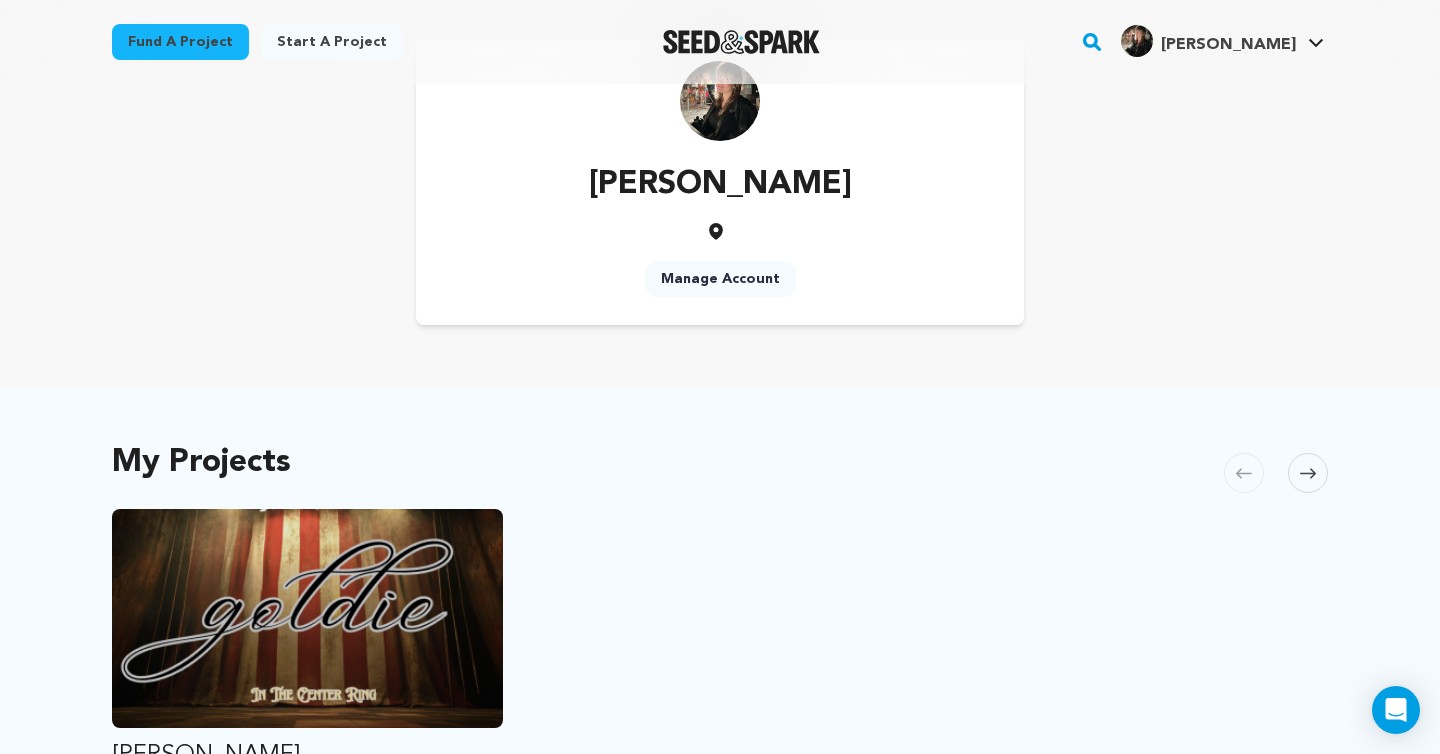scroll, scrollTop: 0, scrollLeft: 0, axis: both 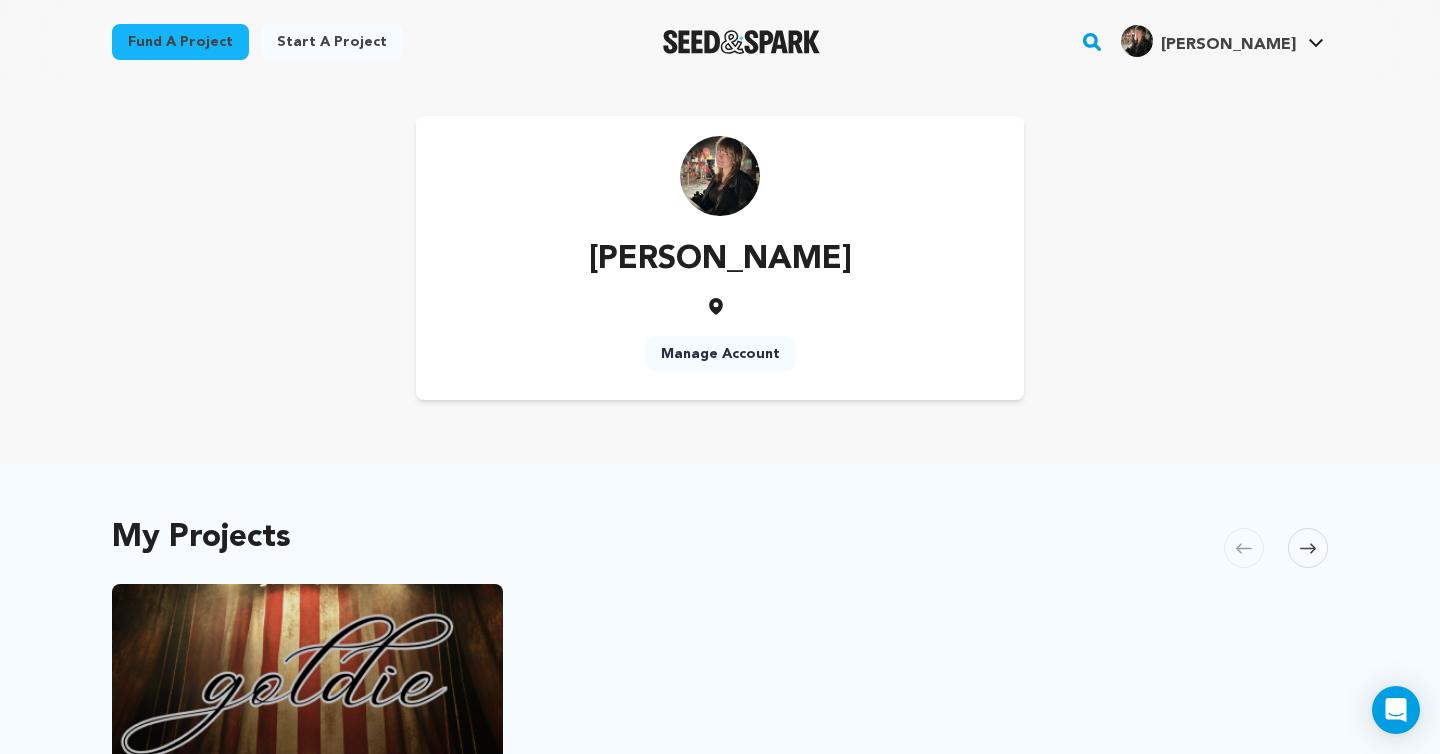 click on "Manage Account" at bounding box center [720, 354] 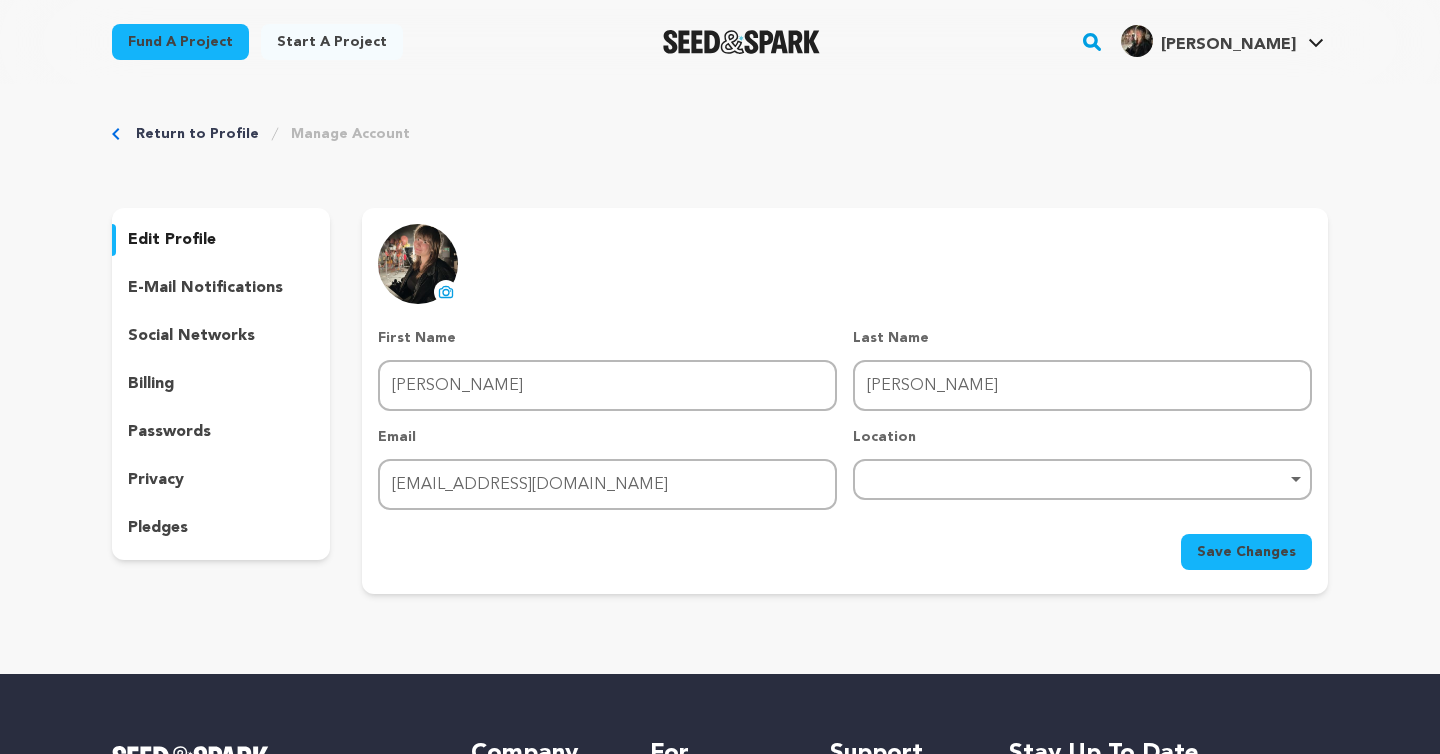 scroll, scrollTop: 0, scrollLeft: 0, axis: both 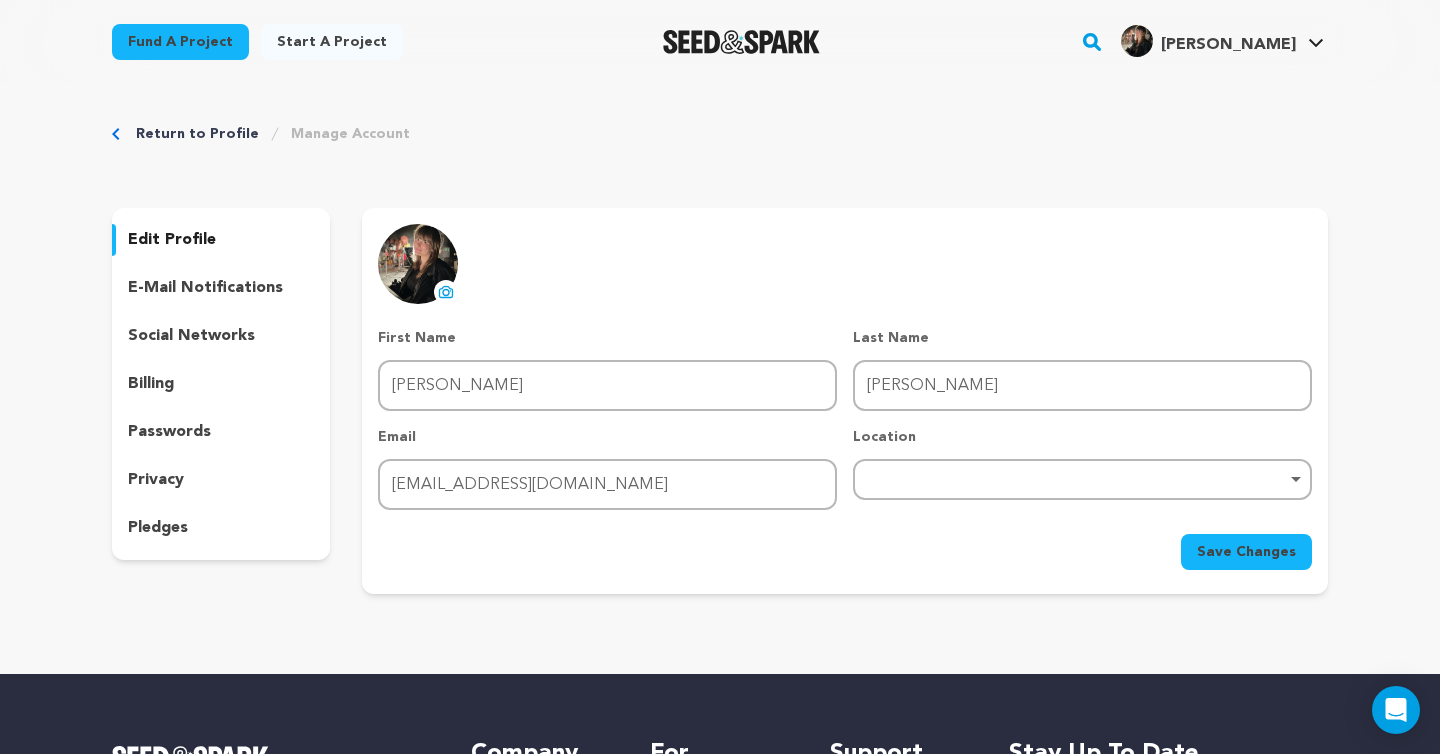 click on "e-mail notifications" at bounding box center [221, 288] 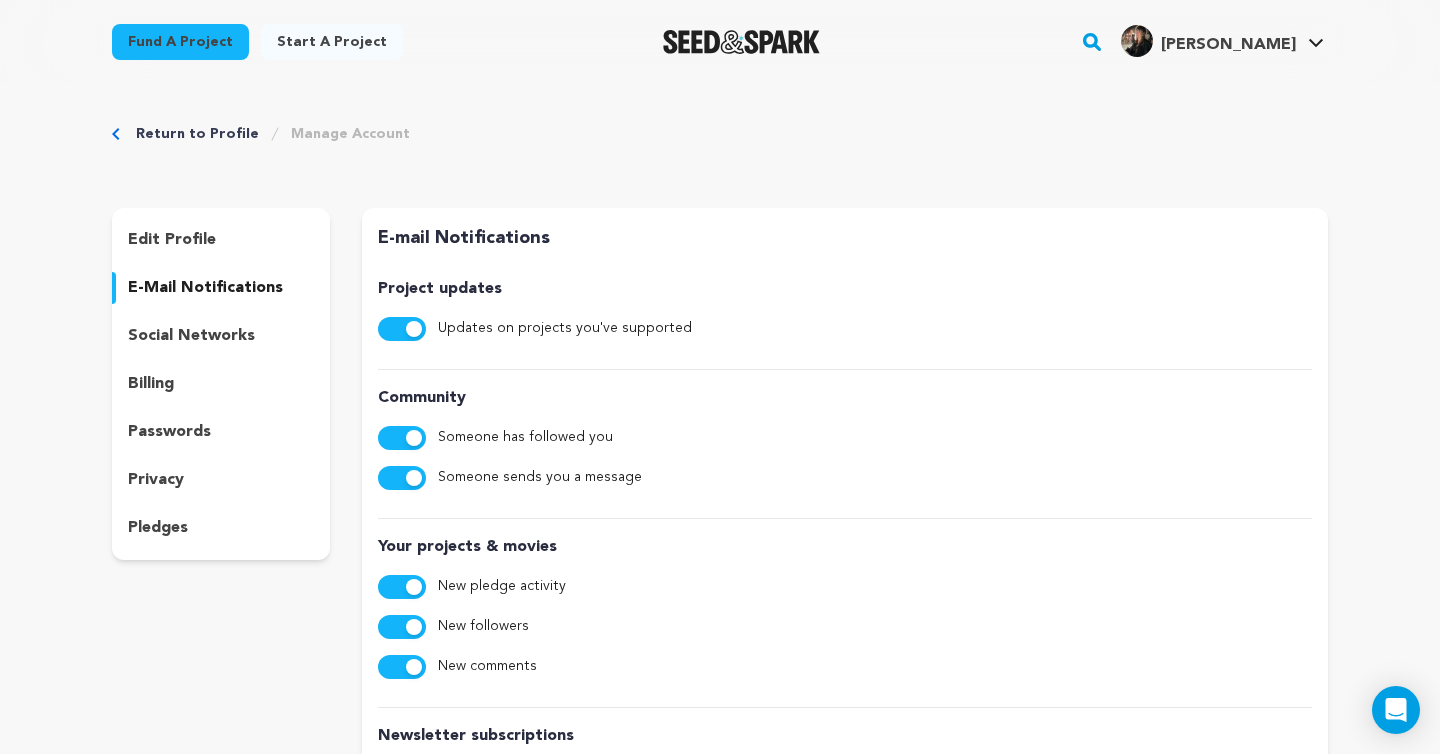 click on "social networks" at bounding box center [221, 336] 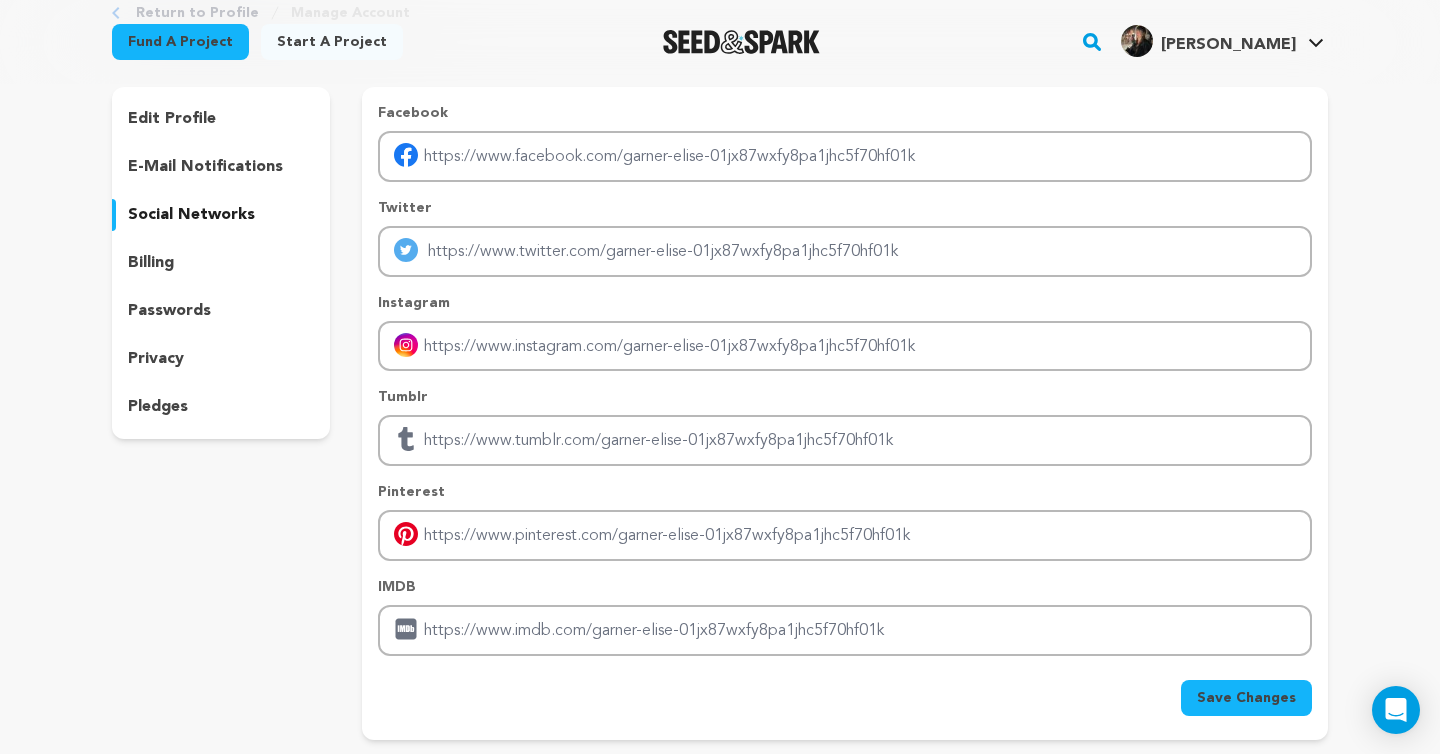 scroll, scrollTop: 122, scrollLeft: 0, axis: vertical 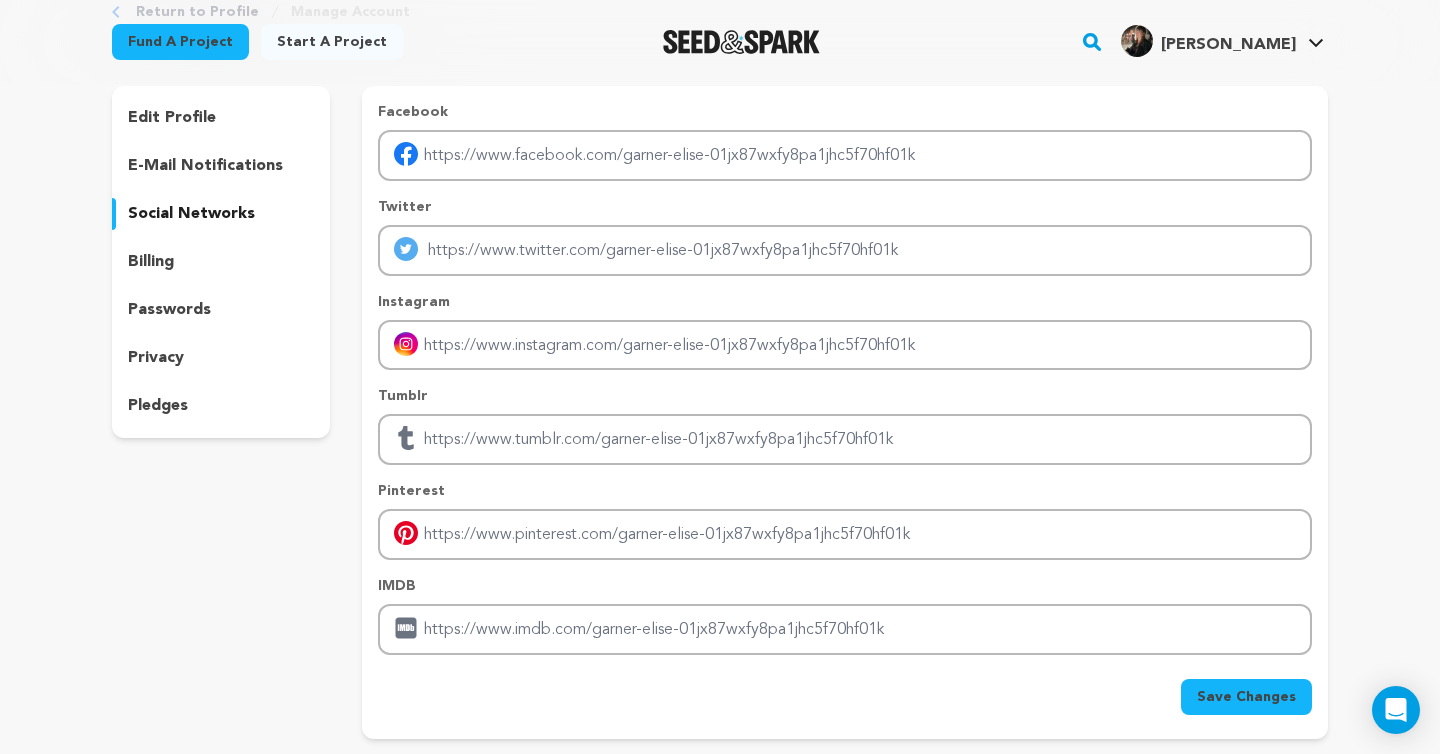 click on "edit profile
e-mail notifications
social networks
billing
passwords
privacy
pledges" at bounding box center [221, 262] 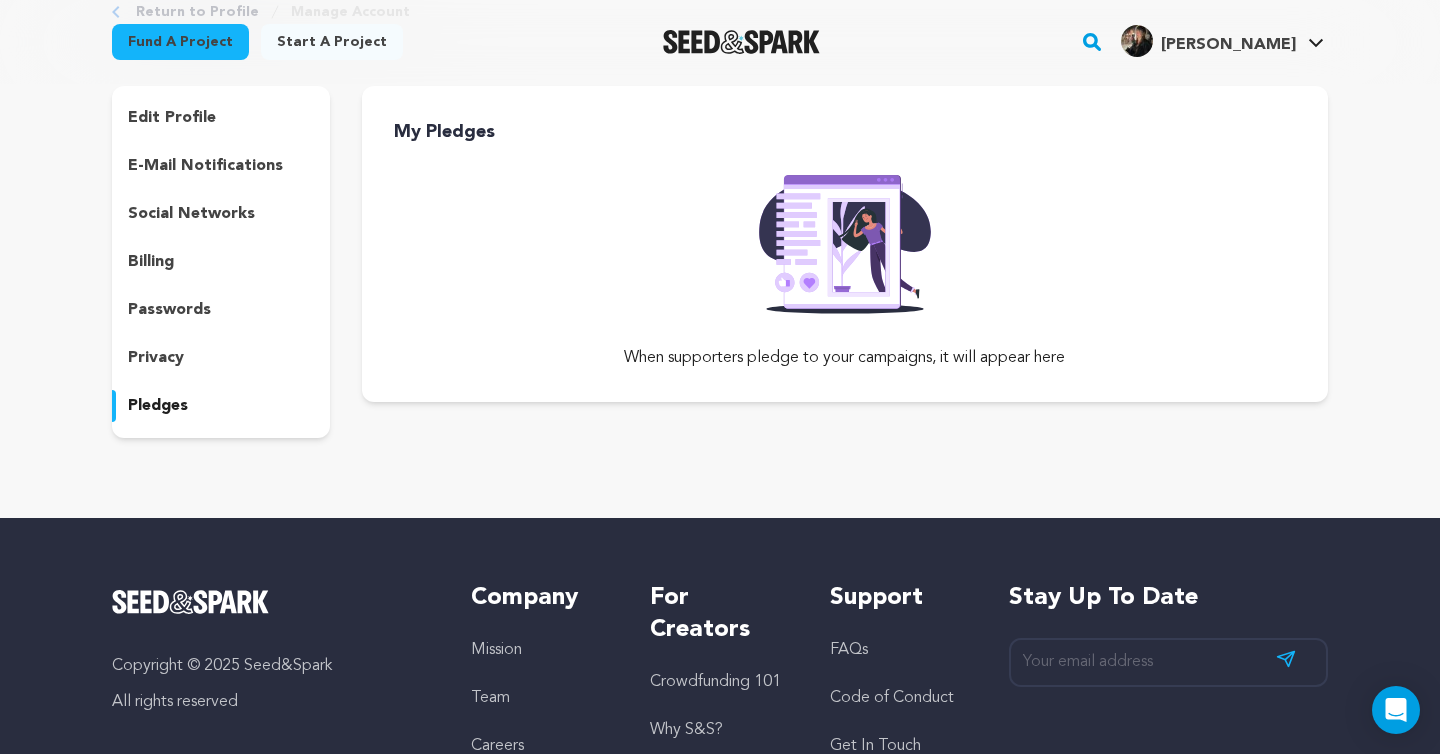 click on "privacy" at bounding box center [156, 358] 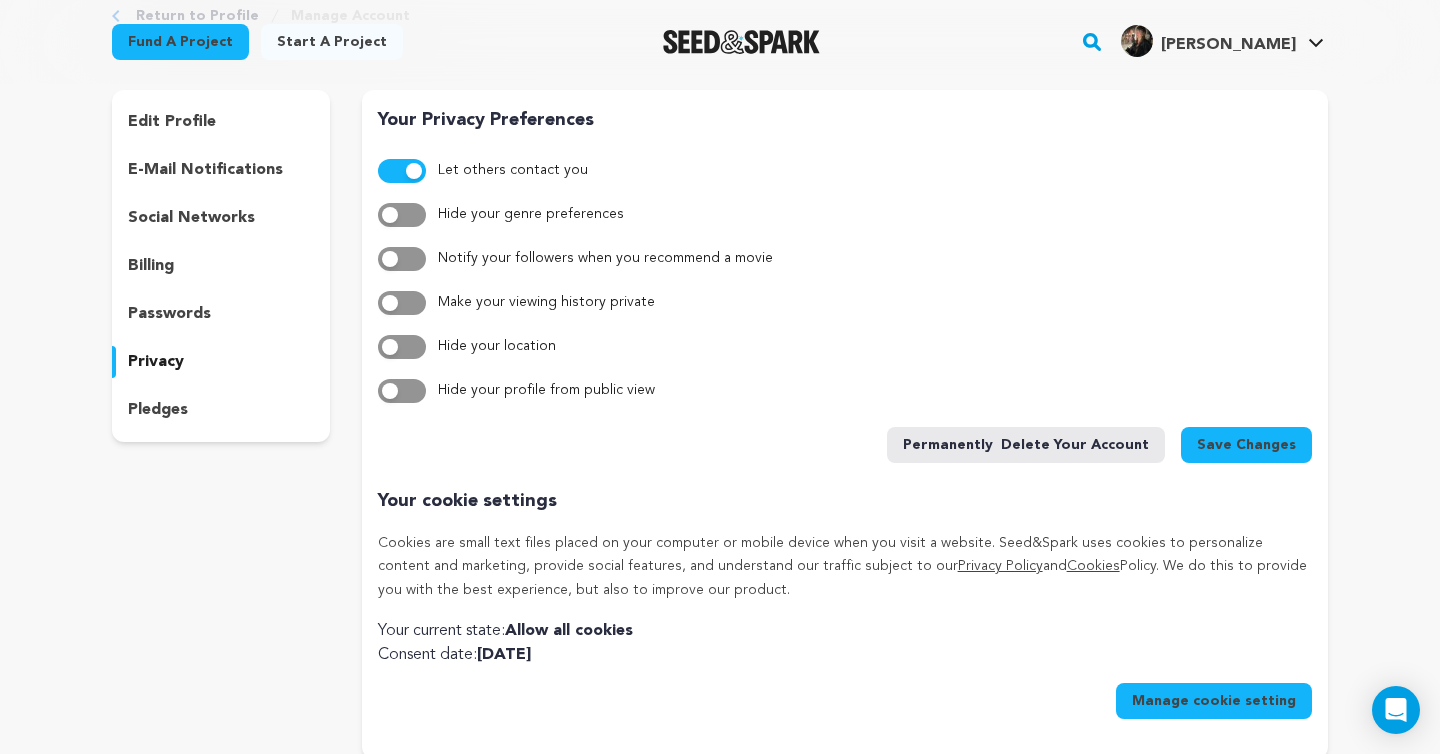 scroll, scrollTop: 96, scrollLeft: 0, axis: vertical 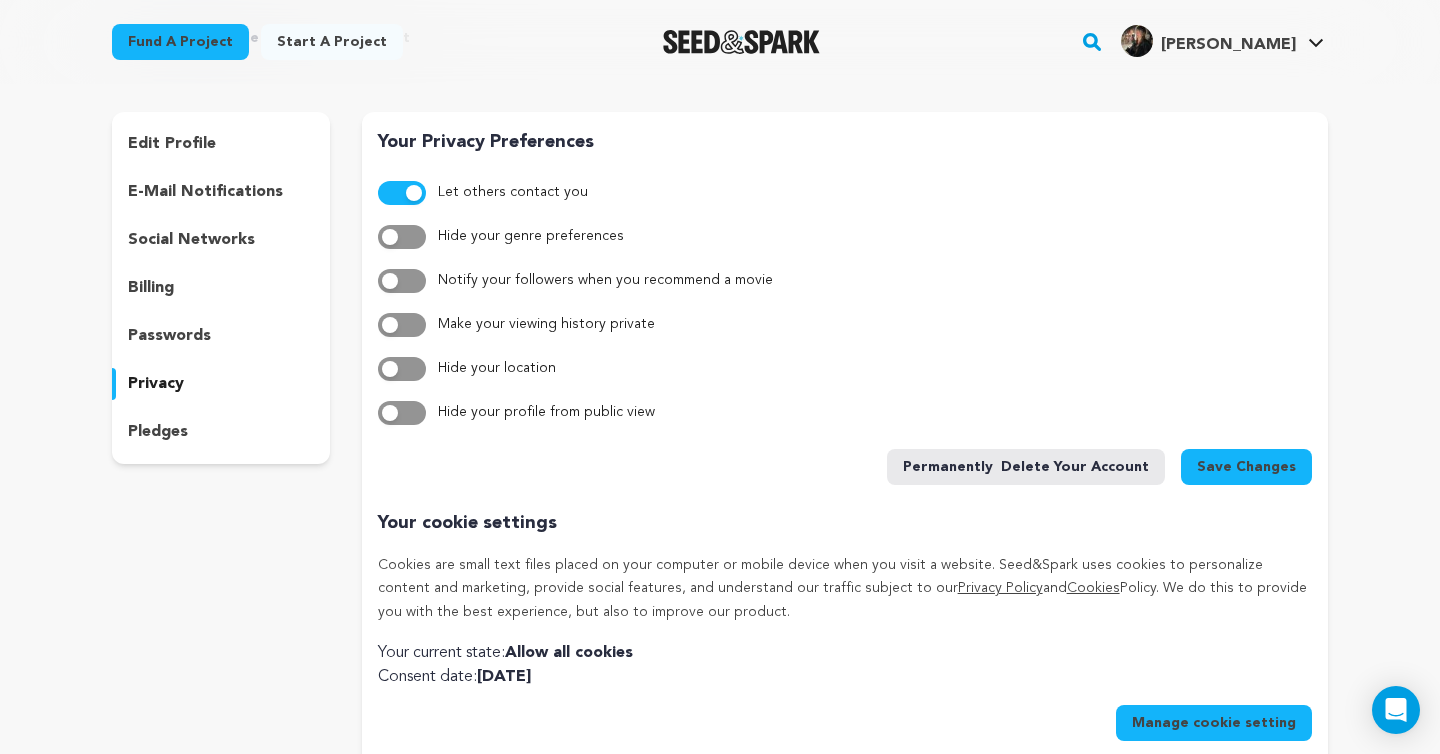 click on "social networks" at bounding box center (191, 240) 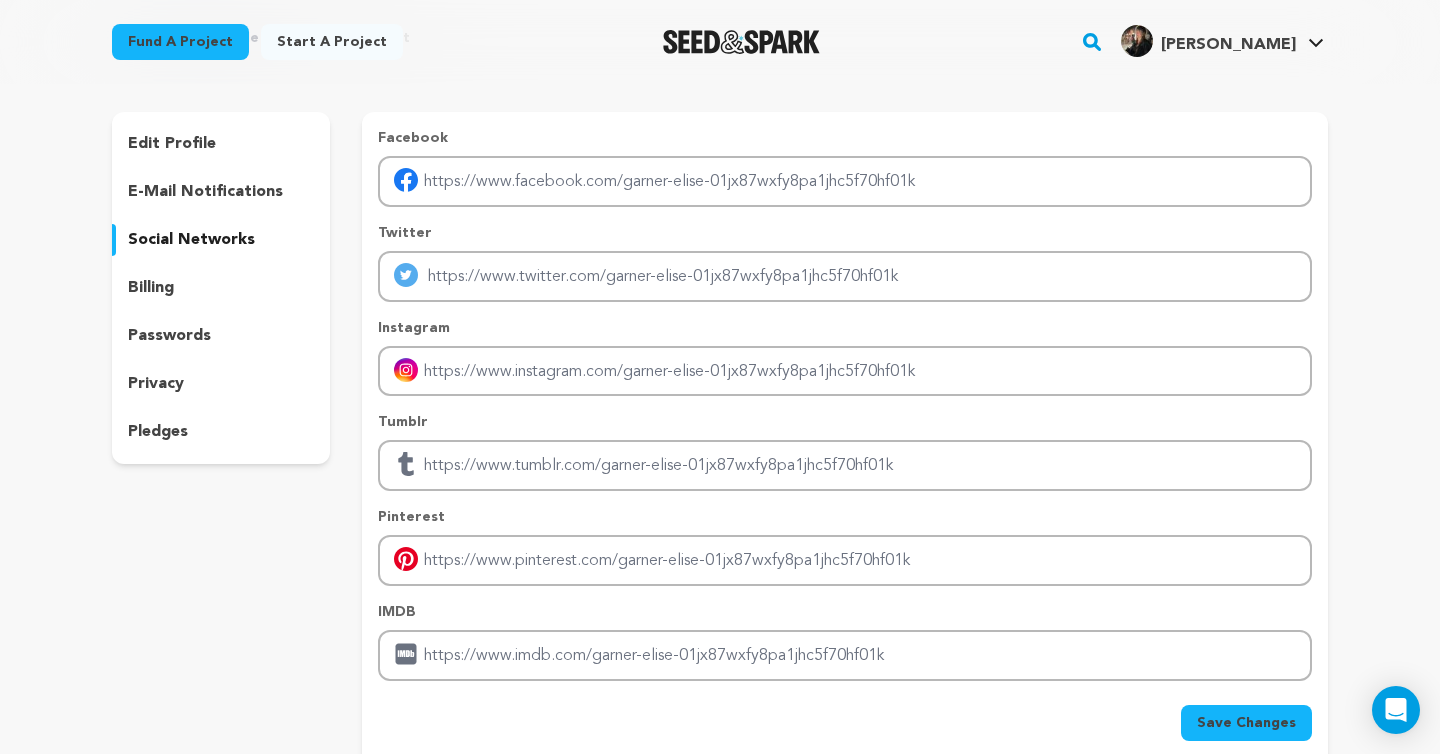 click on "Fund a project
Start a project
Search" at bounding box center [720, 42] 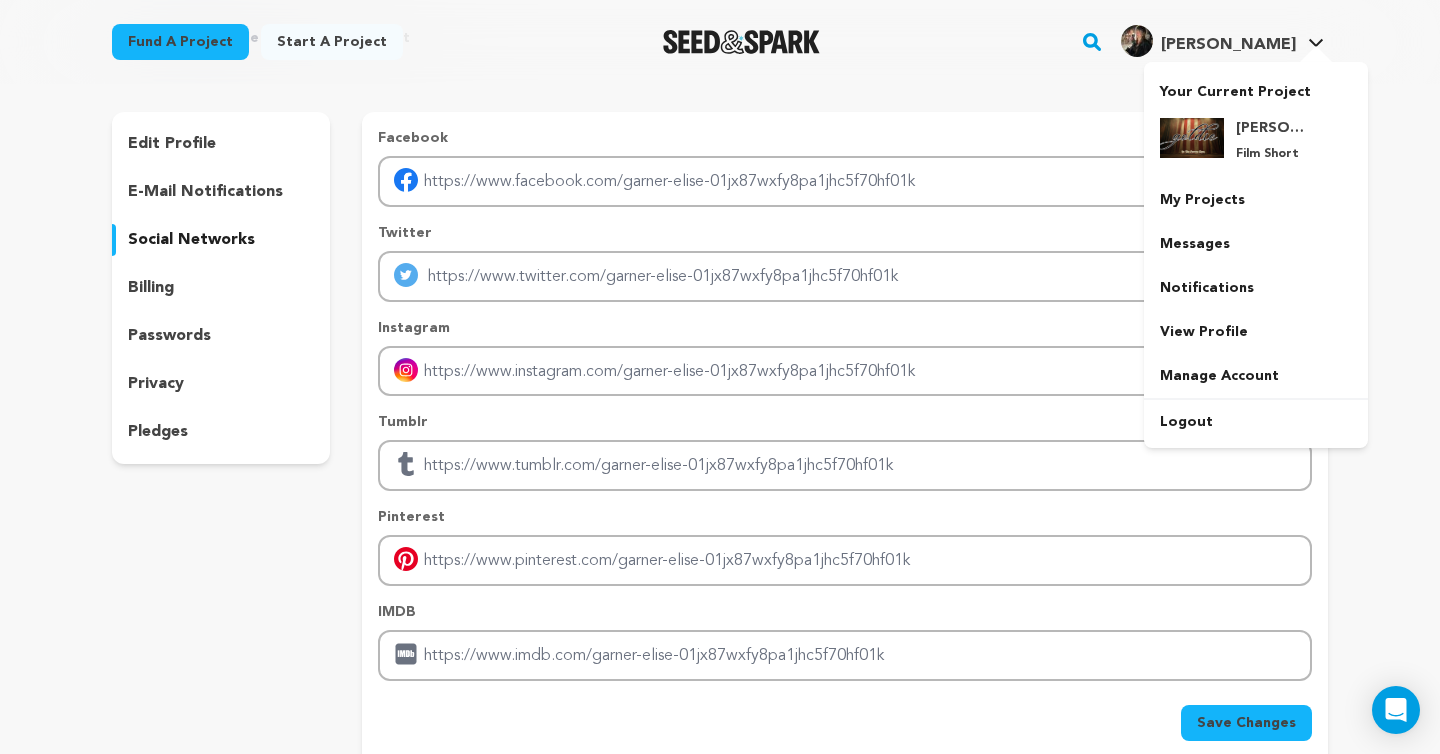 click on "[PERSON_NAME]" at bounding box center (1228, 45) 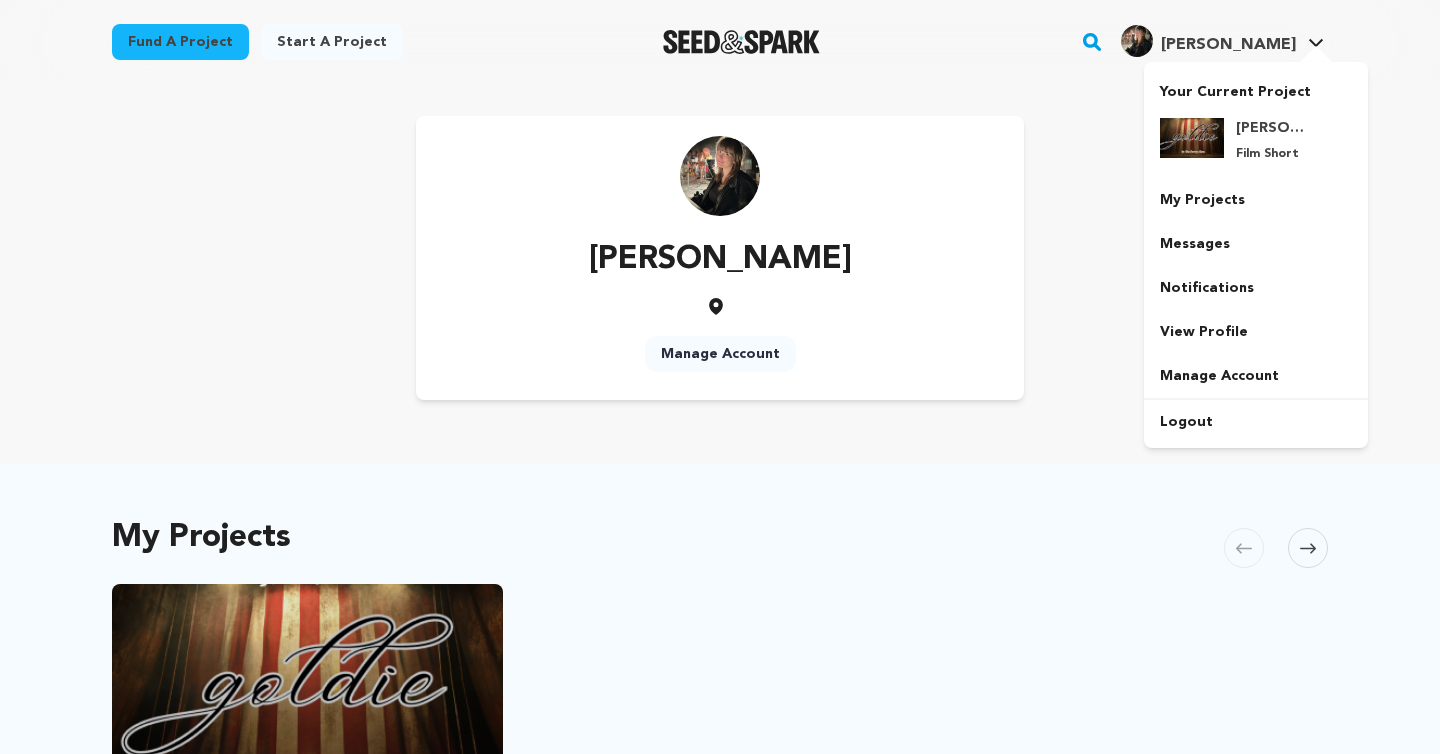 scroll, scrollTop: 0, scrollLeft: 0, axis: both 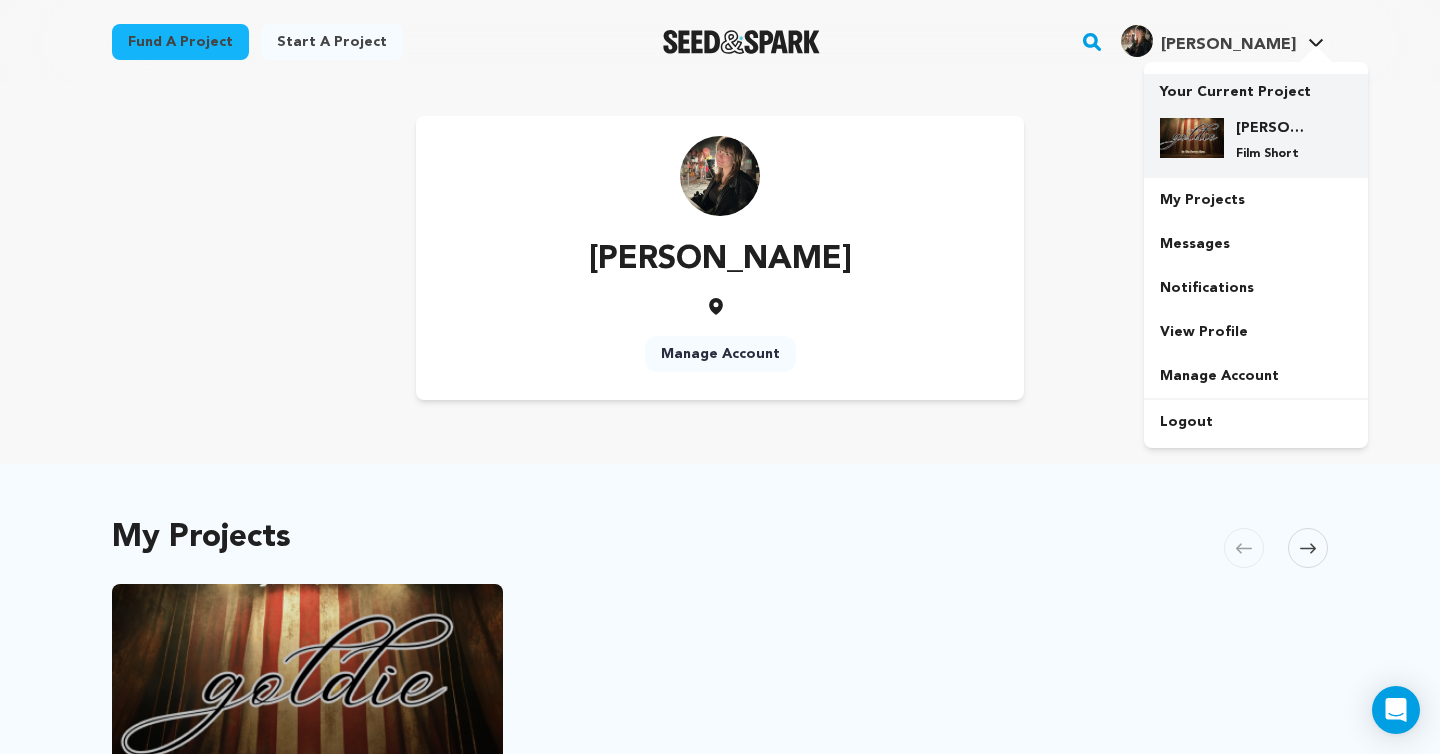 click on "[PERSON_NAME]" at bounding box center [1272, 128] 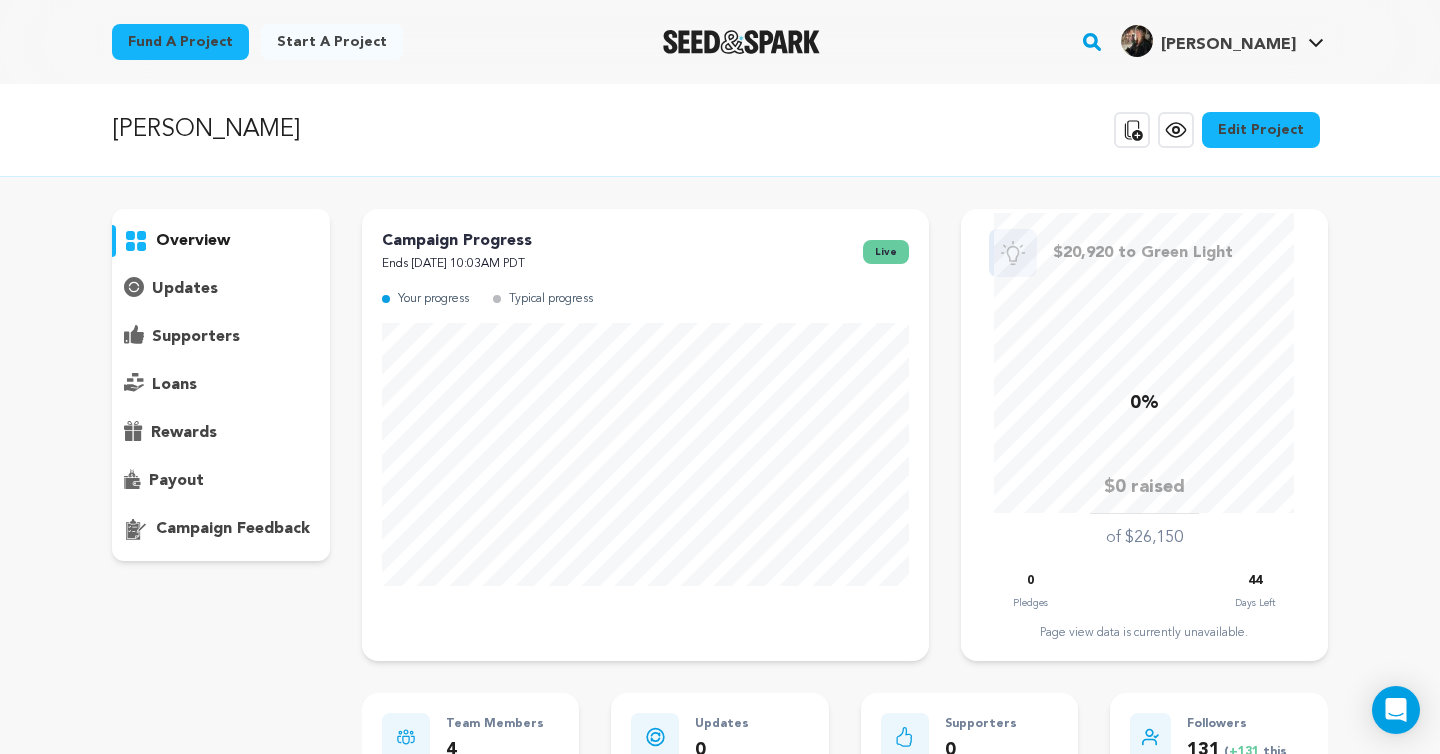 scroll, scrollTop: 0, scrollLeft: 0, axis: both 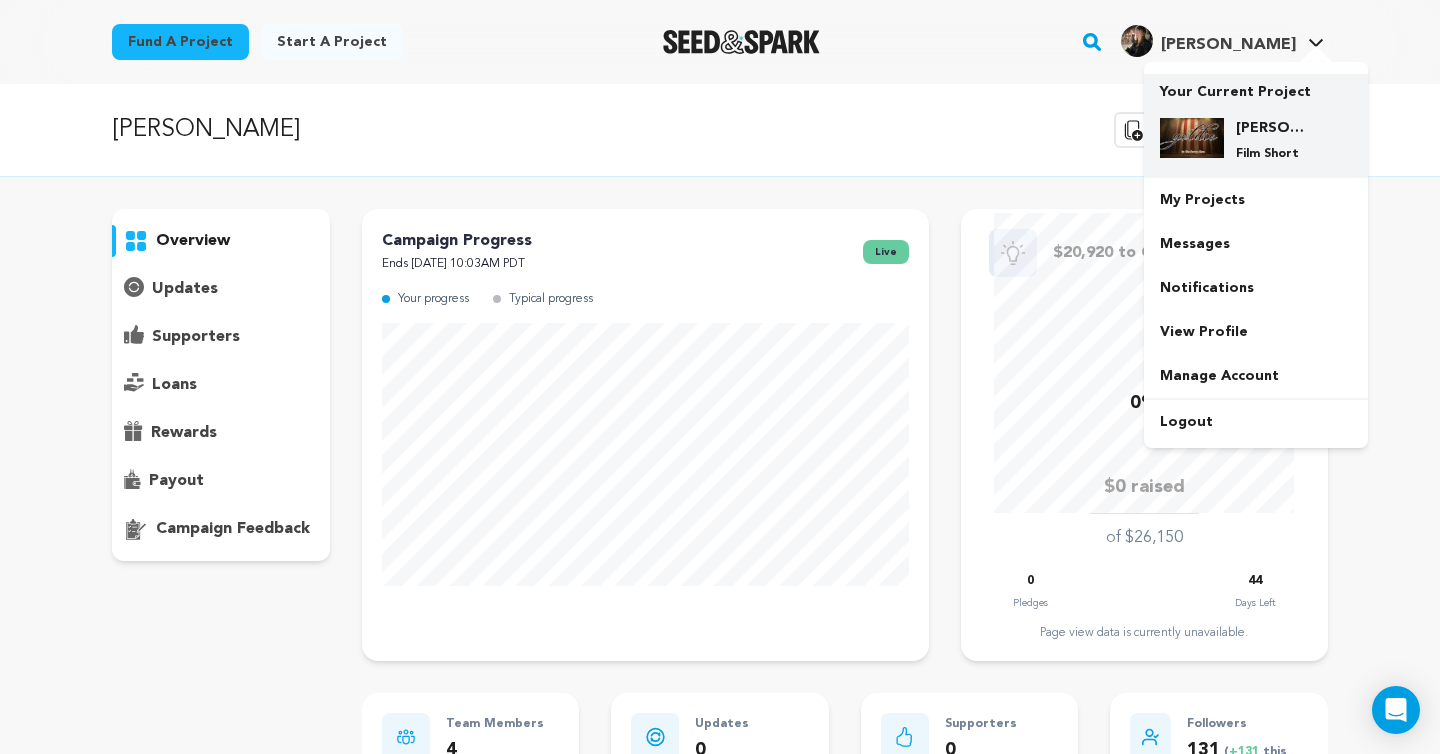 click on "Film Short" at bounding box center [1272, 154] 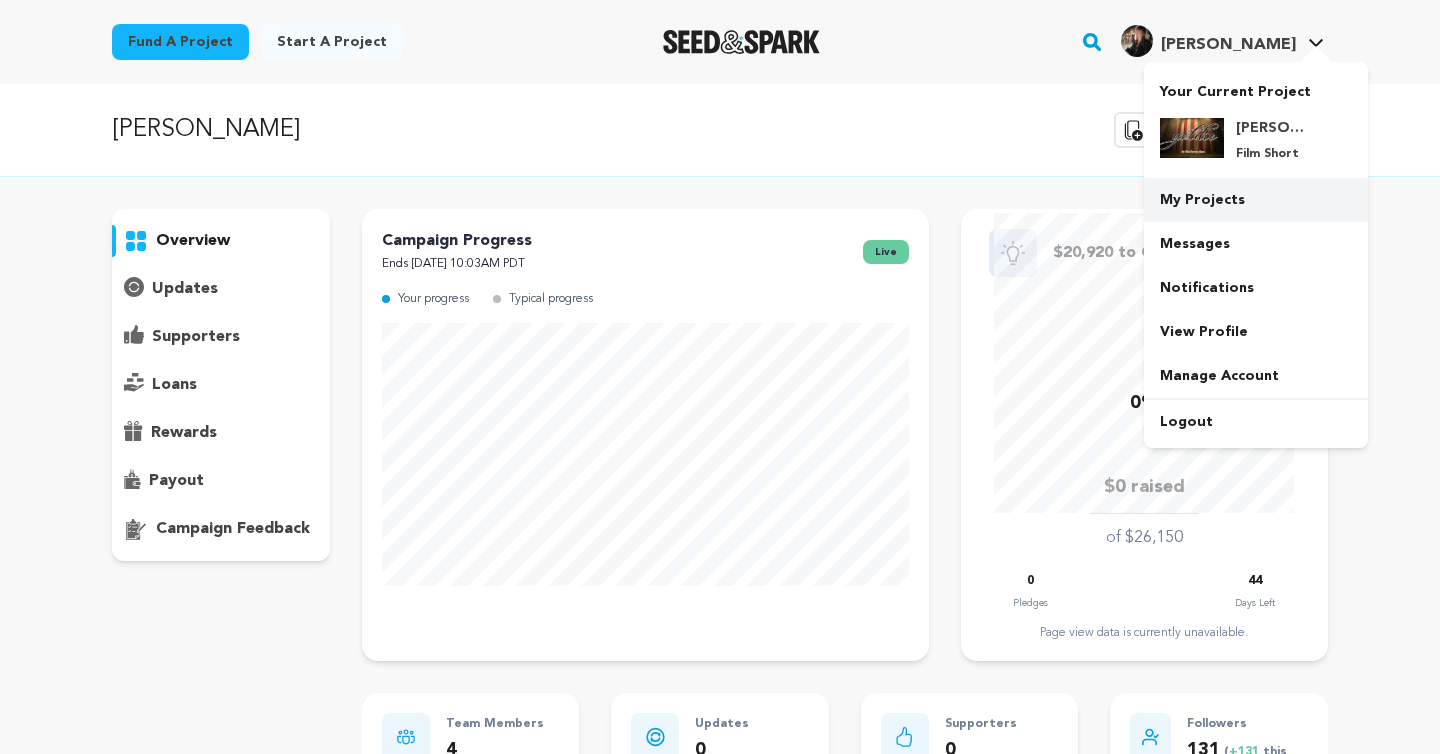 scroll, scrollTop: 0, scrollLeft: 0, axis: both 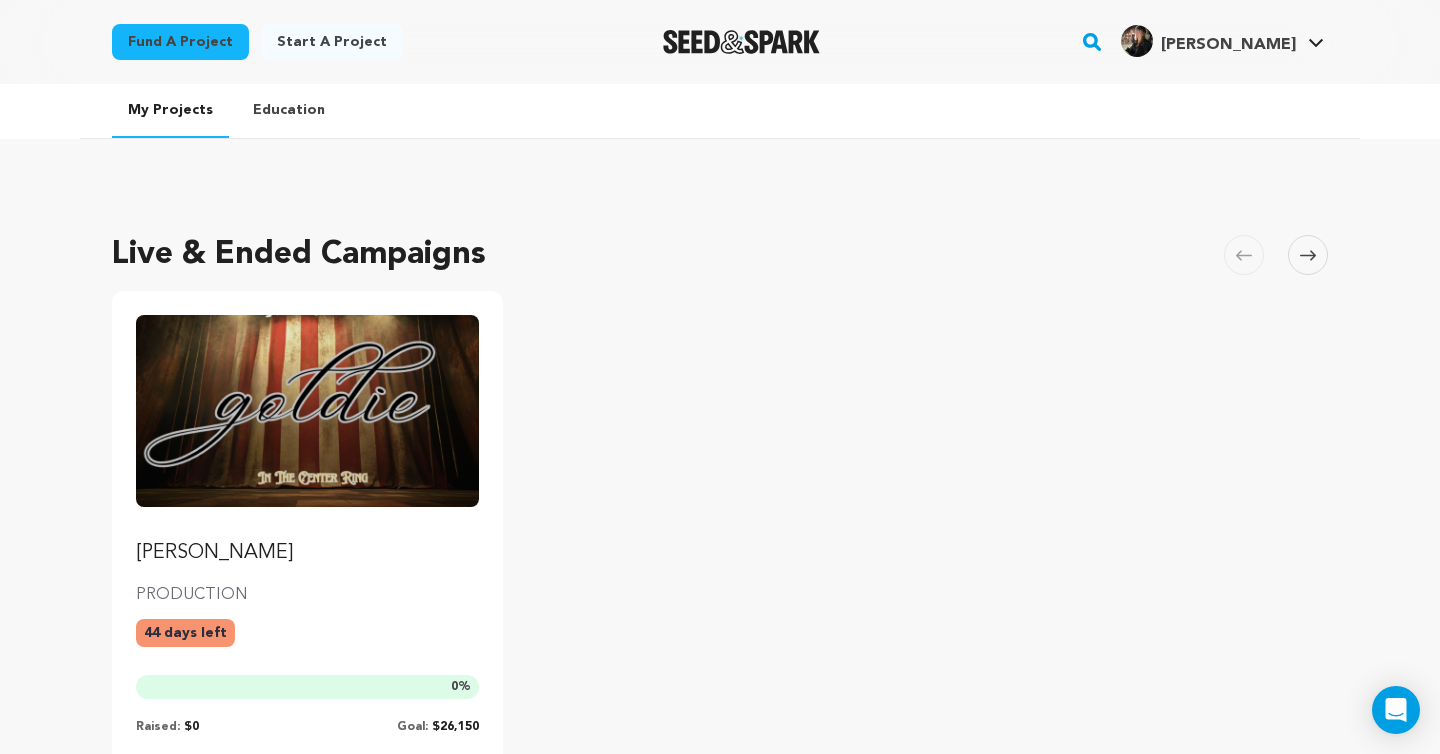 click at bounding box center [307, 411] 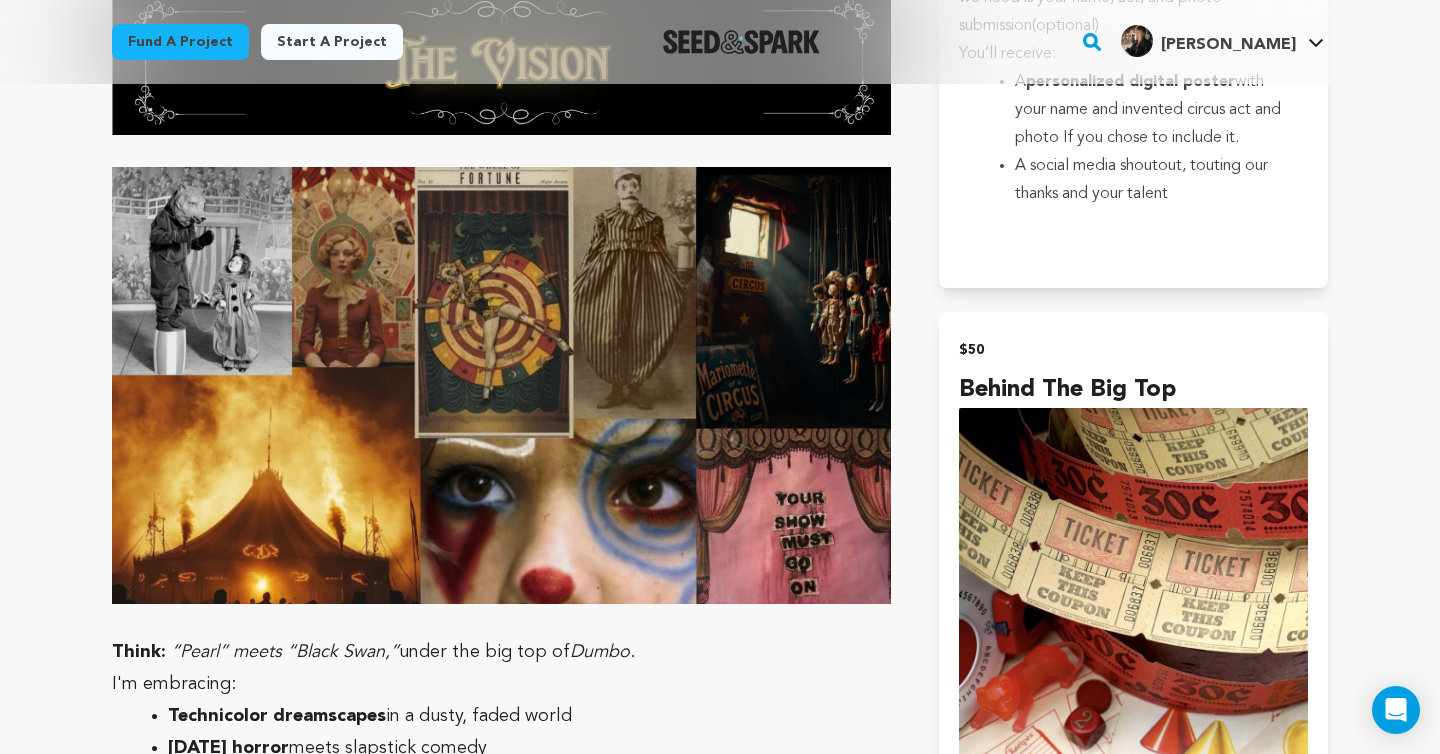 scroll, scrollTop: 2057, scrollLeft: 0, axis: vertical 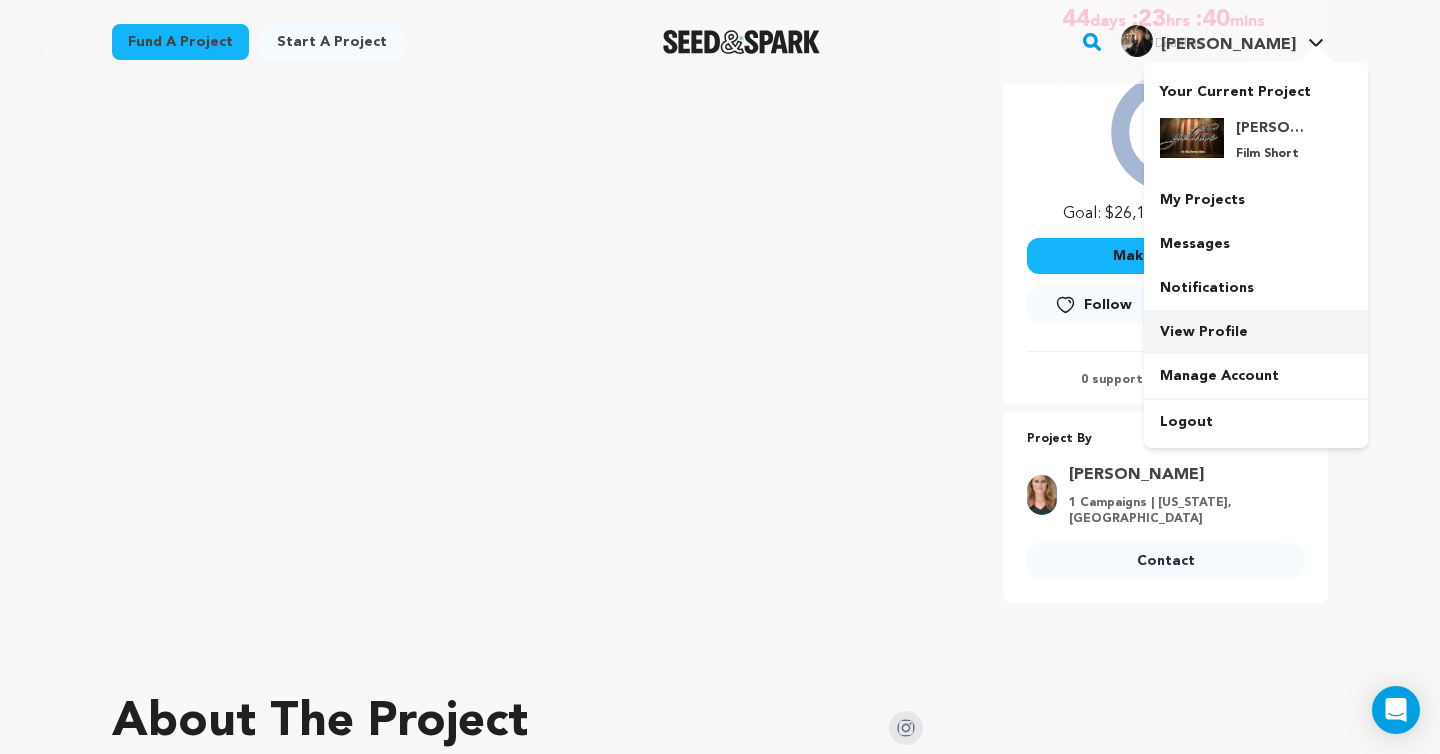click on "View Profile" at bounding box center (1256, 332) 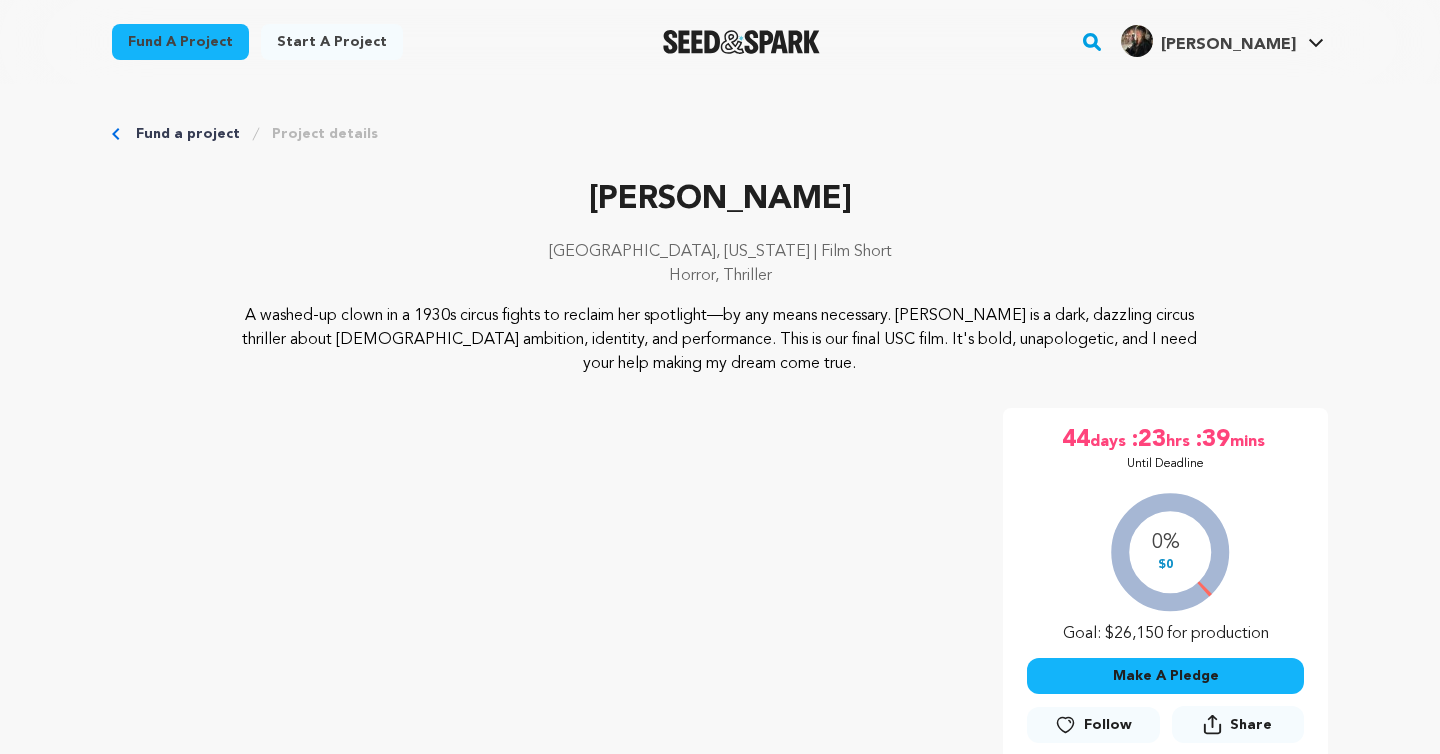 scroll, scrollTop: 0, scrollLeft: 0, axis: both 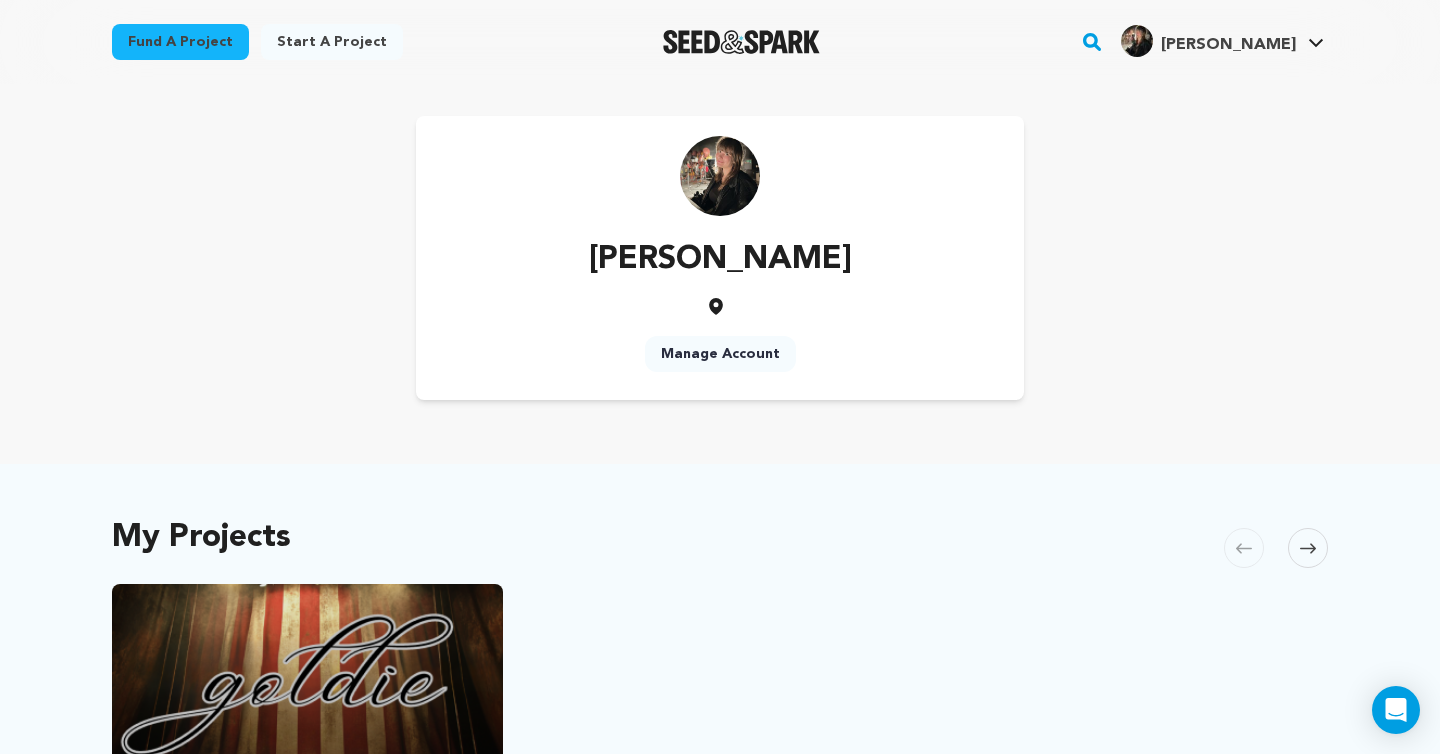 click on "Manage Account" at bounding box center (720, 354) 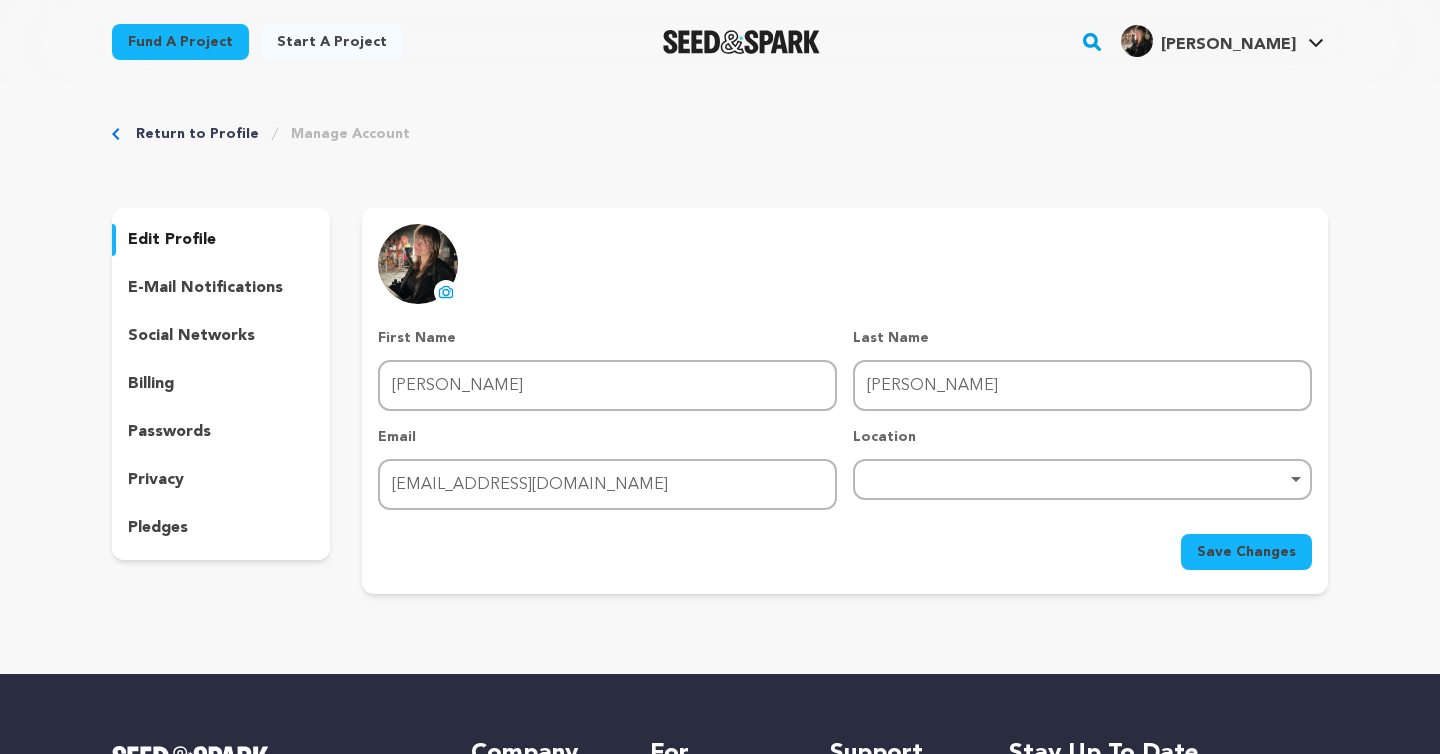 scroll, scrollTop: 0, scrollLeft: 0, axis: both 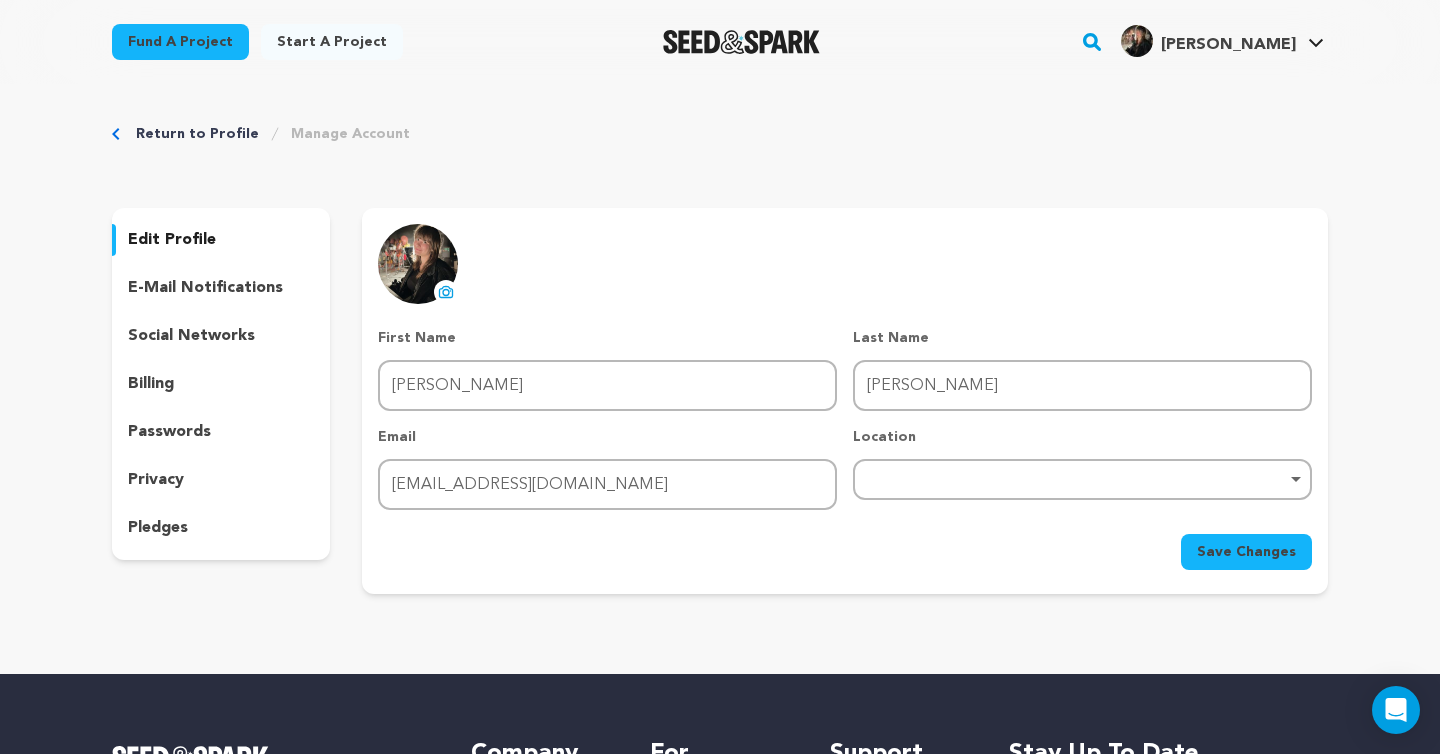 click on "Remove item" at bounding box center [1082, 479] 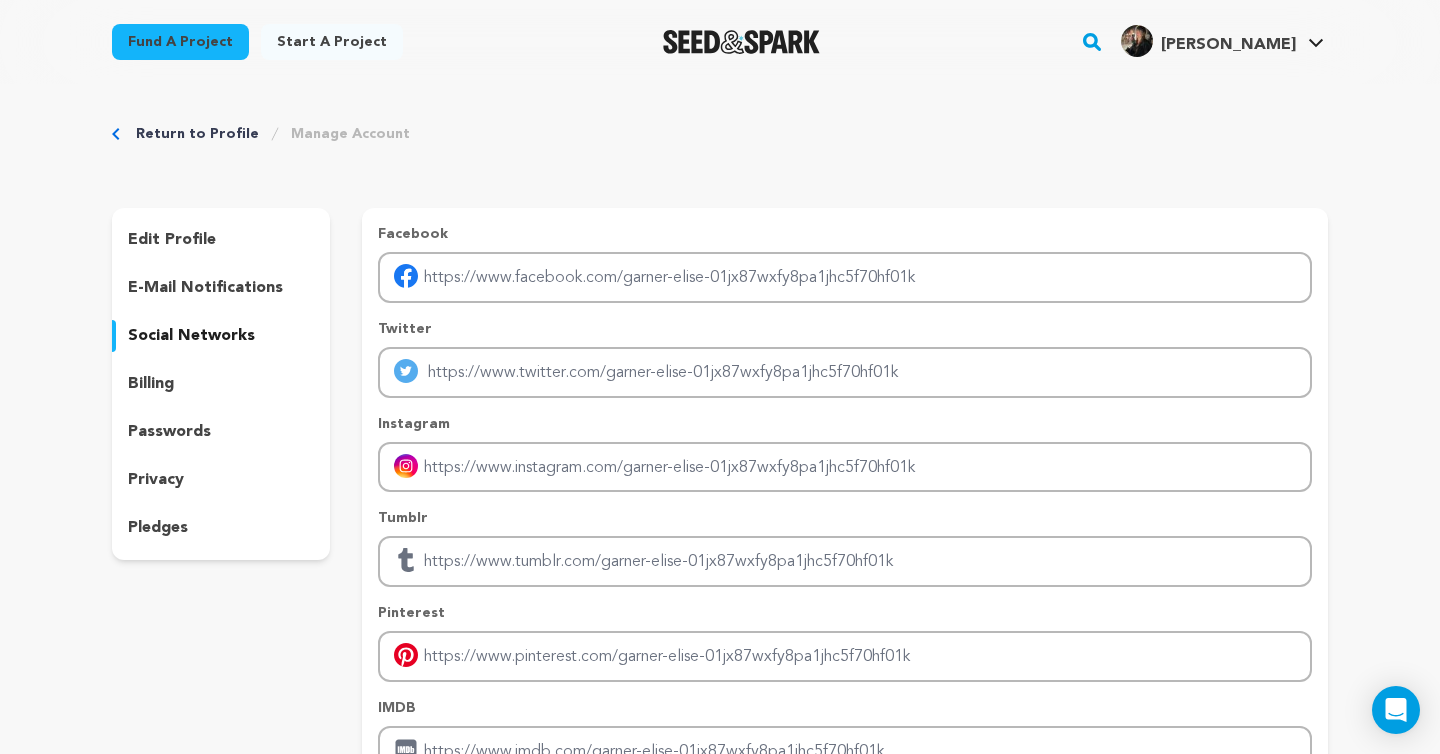 click on "e-mail notifications" at bounding box center (205, 288) 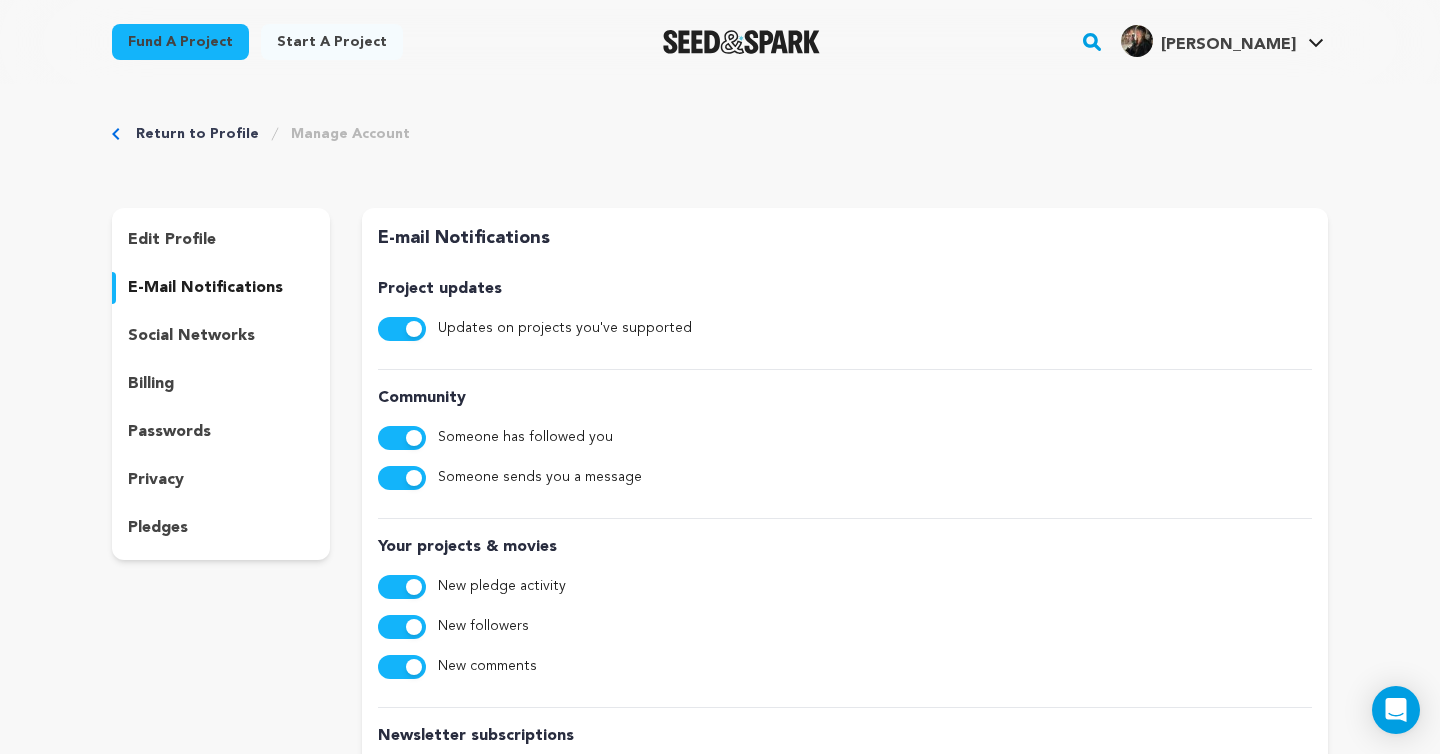 click on "billing" at bounding box center [221, 384] 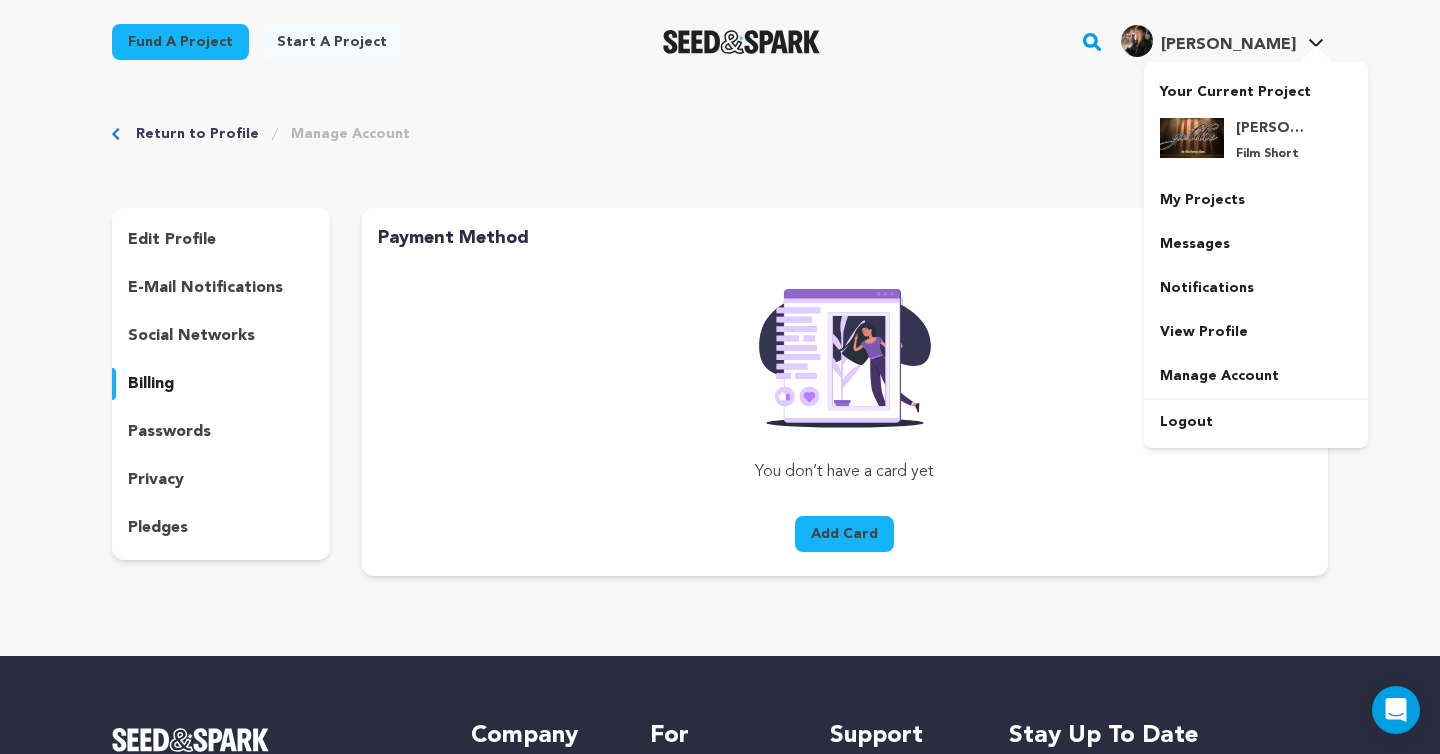 click at bounding box center (1137, 41) 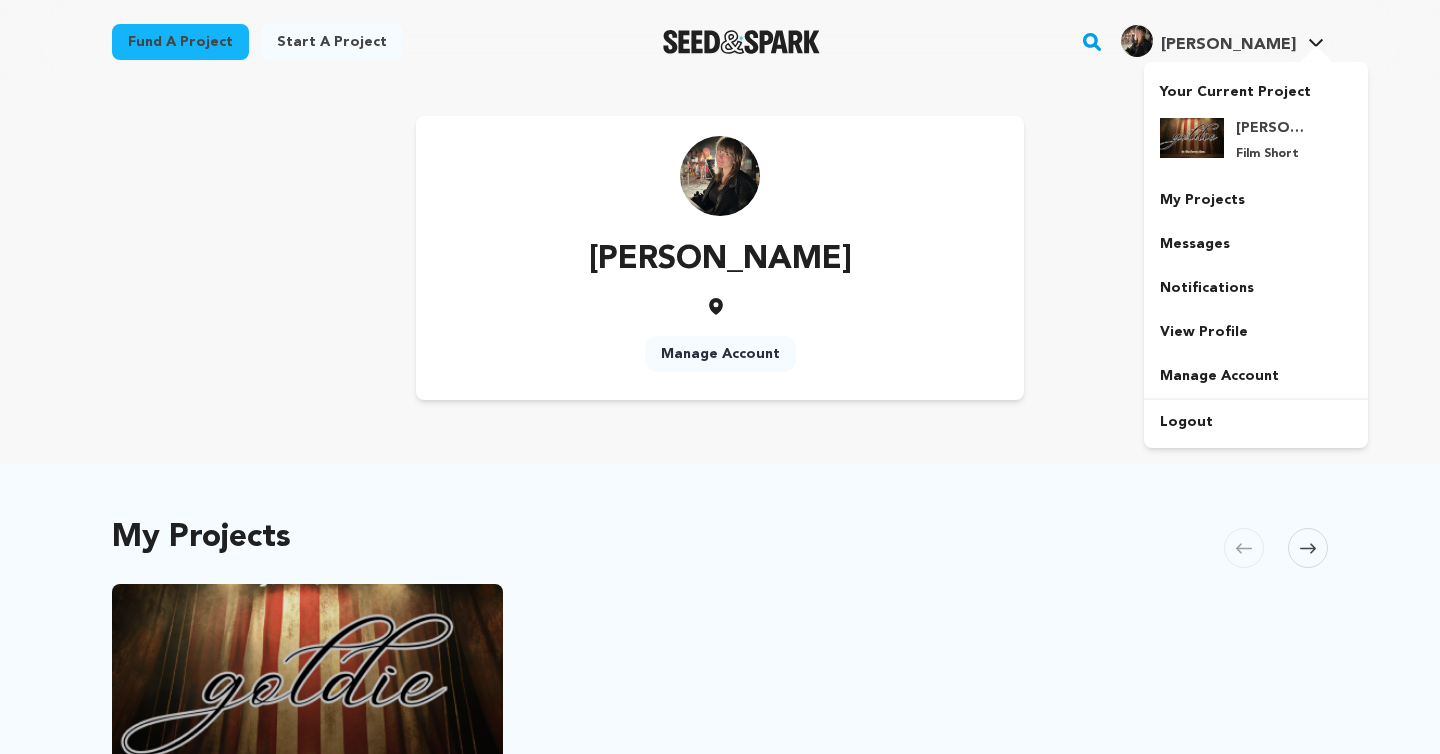 scroll, scrollTop: 0, scrollLeft: 0, axis: both 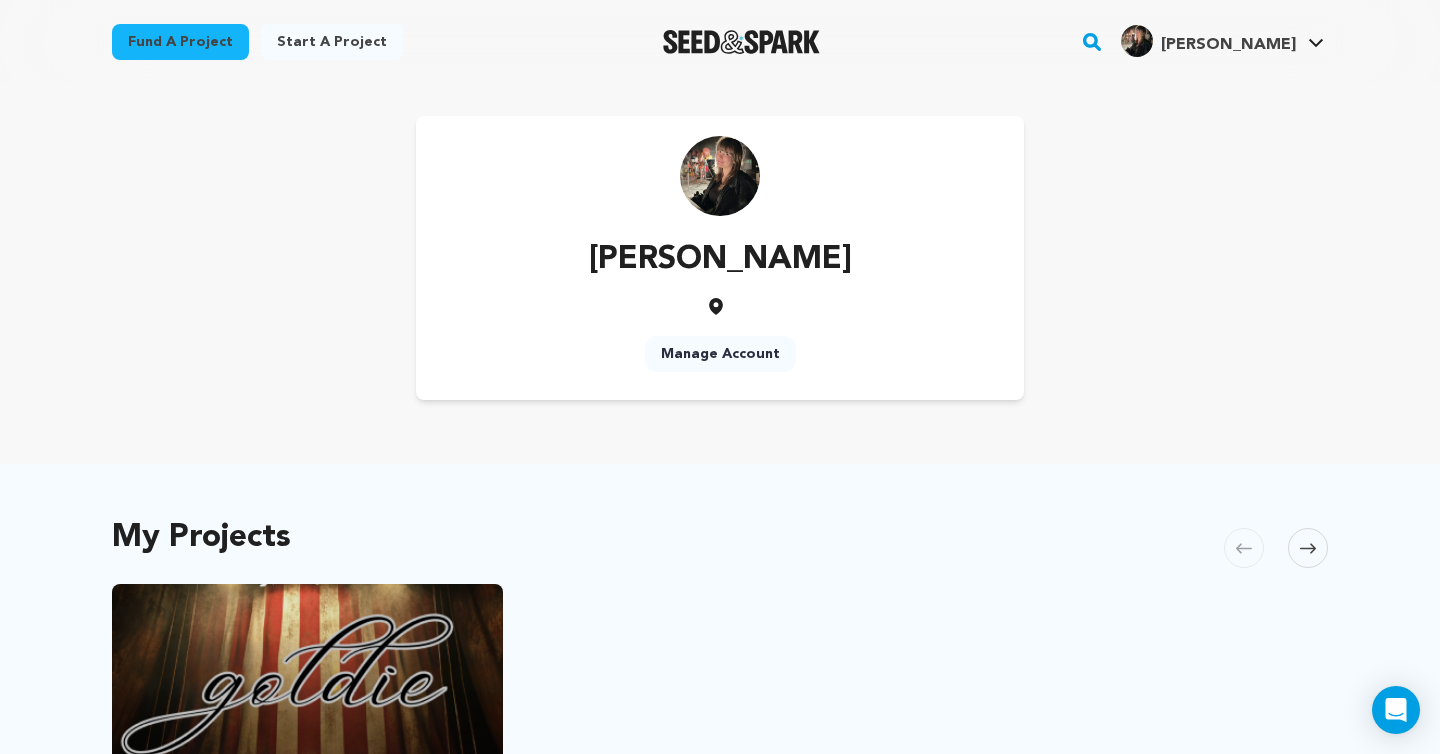 click on "Manage Account" at bounding box center [720, 354] 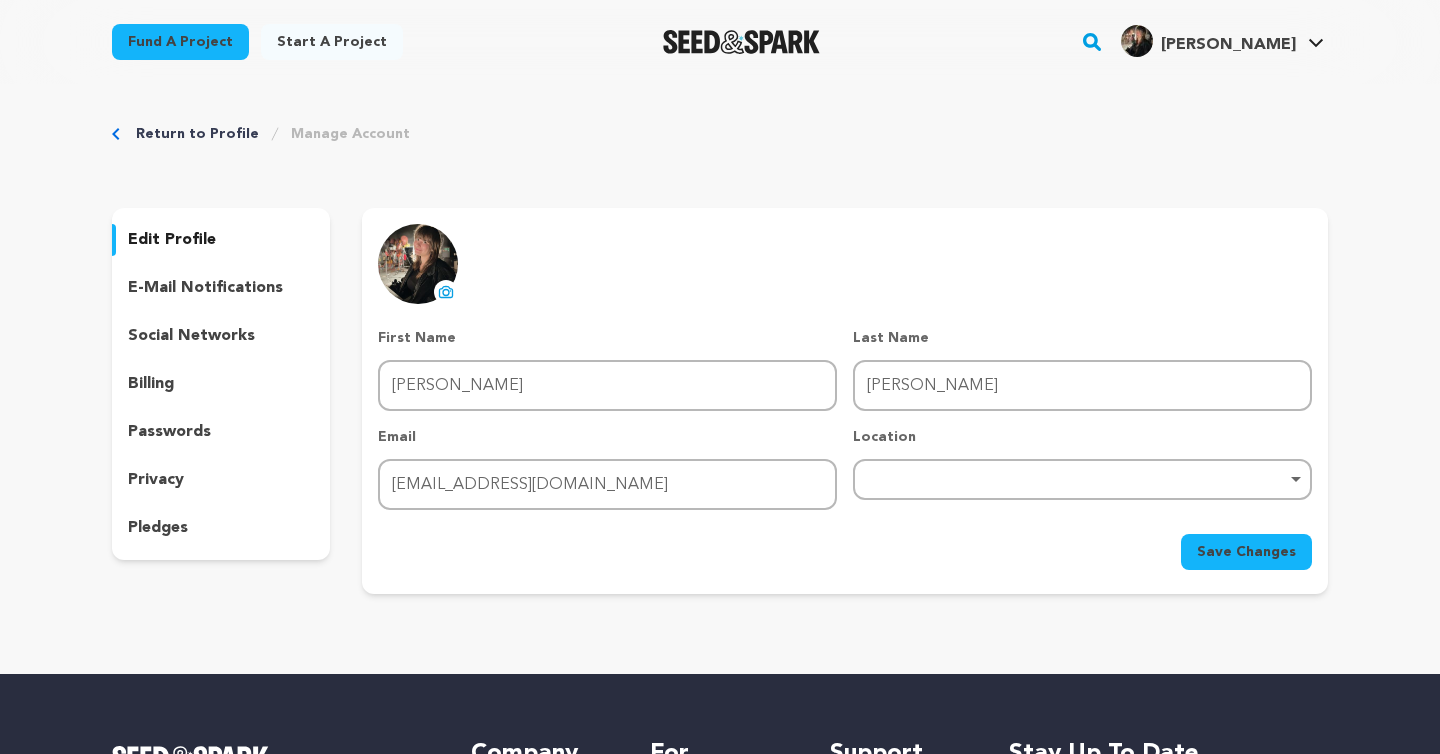 scroll, scrollTop: 0, scrollLeft: 0, axis: both 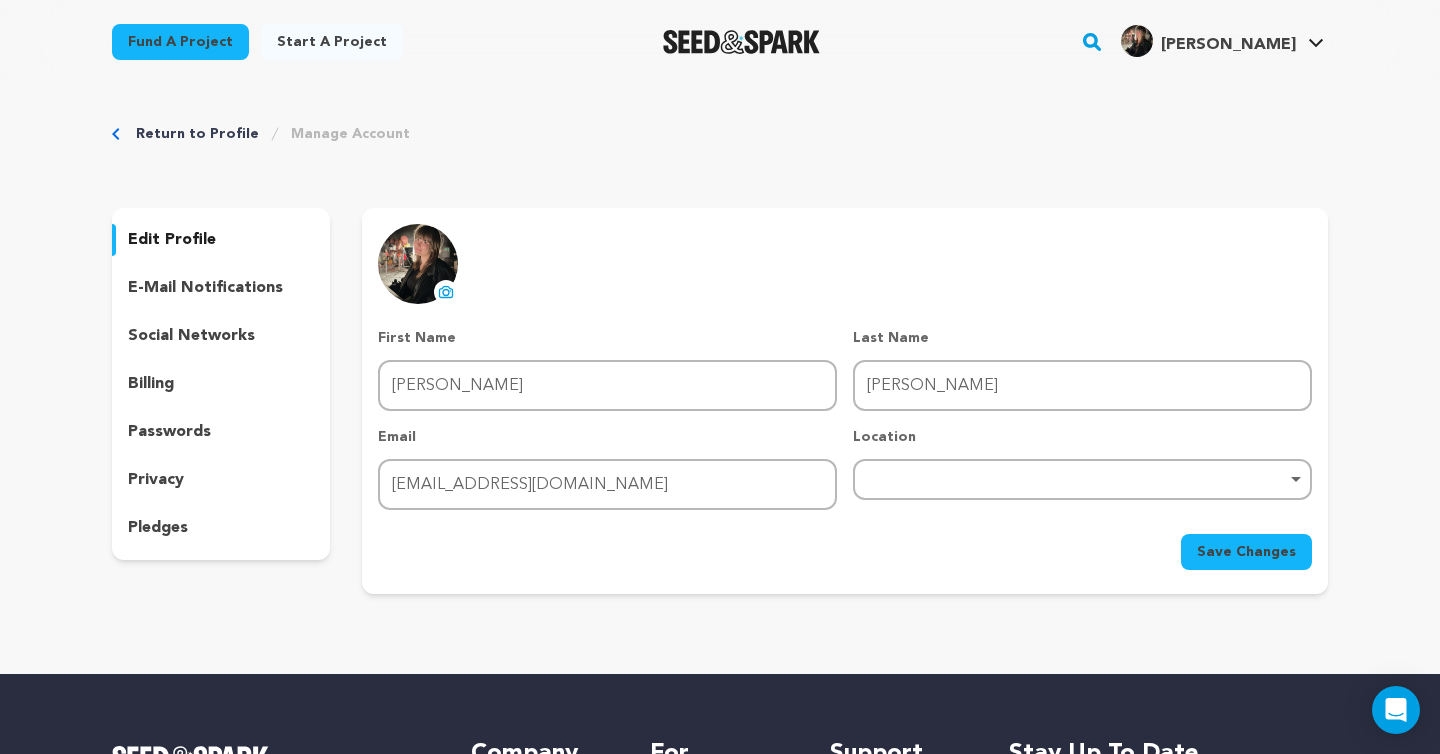 click on "privacy" at bounding box center (221, 480) 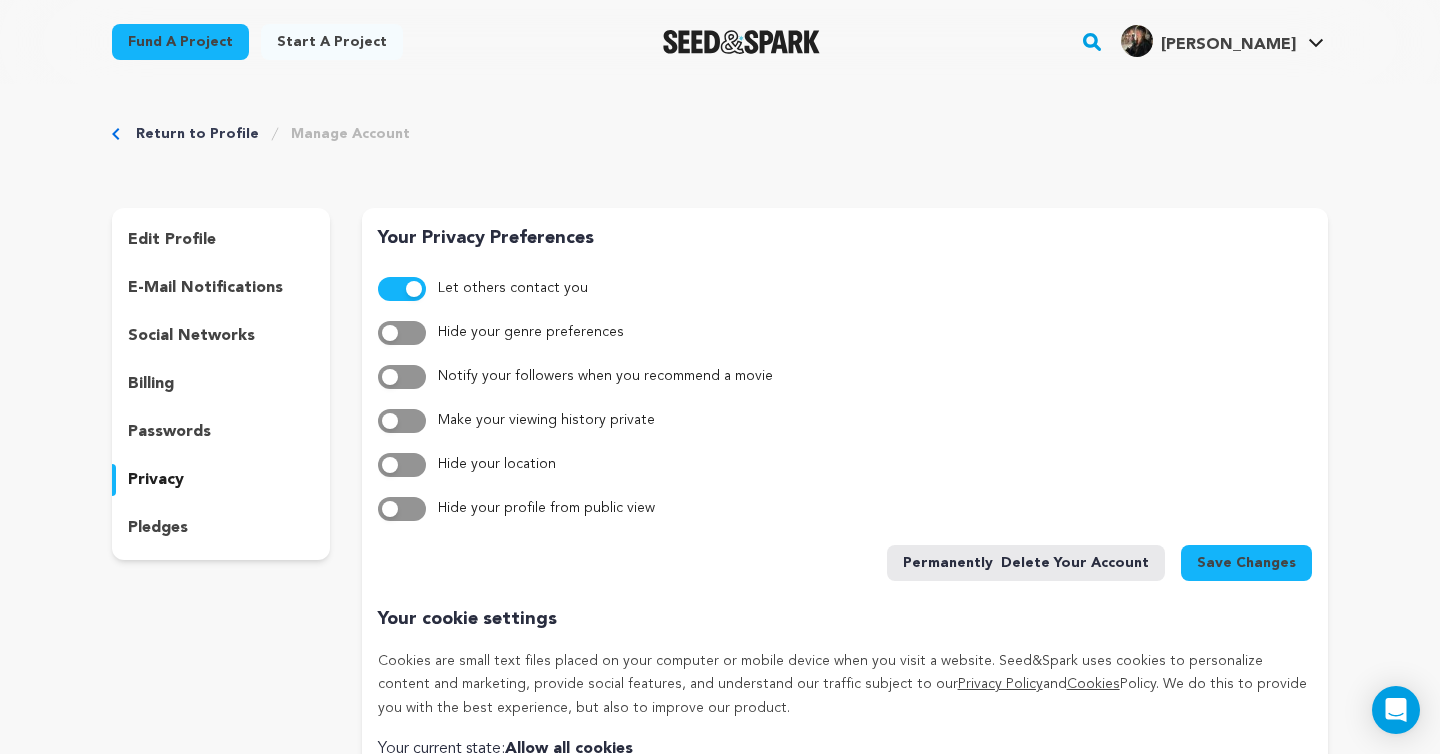 click at bounding box center [402, 377] 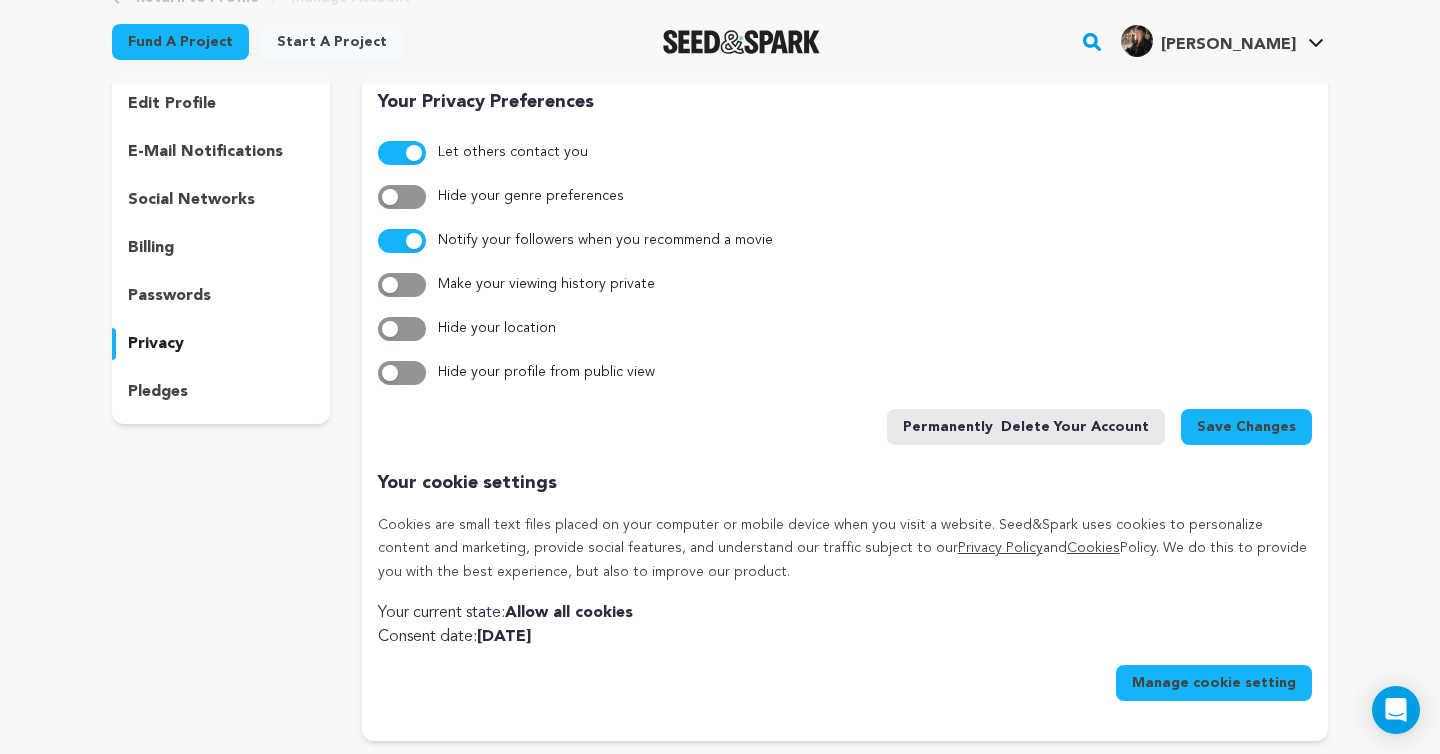 scroll, scrollTop: 104, scrollLeft: 0, axis: vertical 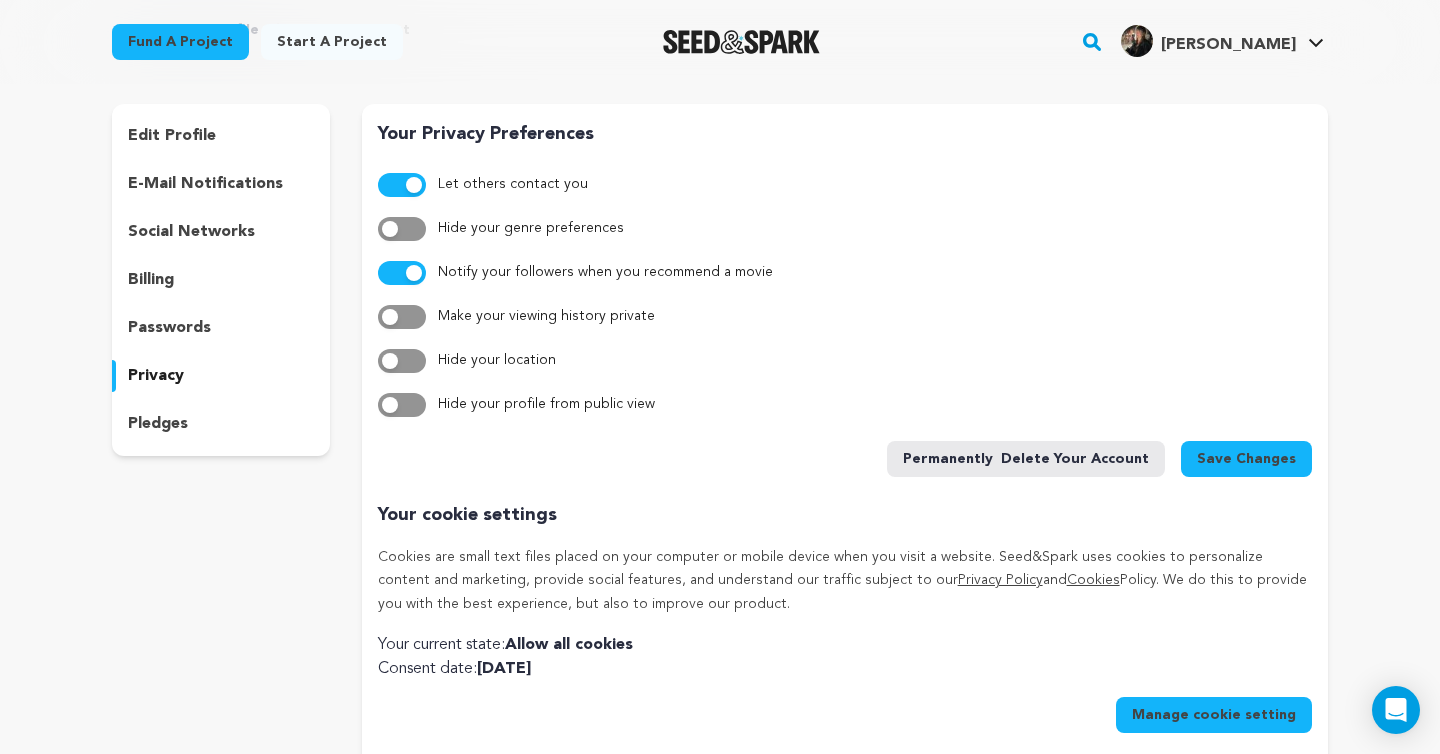click on "Save Changes" at bounding box center (1246, 459) 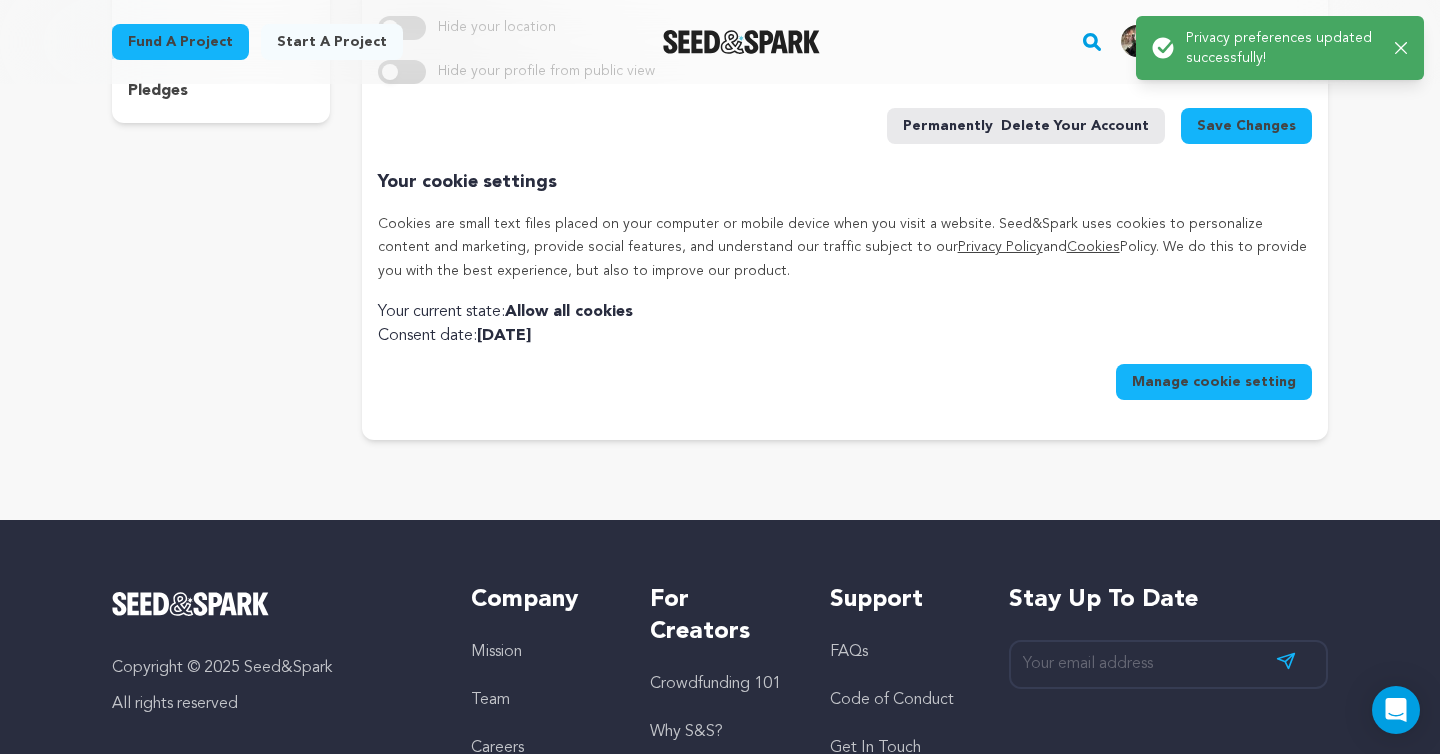 scroll, scrollTop: 674, scrollLeft: 0, axis: vertical 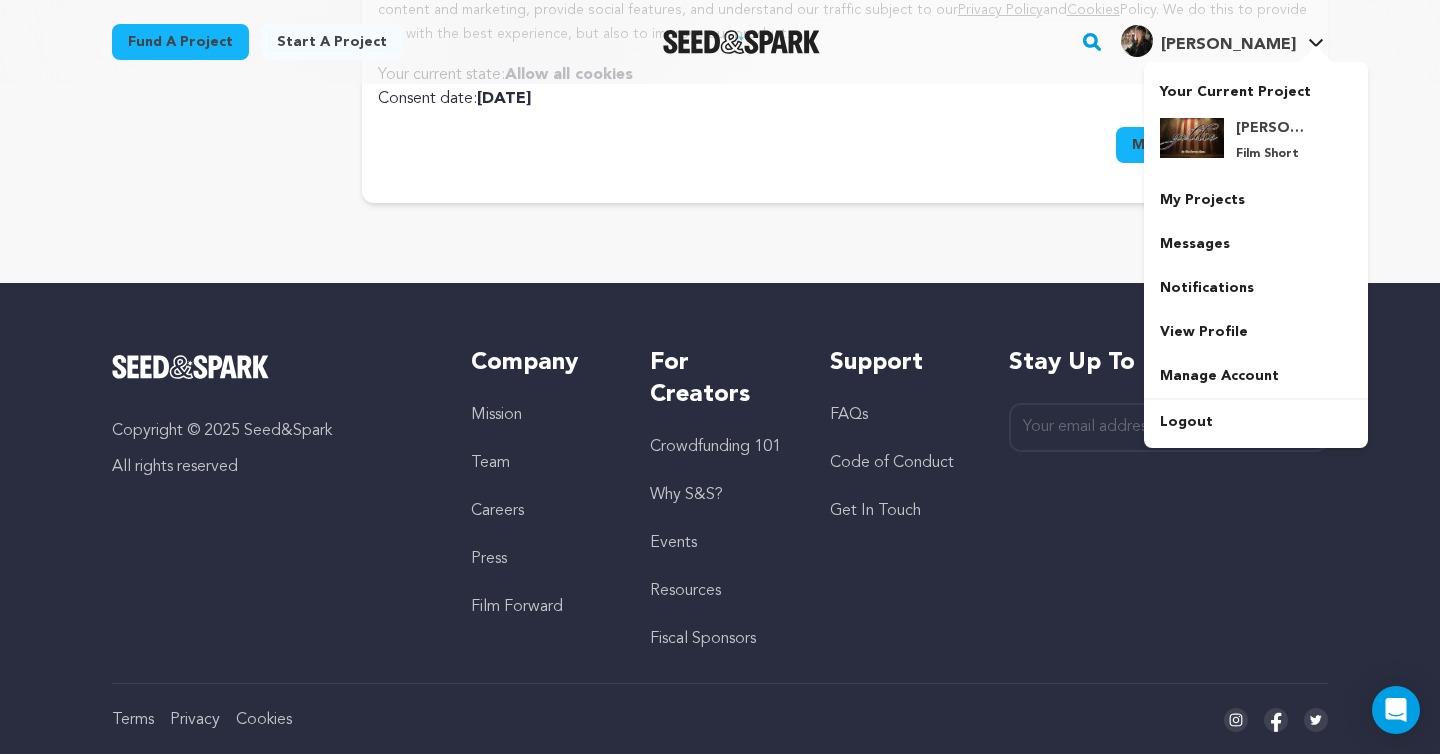 click on "[PERSON_NAME]" at bounding box center (1208, 41) 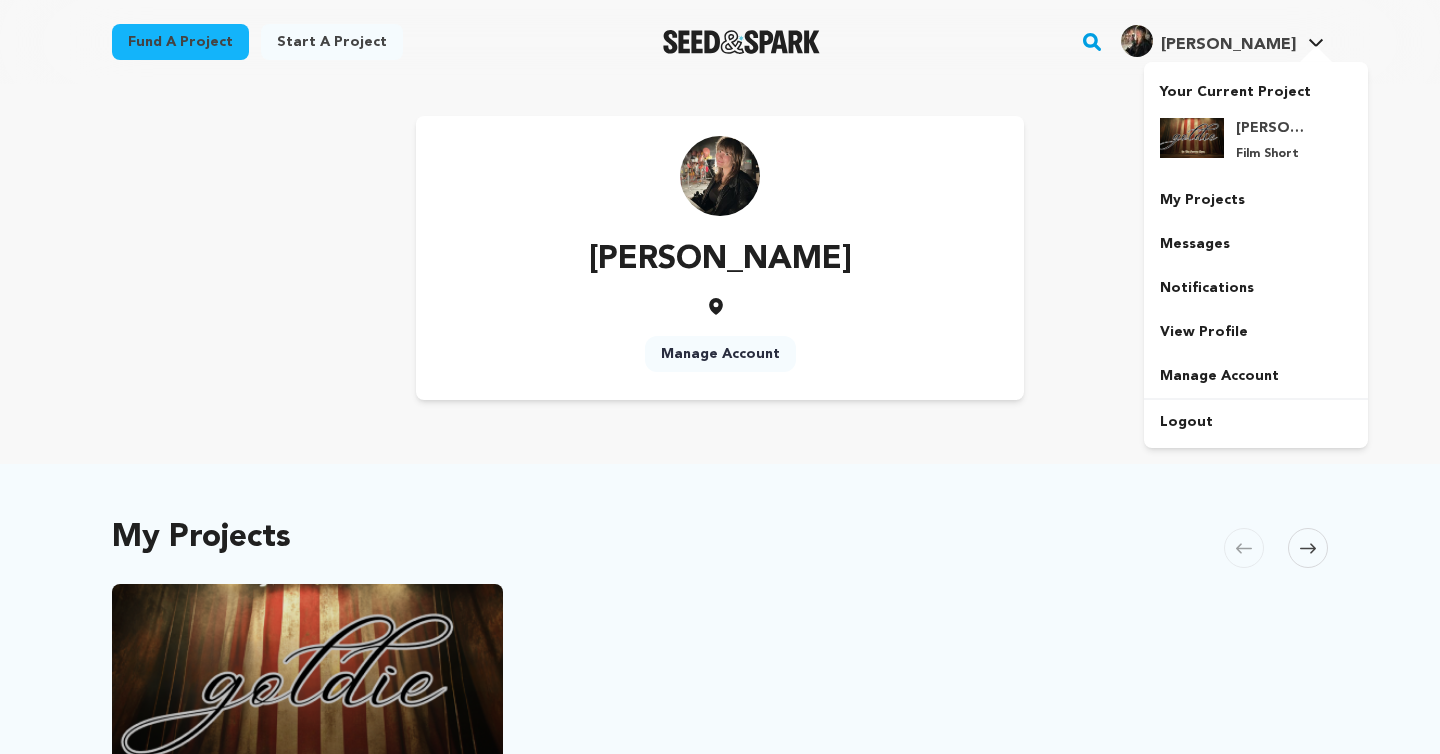 scroll, scrollTop: 0, scrollLeft: 0, axis: both 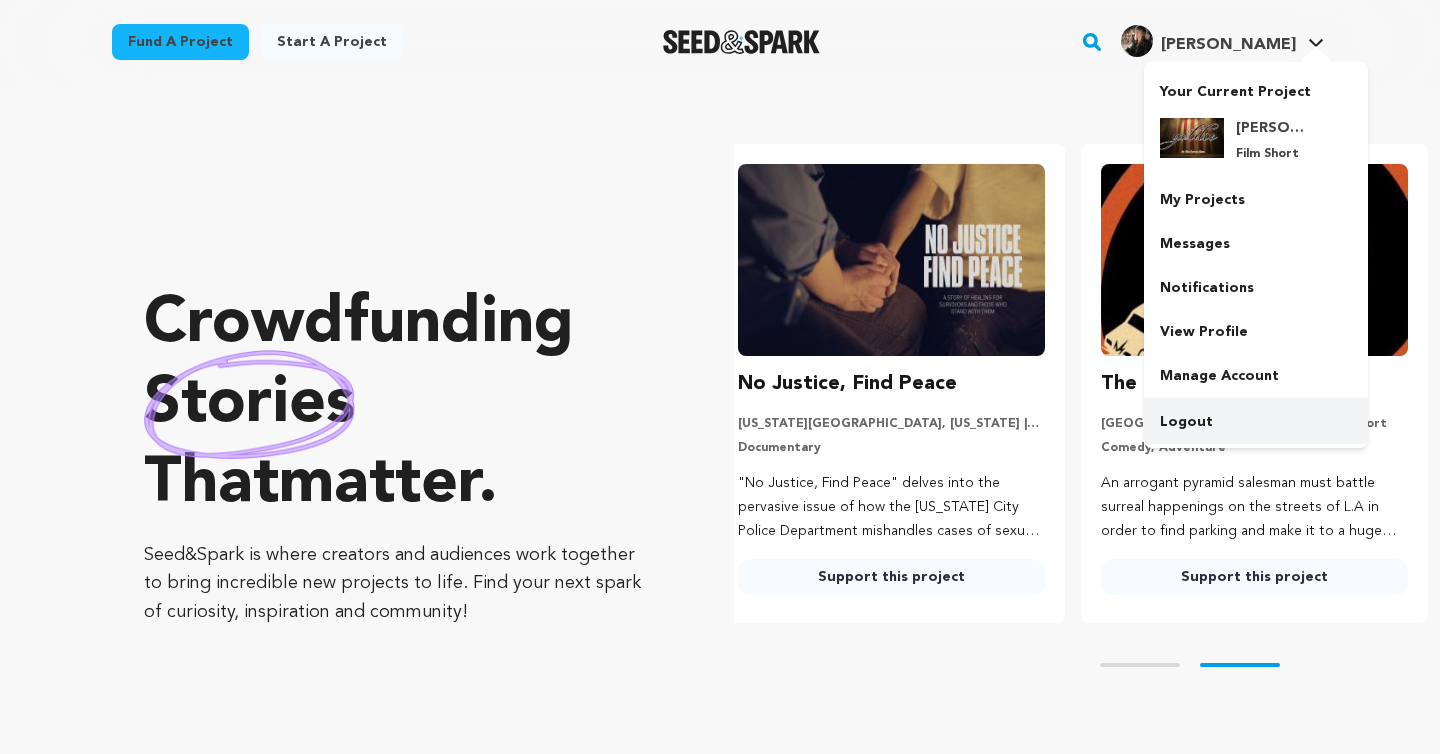 click on "Logout" at bounding box center [1256, 422] 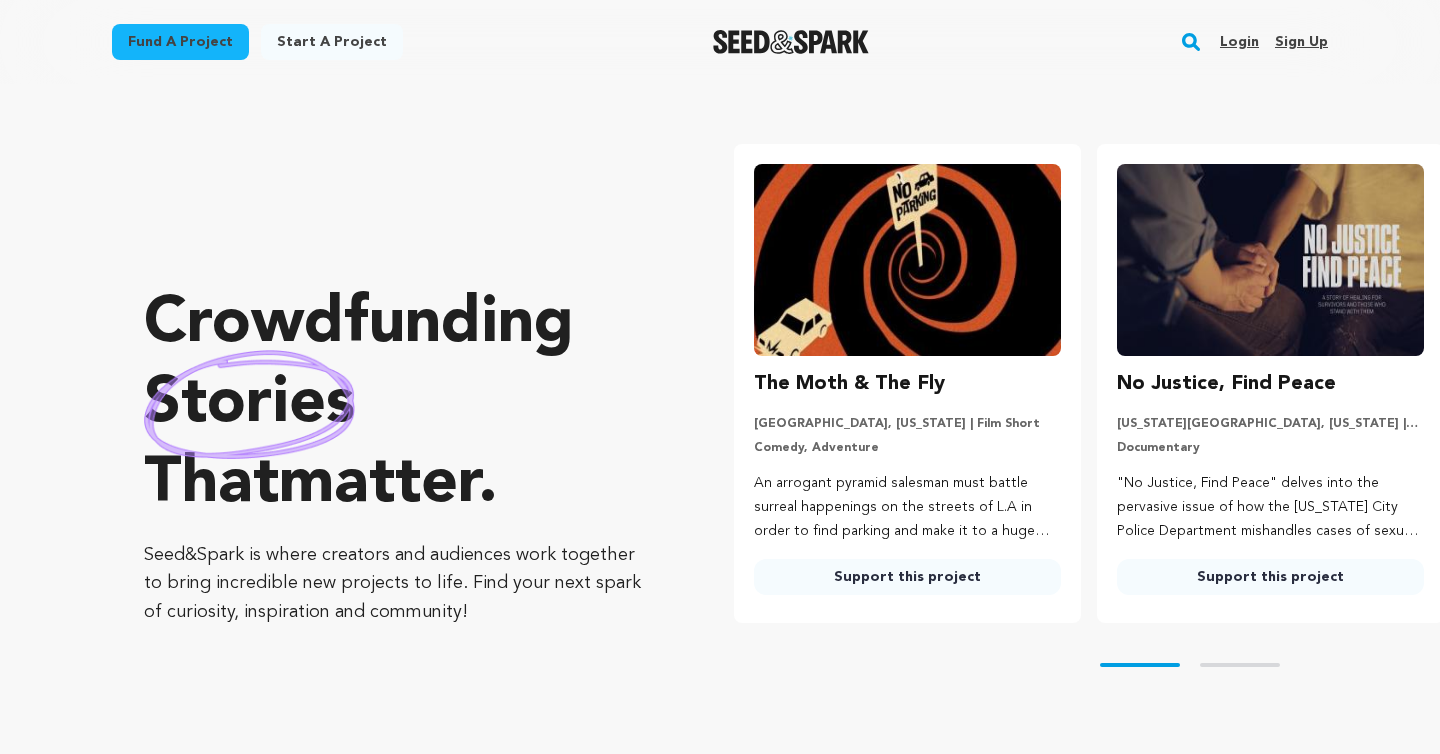 scroll, scrollTop: 0, scrollLeft: 0, axis: both 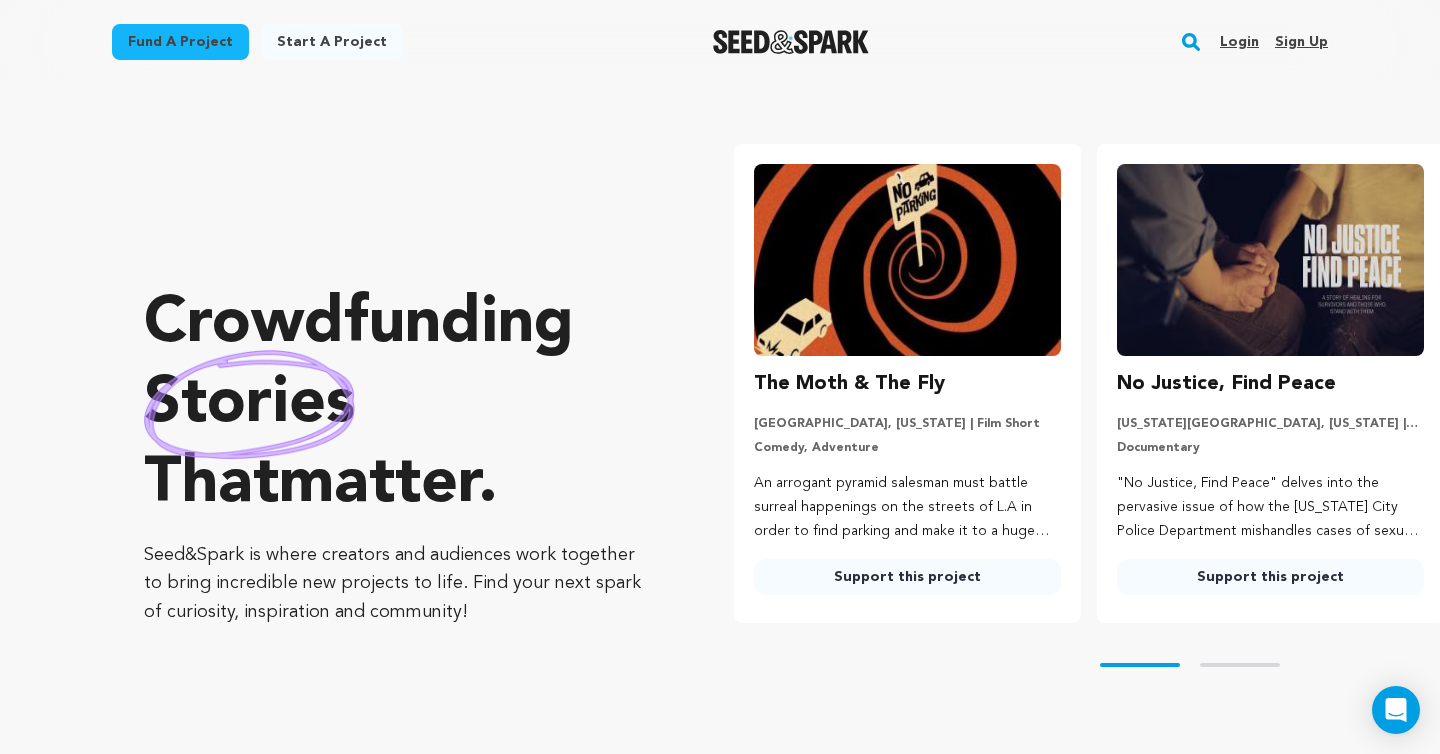 click 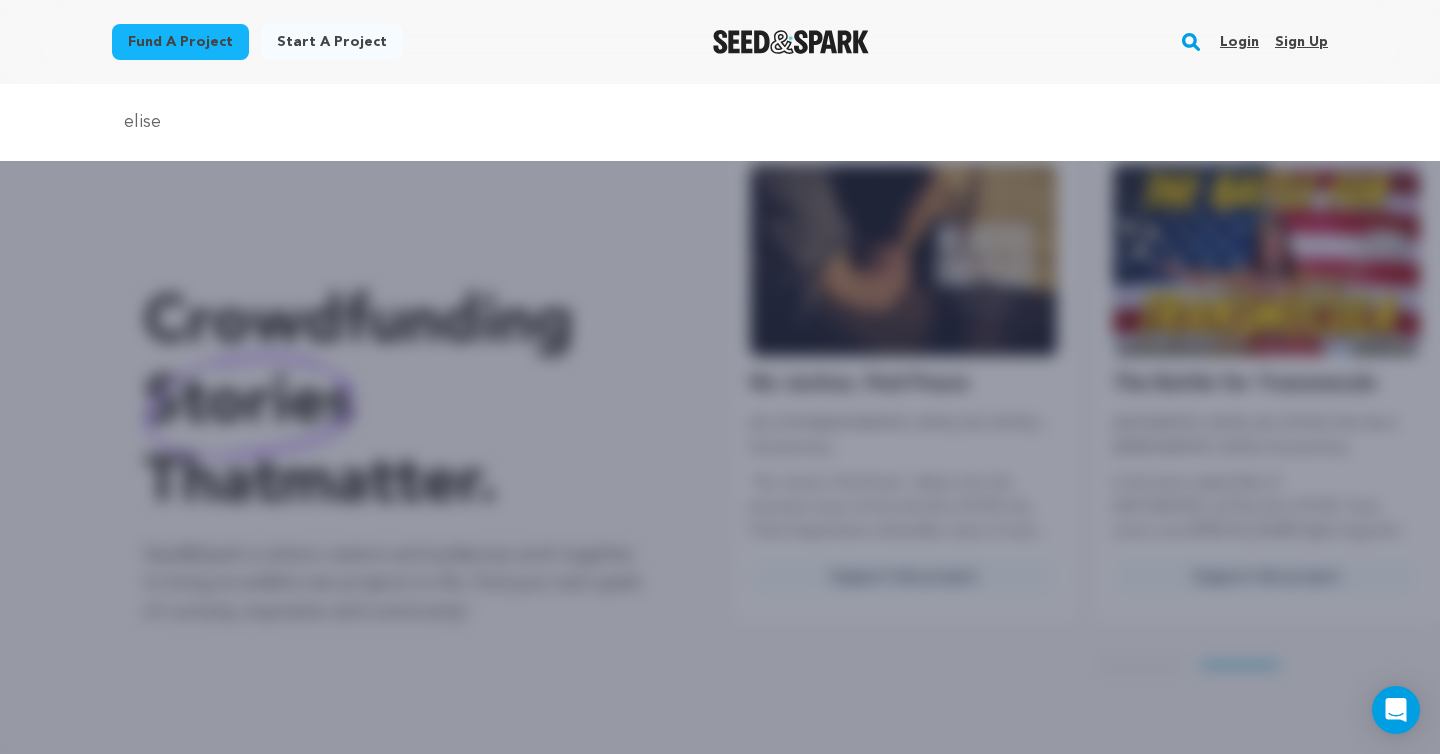 scroll, scrollTop: 0, scrollLeft: 379, axis: horizontal 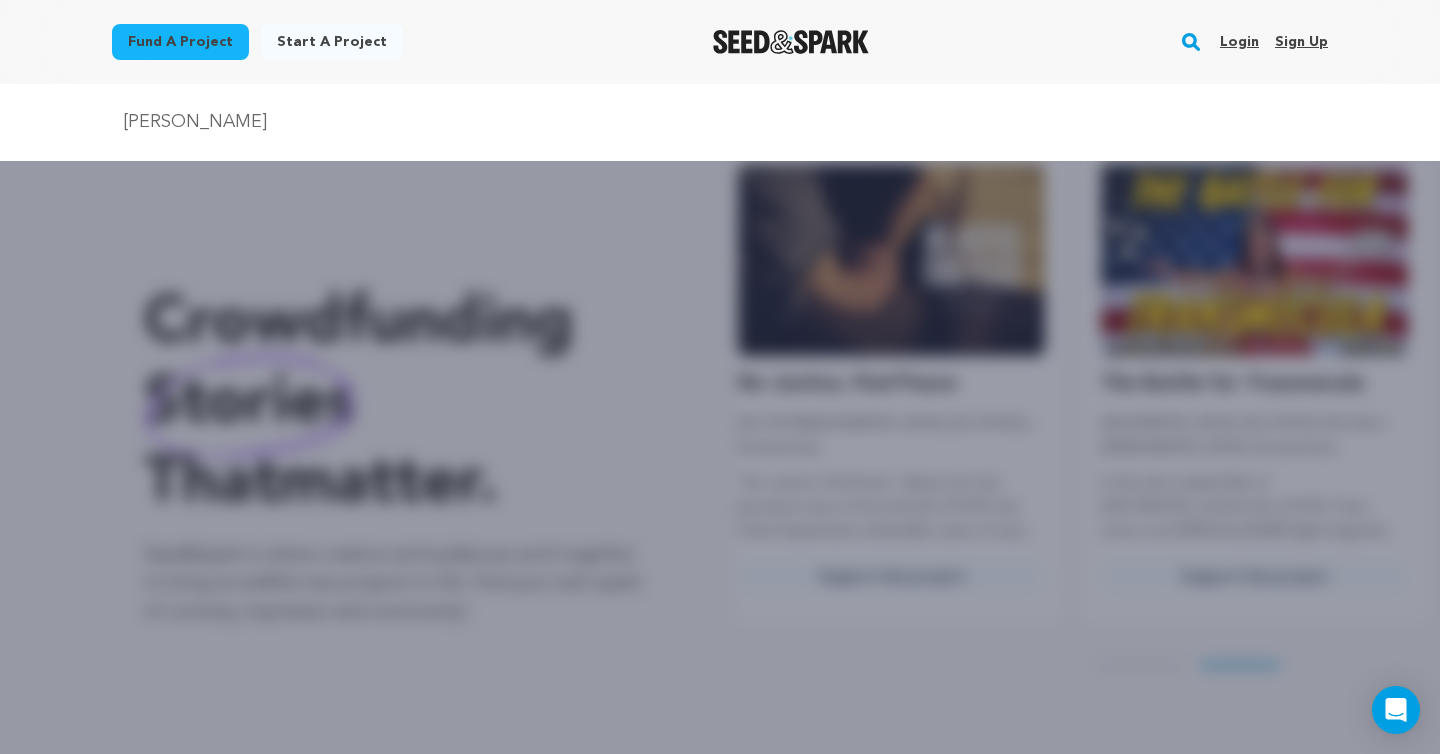 type on "elise garner" 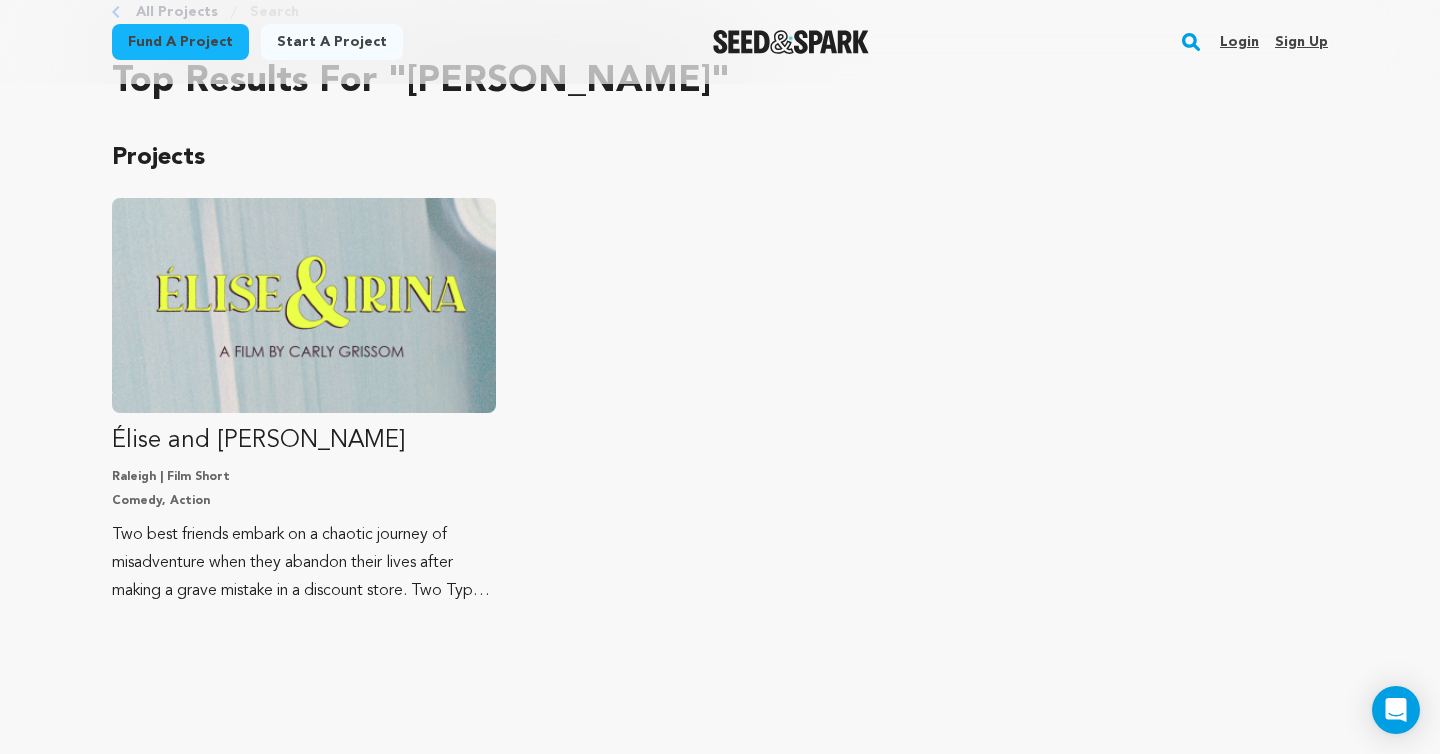 scroll, scrollTop: 0, scrollLeft: 0, axis: both 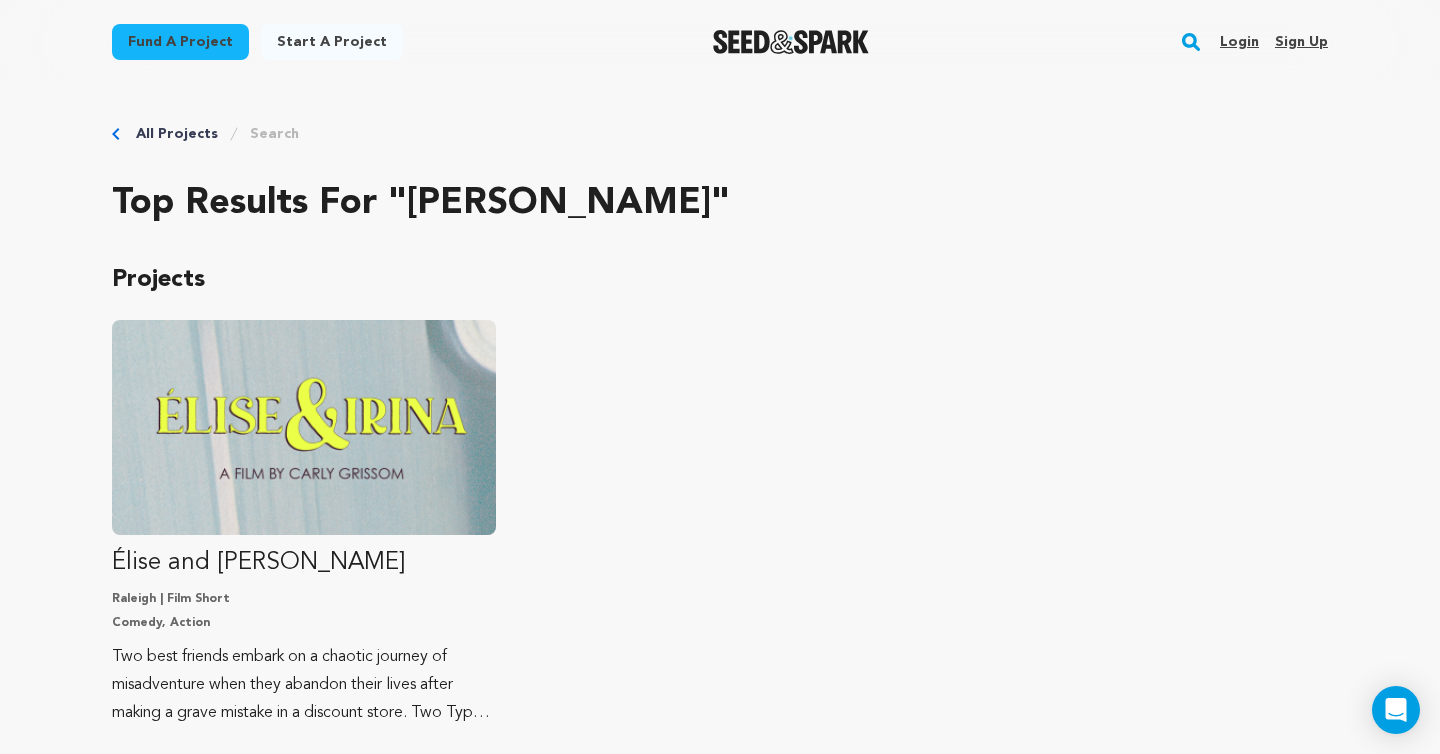 click 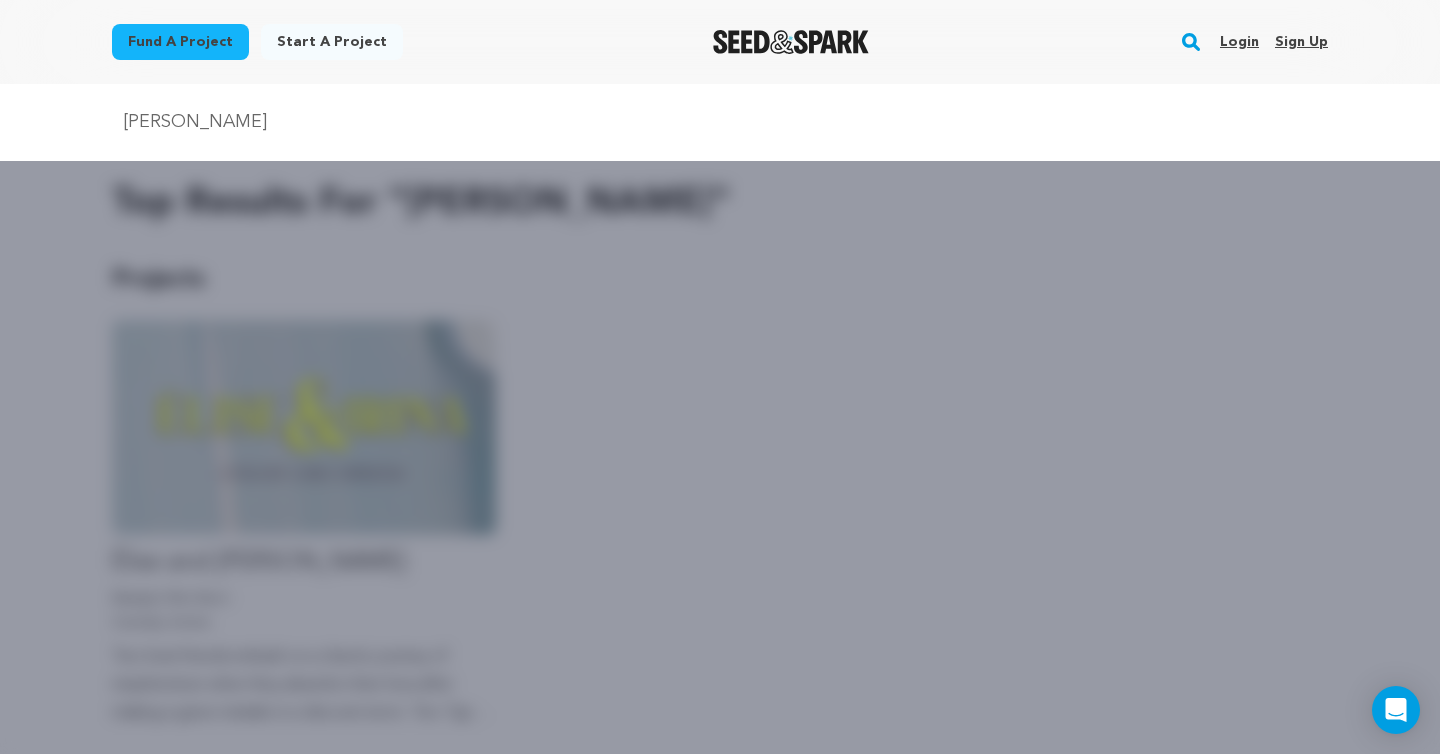 type on "[PERSON_NAME]" 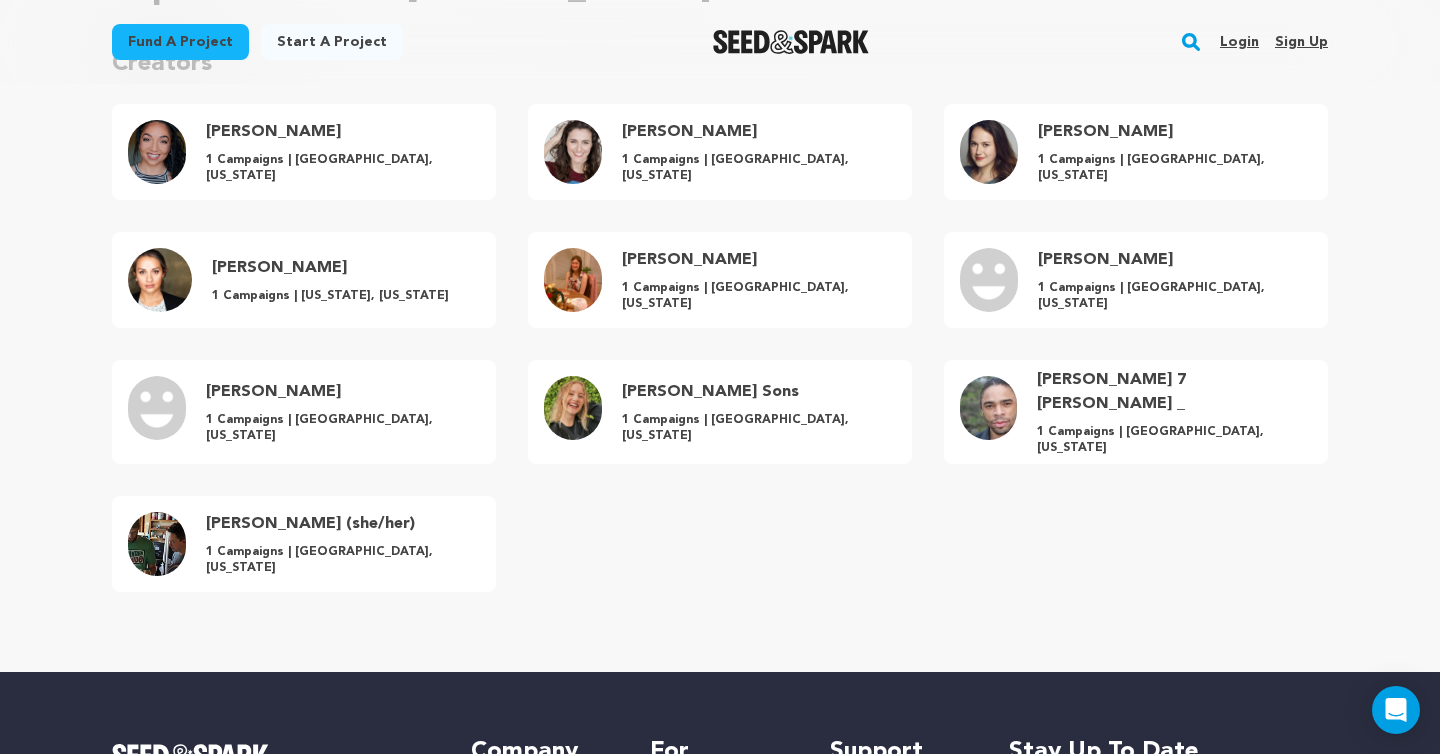 scroll, scrollTop: 0, scrollLeft: 0, axis: both 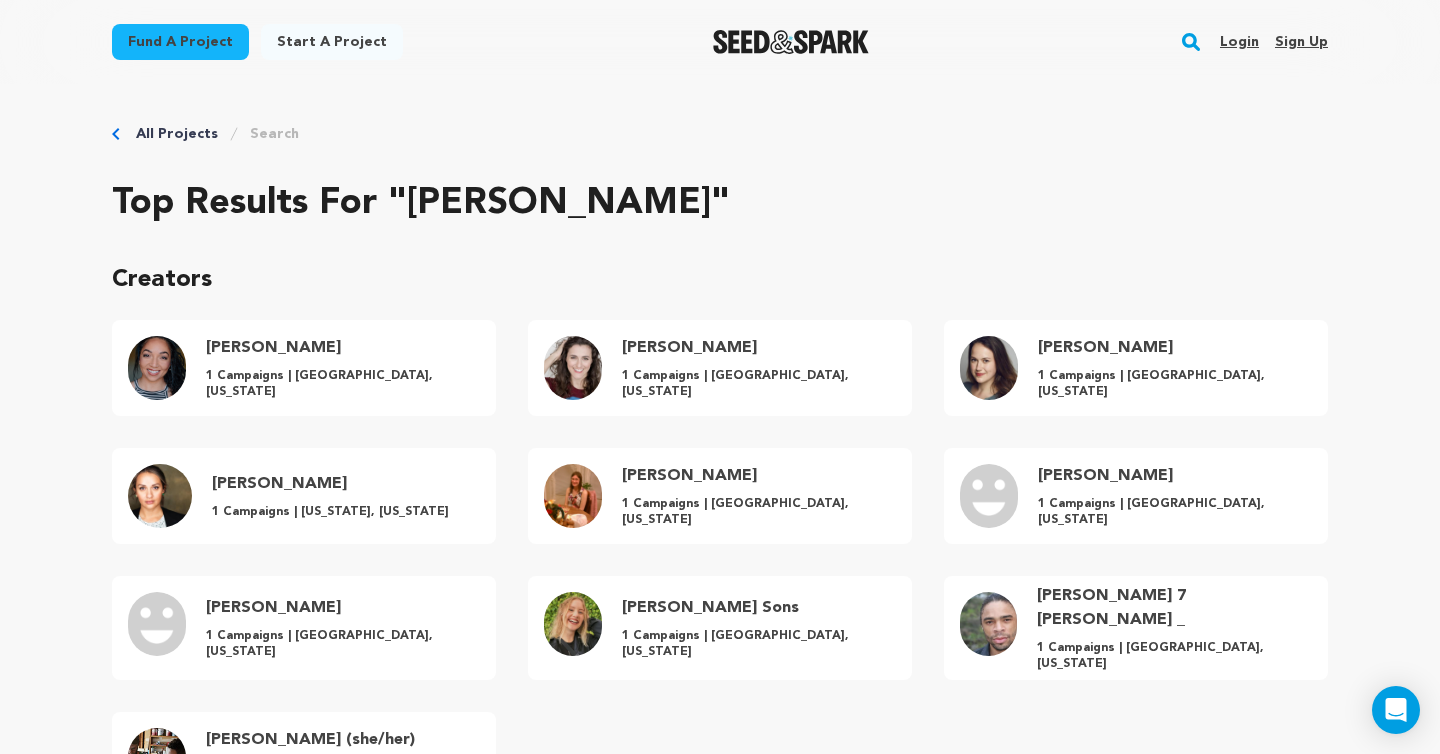 click on "All Projects
Search
Top results for "shannon morrall"
Creators
Jessica Shannon
1 Campaigns | Morgantown, West Virginia
Shannon Corbeil
1 Campaigns | Los Angeles, California
Shannon GIbbs
1 Campaigns | Santa Monica, California" at bounding box center (720, 486) 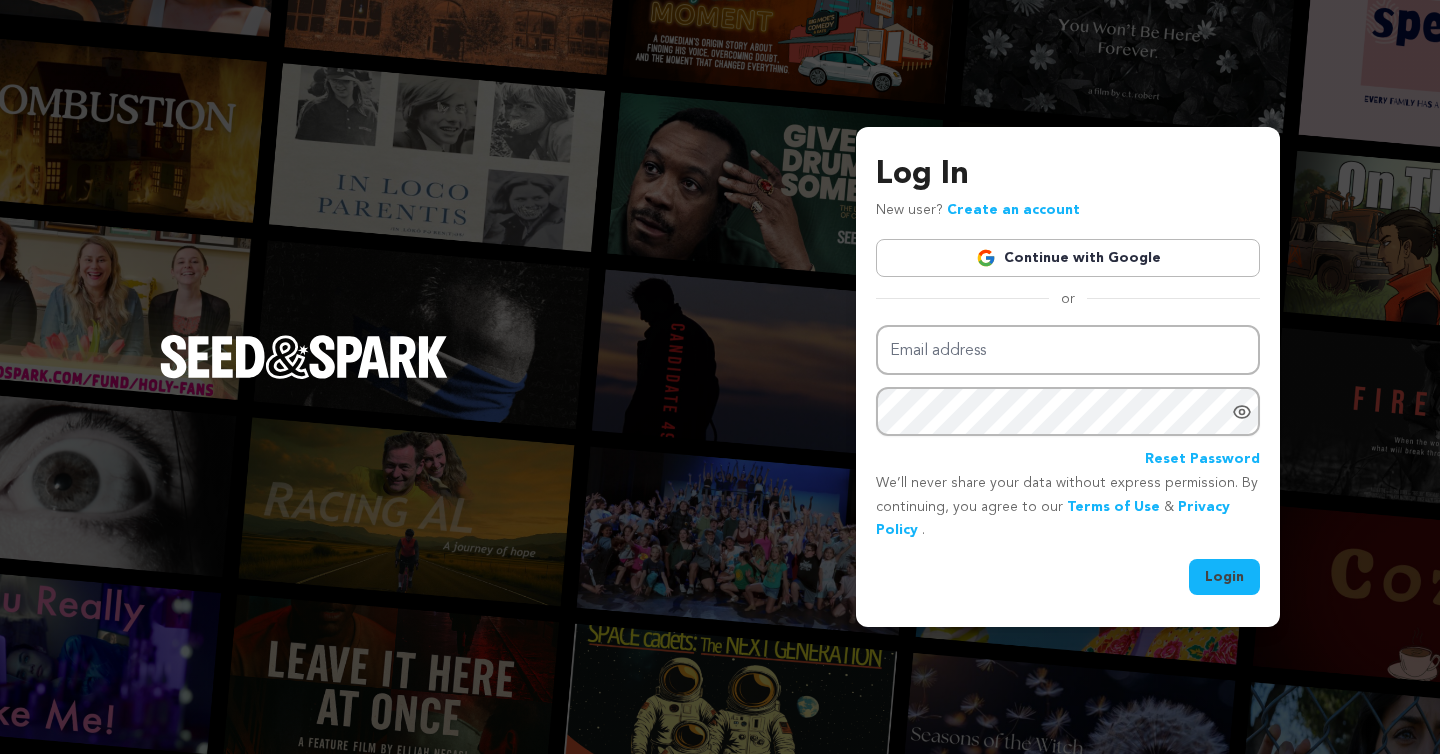 scroll, scrollTop: 0, scrollLeft: 0, axis: both 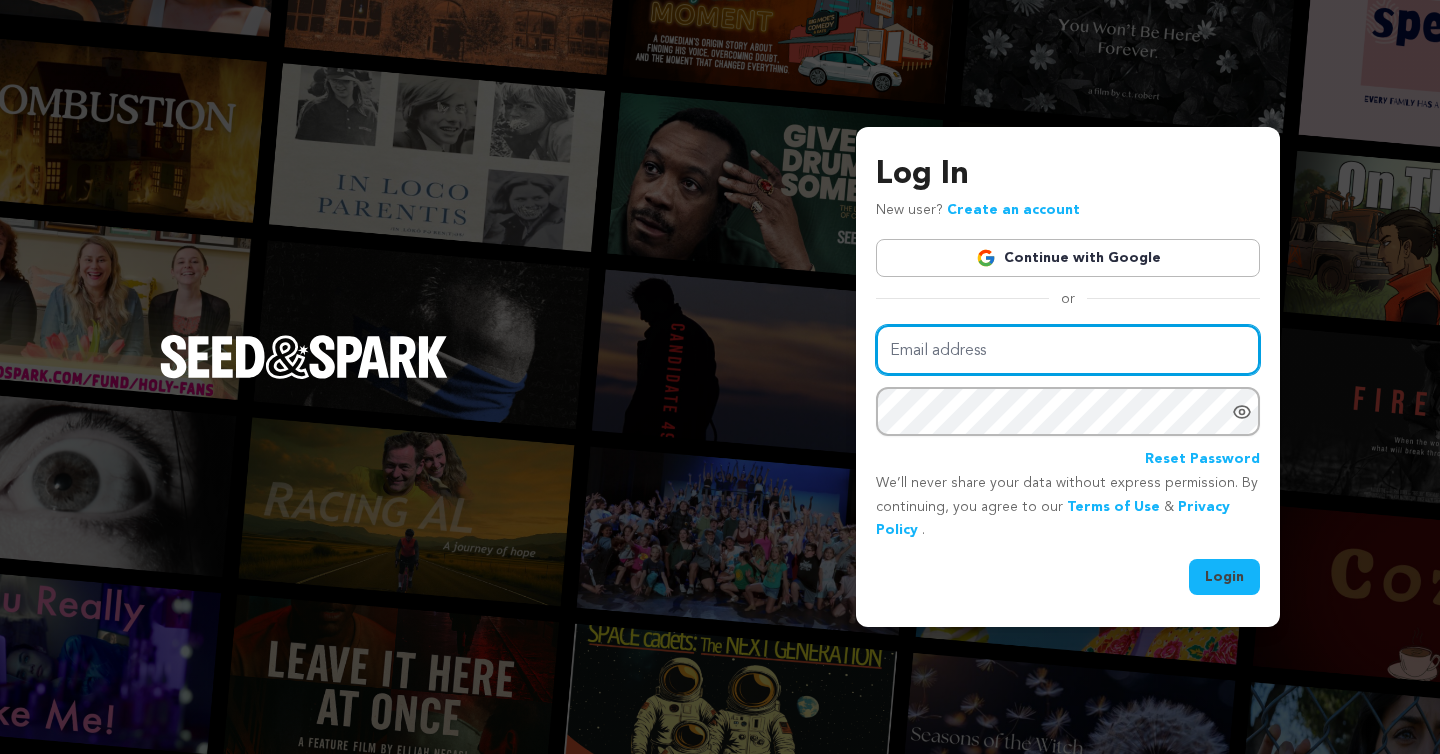 click on "Email address" at bounding box center (1068, 350) 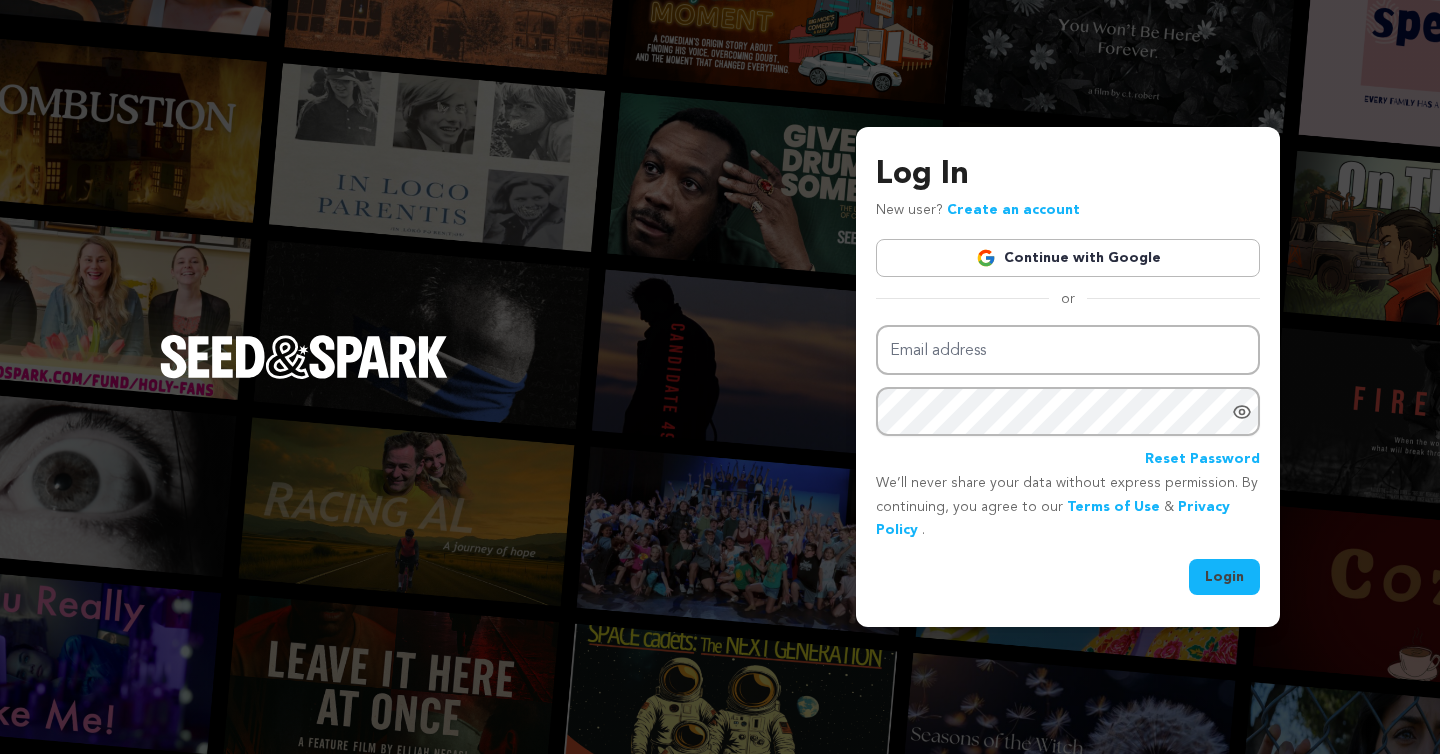 click on "Continue with Google" at bounding box center [1068, 258] 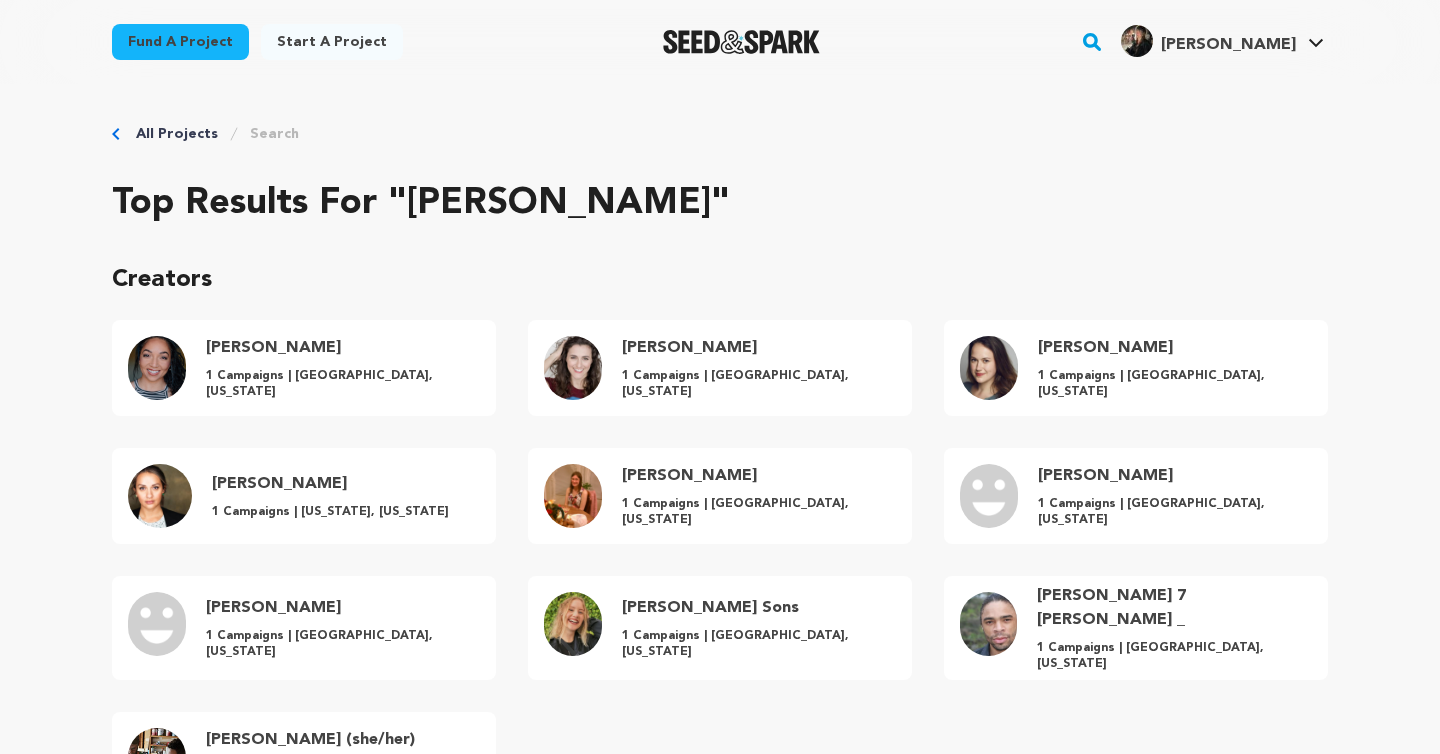 scroll, scrollTop: 0, scrollLeft: 0, axis: both 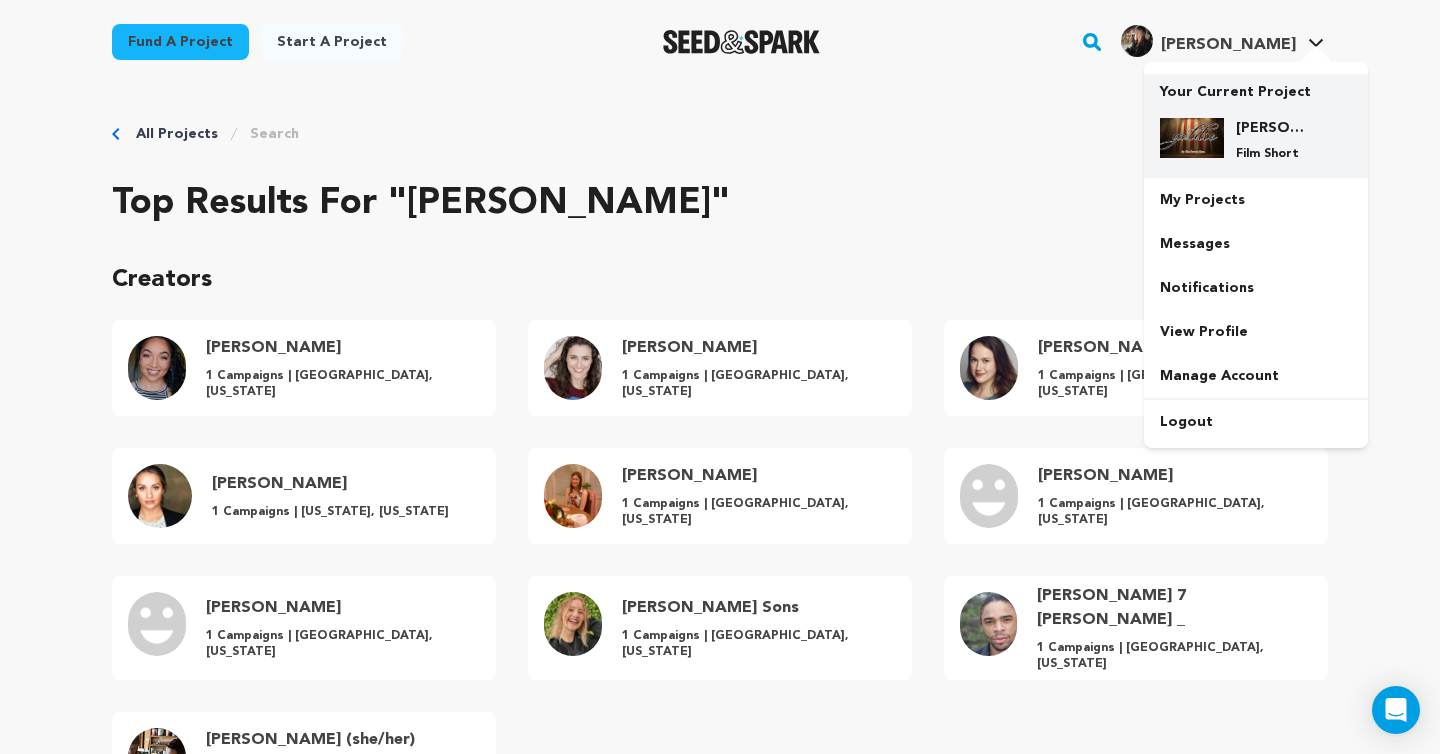click on "[PERSON_NAME]" at bounding box center [1272, 128] 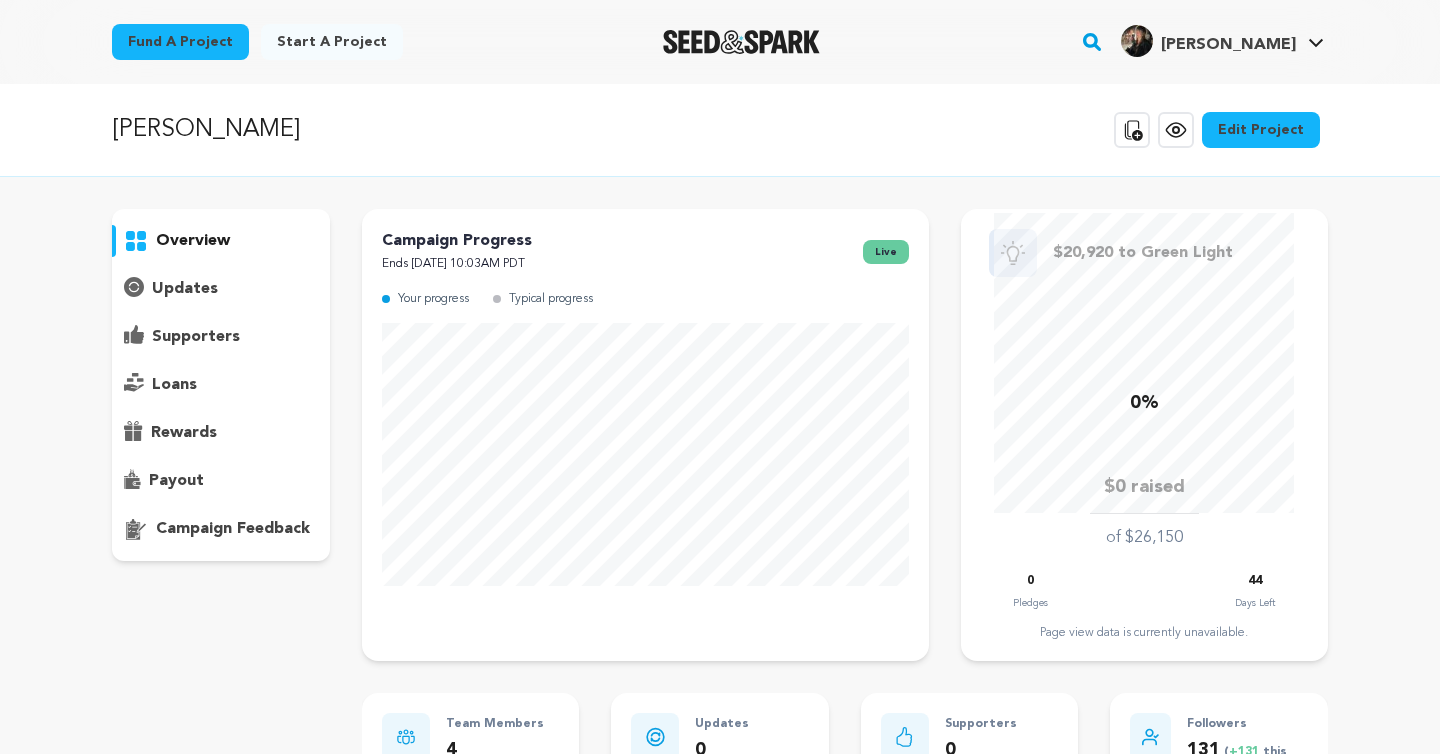 scroll, scrollTop: 0, scrollLeft: 0, axis: both 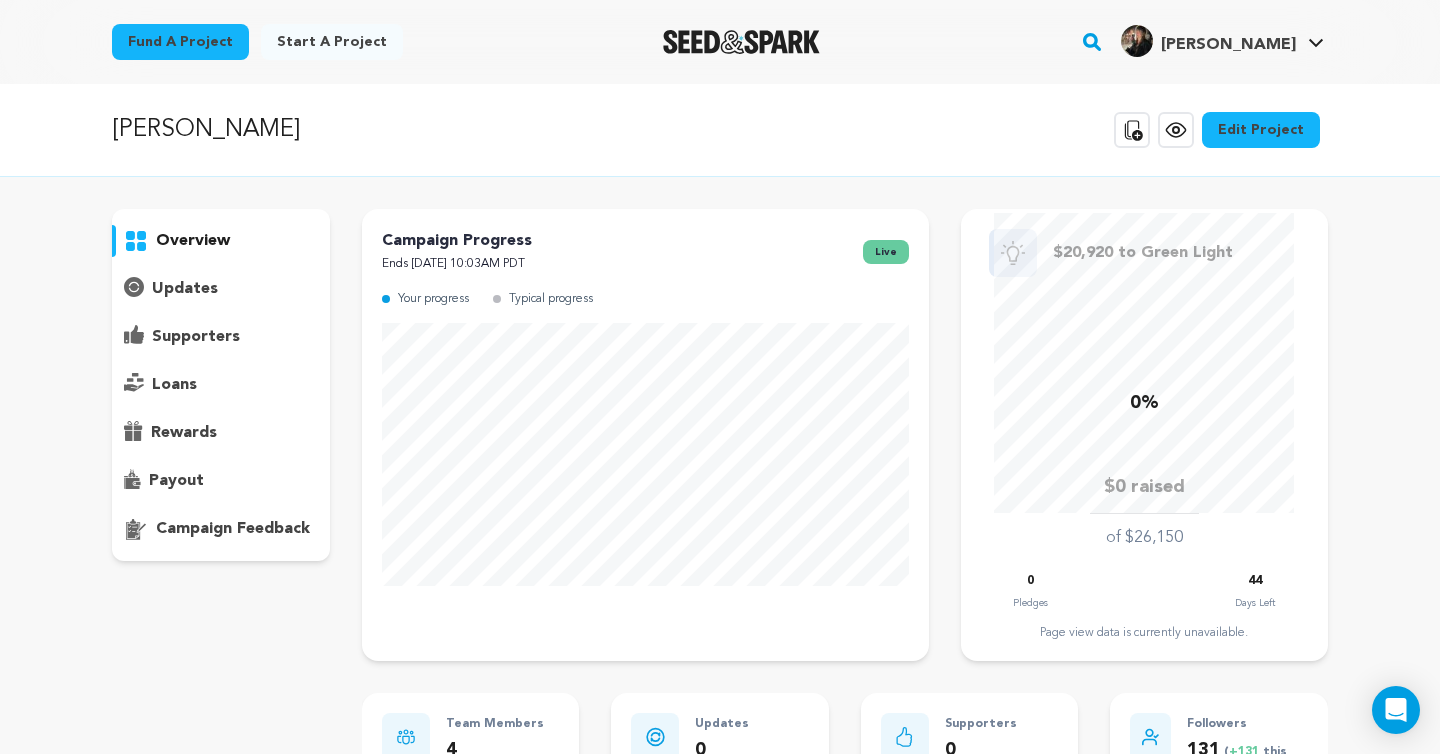 click on "[PERSON_NAME]" at bounding box center [1228, 45] 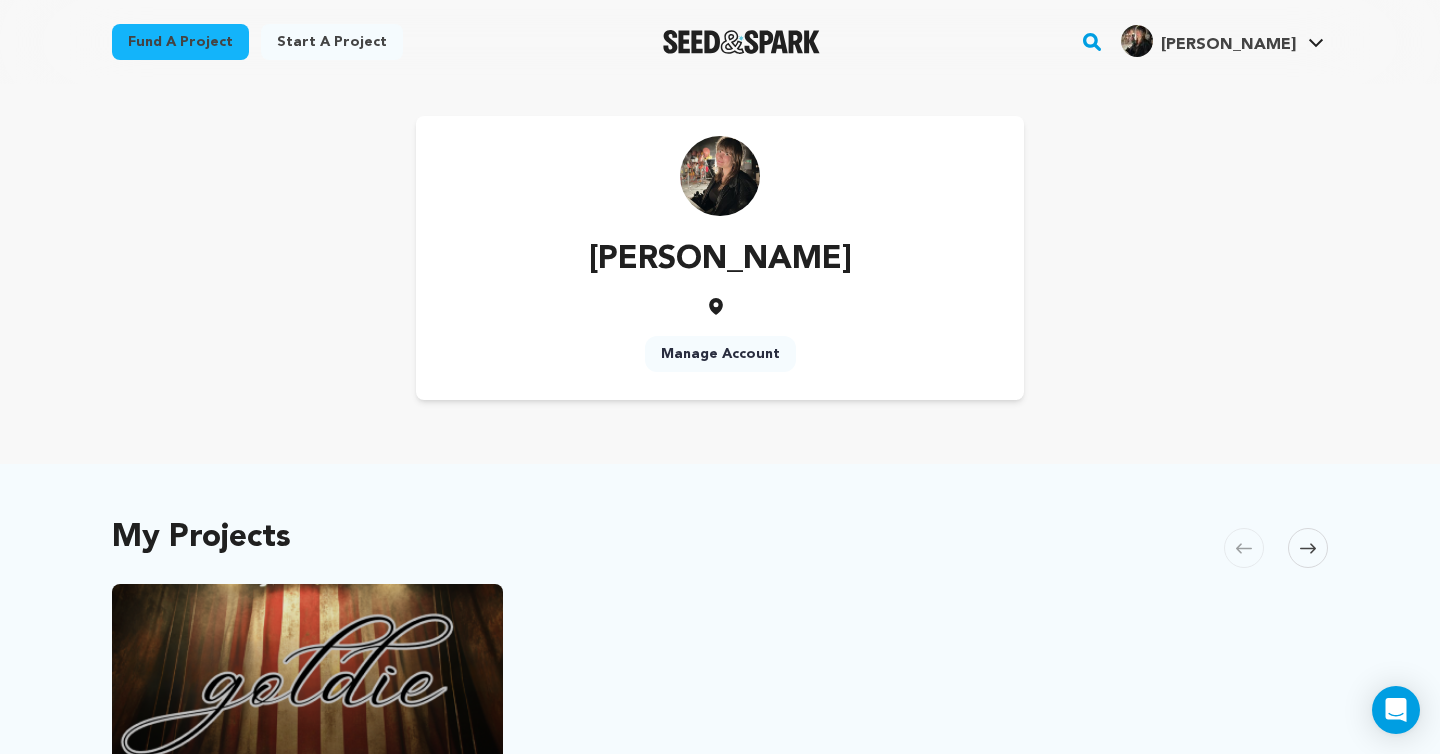 scroll, scrollTop: 172, scrollLeft: 0, axis: vertical 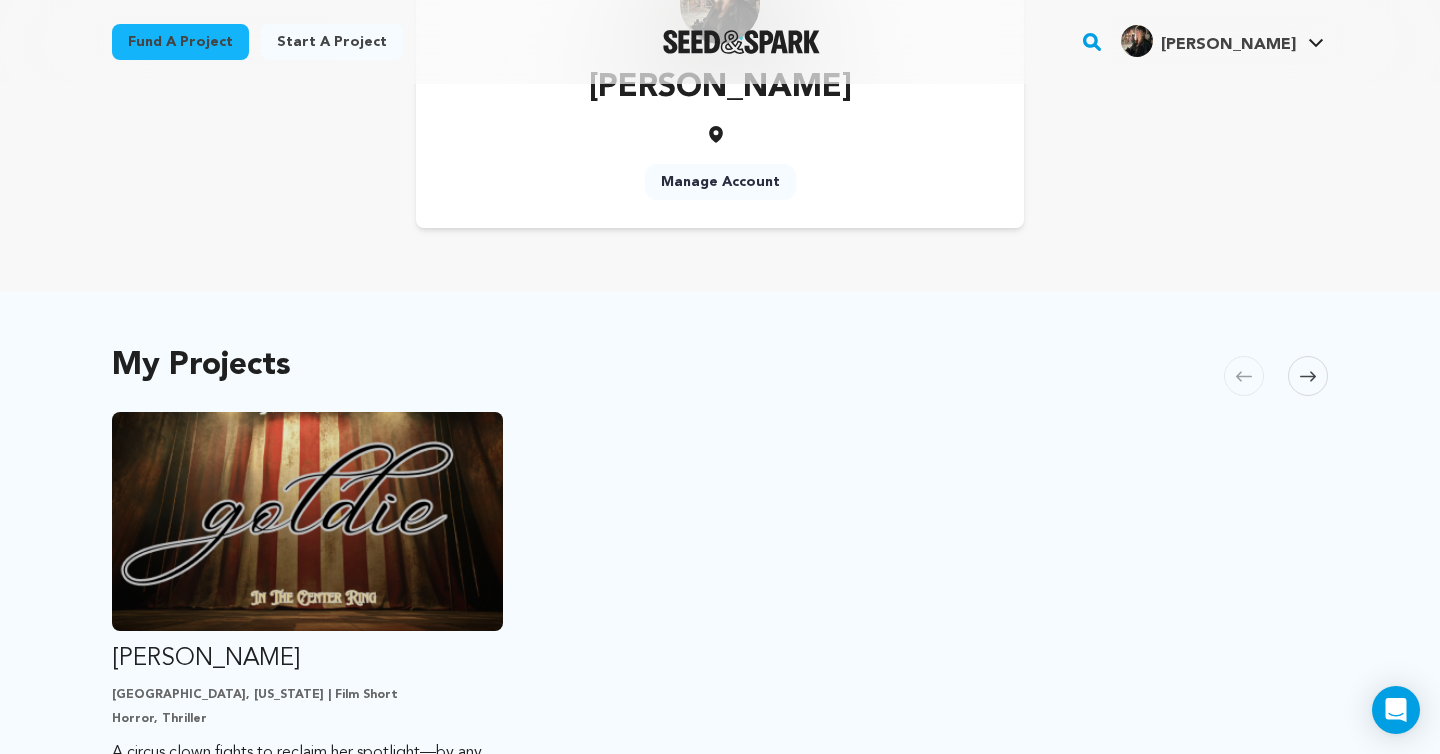 click at bounding box center (307, 521) 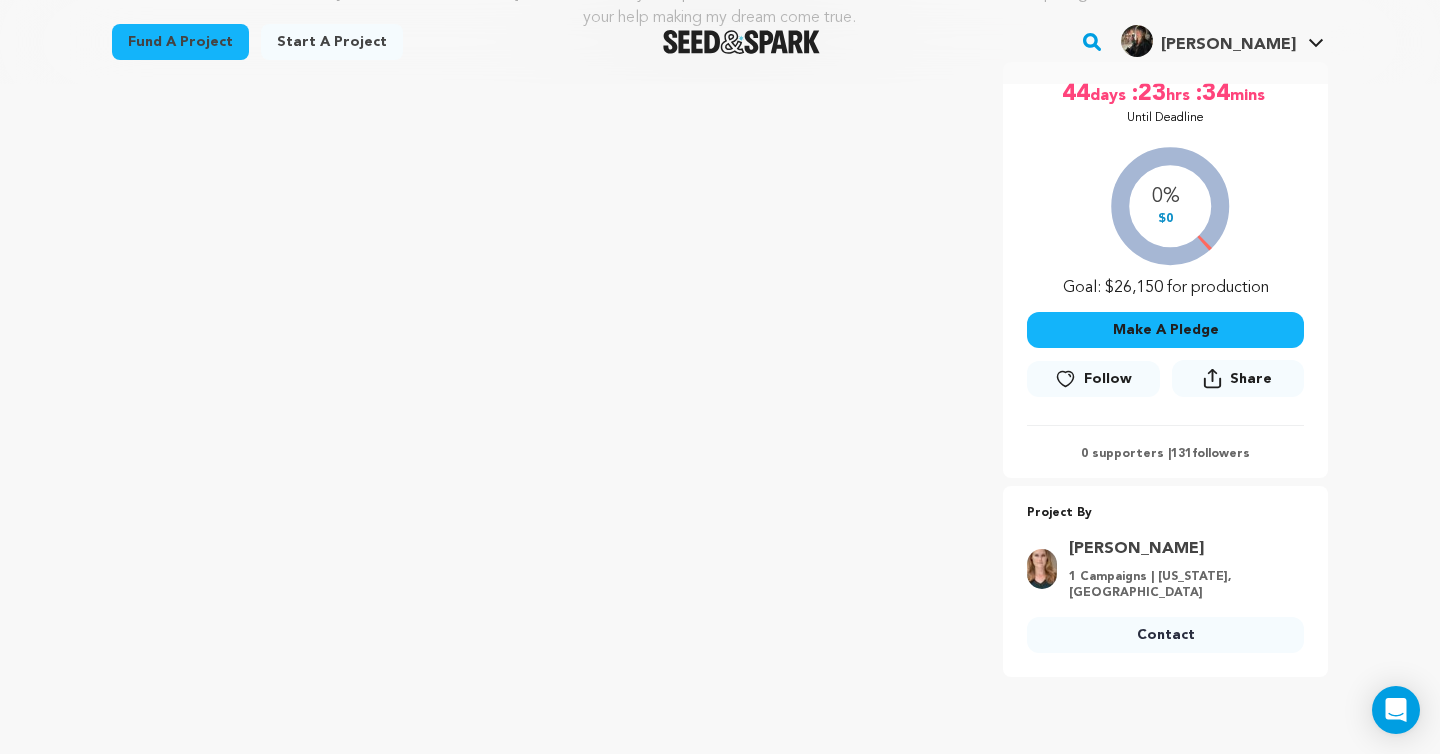 scroll, scrollTop: 348, scrollLeft: 0, axis: vertical 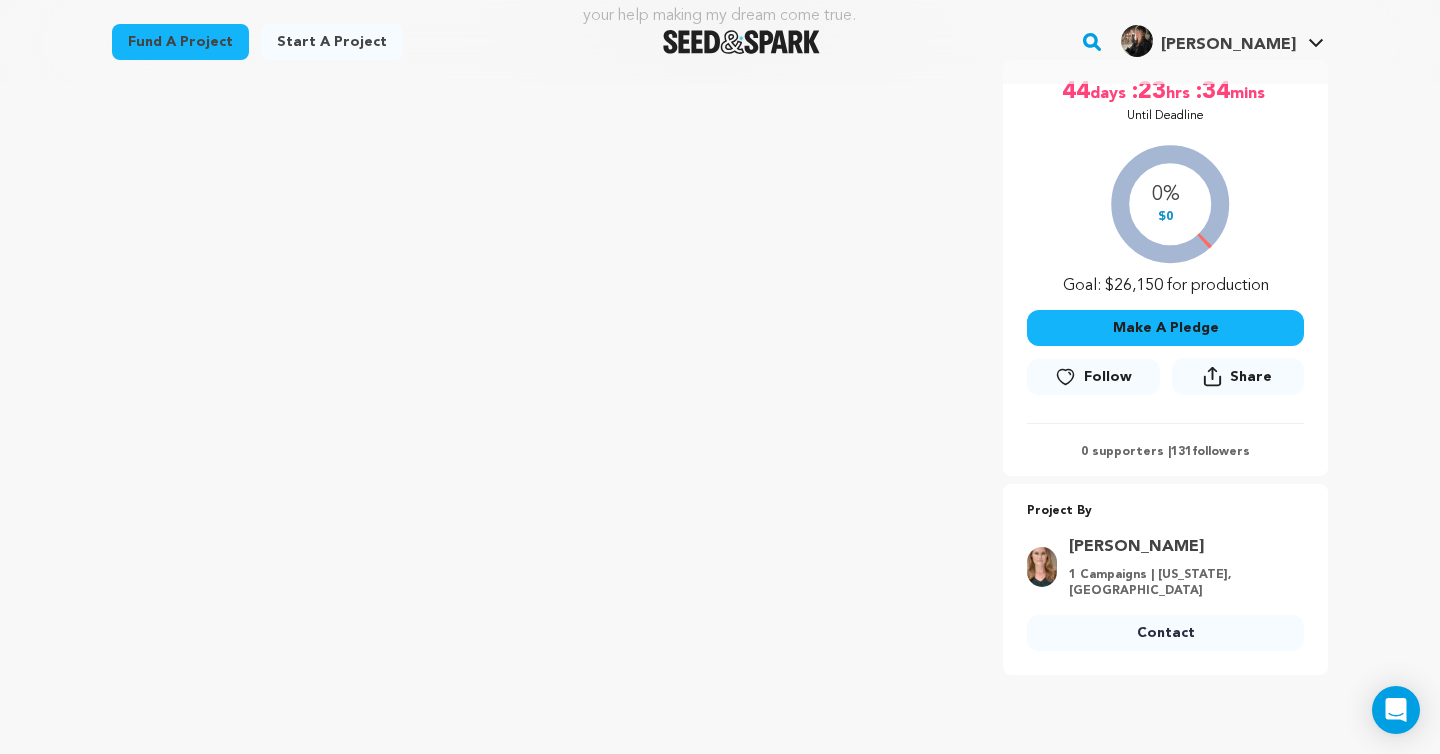 click on "[PERSON_NAME]" at bounding box center [1180, 547] 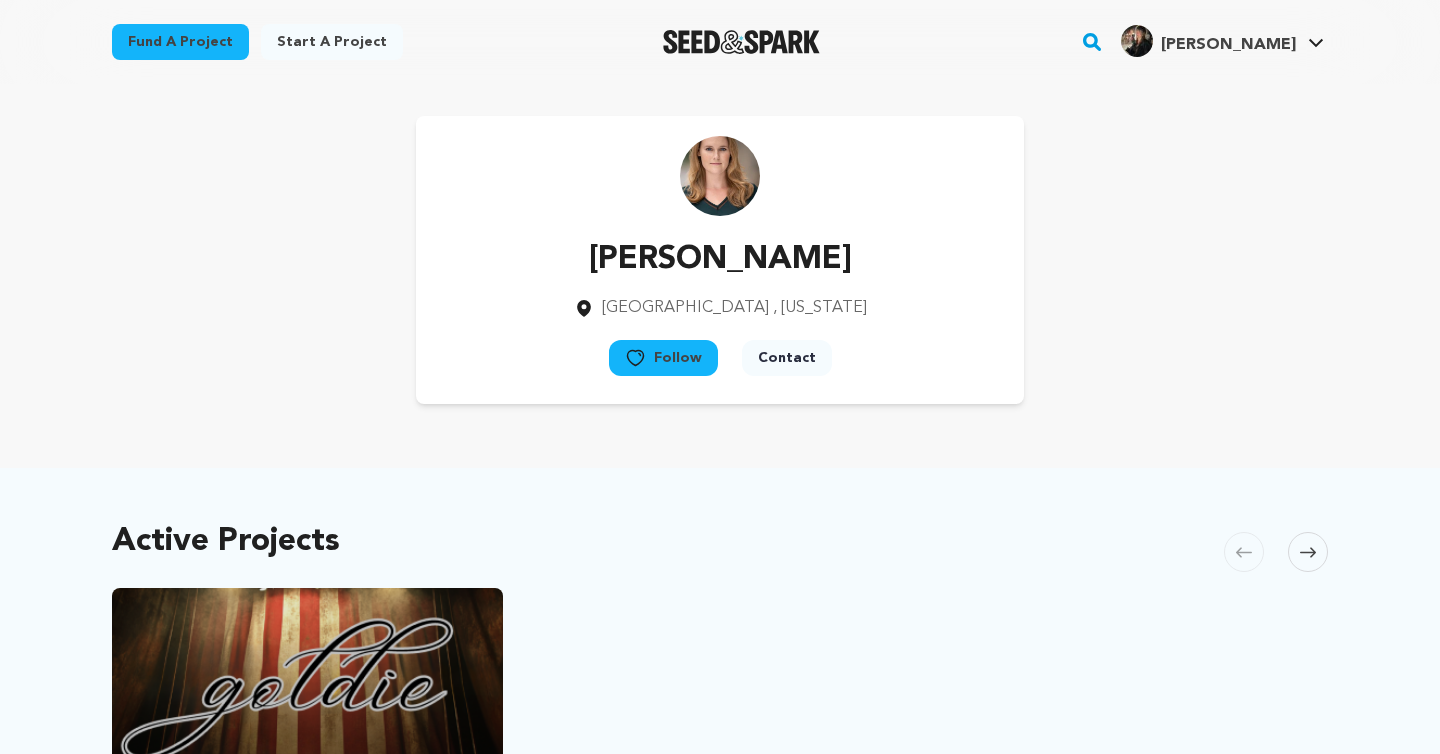scroll, scrollTop: 0, scrollLeft: 0, axis: both 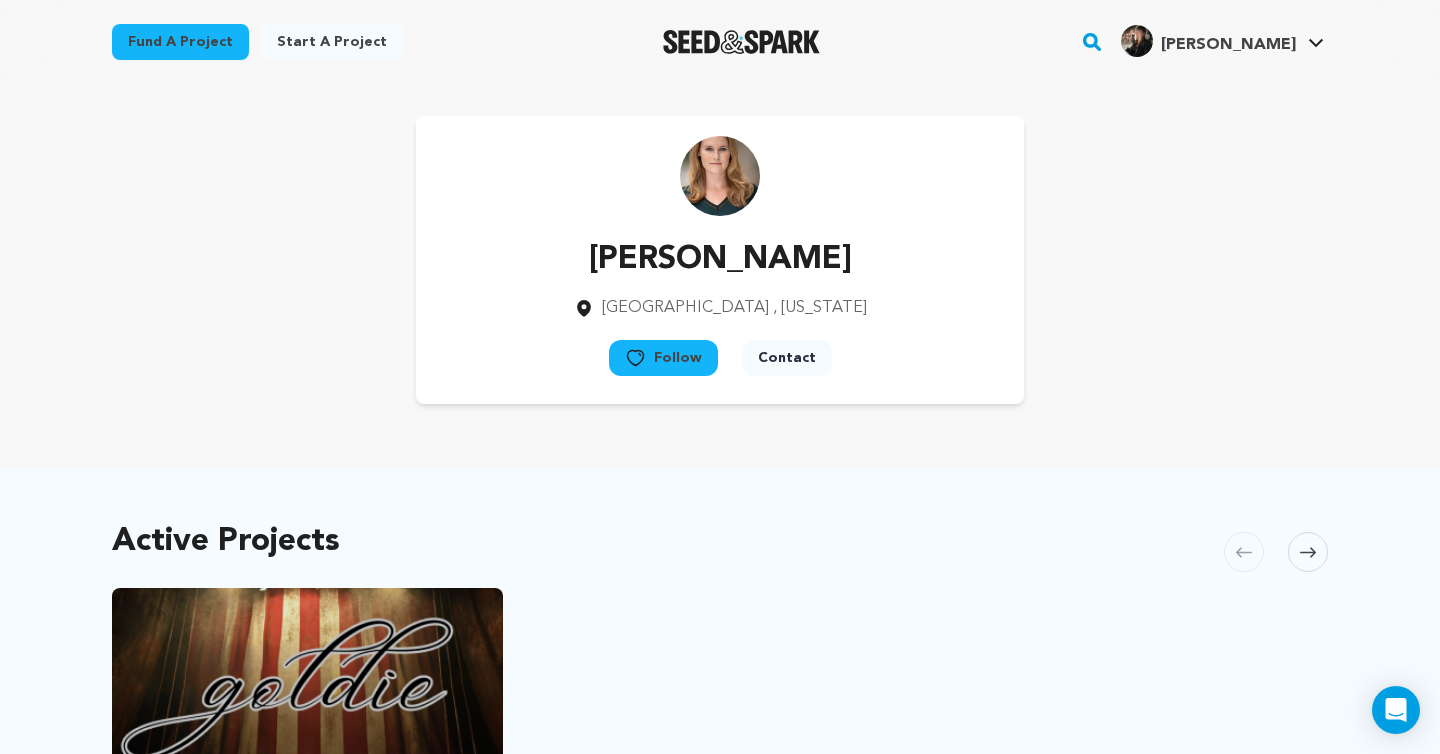 click on "[PERSON_NAME]" at bounding box center (1228, 45) 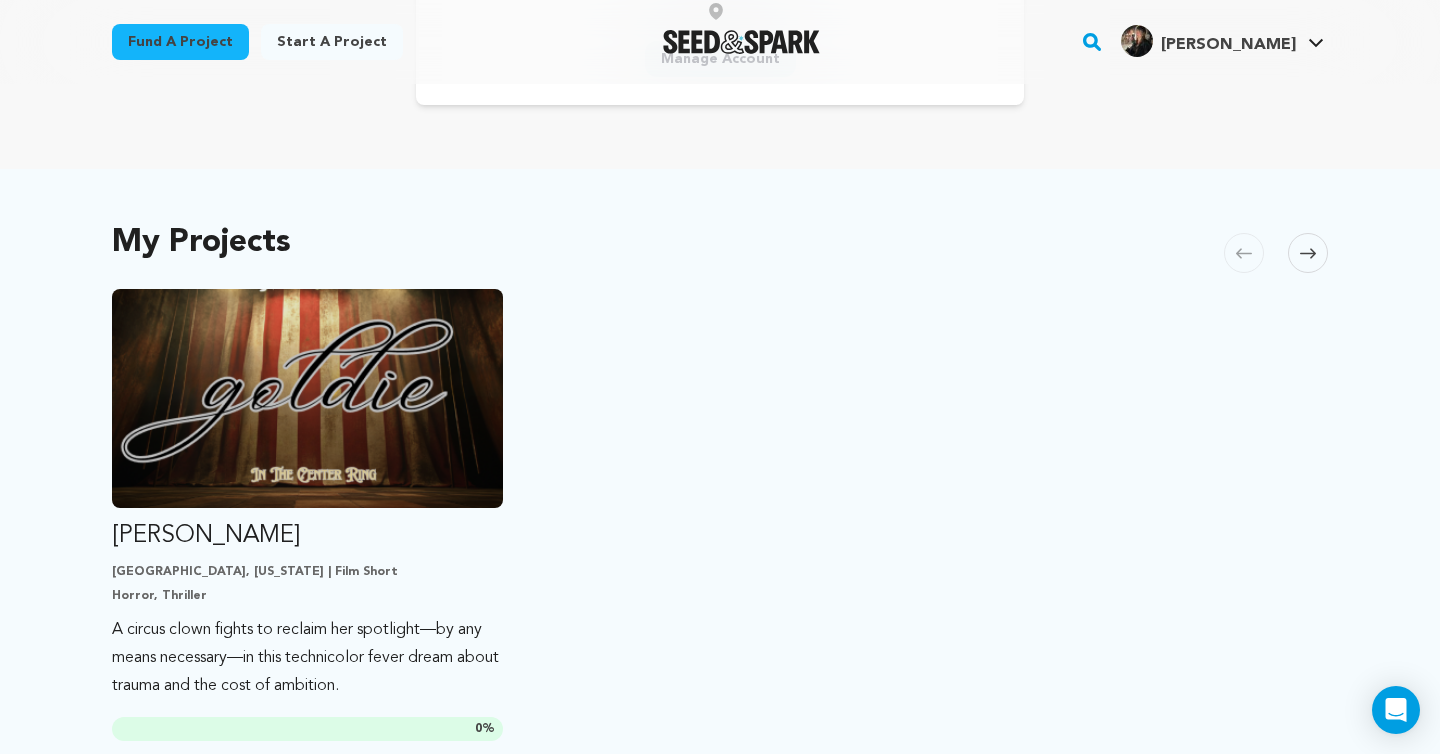 scroll, scrollTop: 588, scrollLeft: 0, axis: vertical 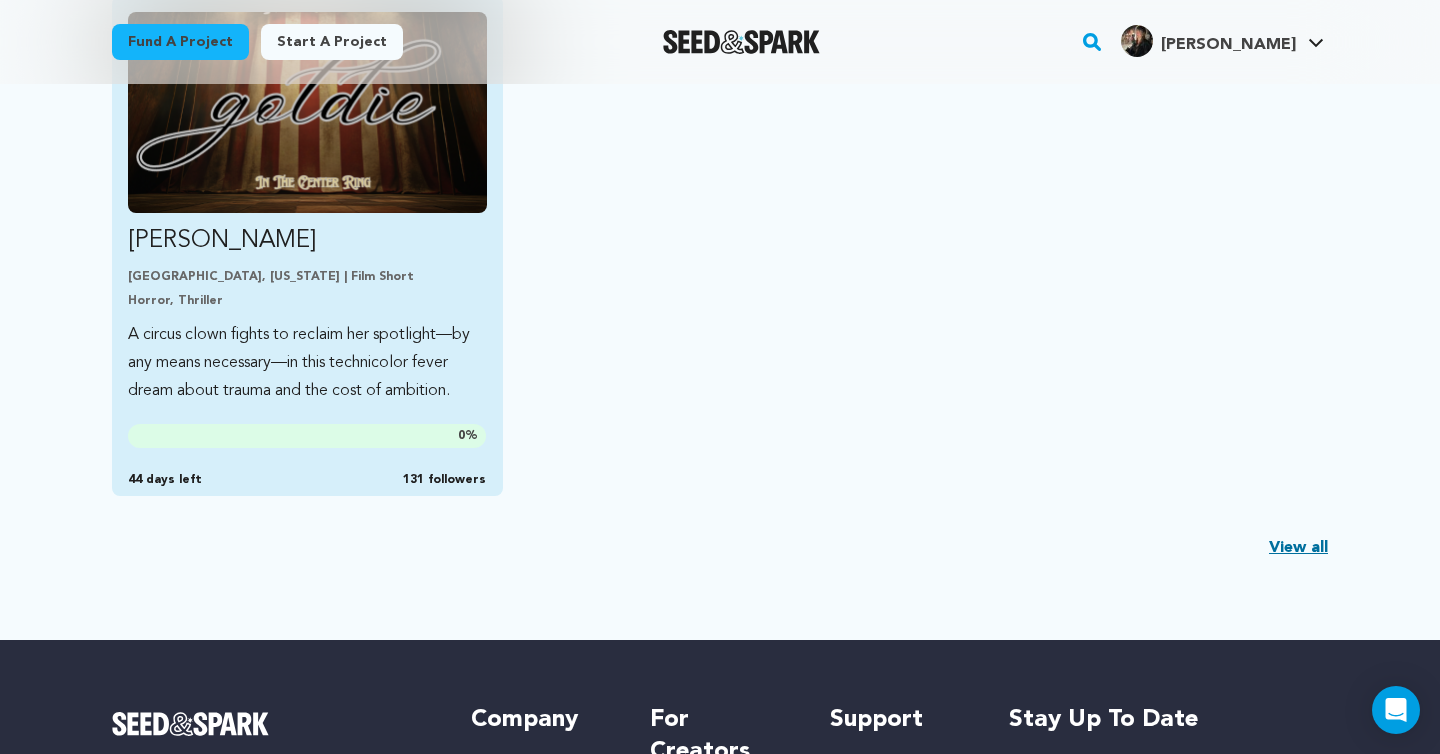 click on "A circus clown fights to reclaim her spotlight—by any means necessary—in this technicolor fever dream about trauma and the cost of ambition." at bounding box center (307, 363) 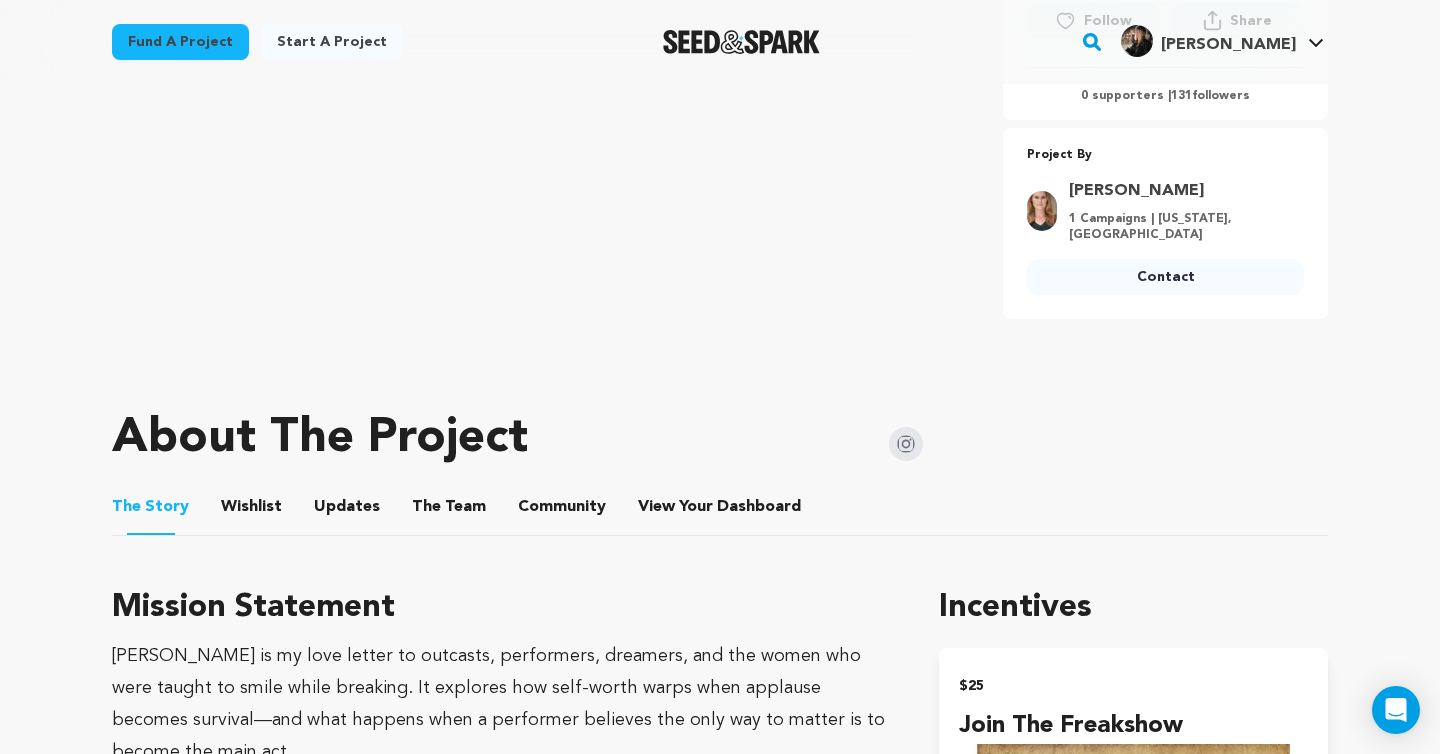 scroll, scrollTop: 1005, scrollLeft: 0, axis: vertical 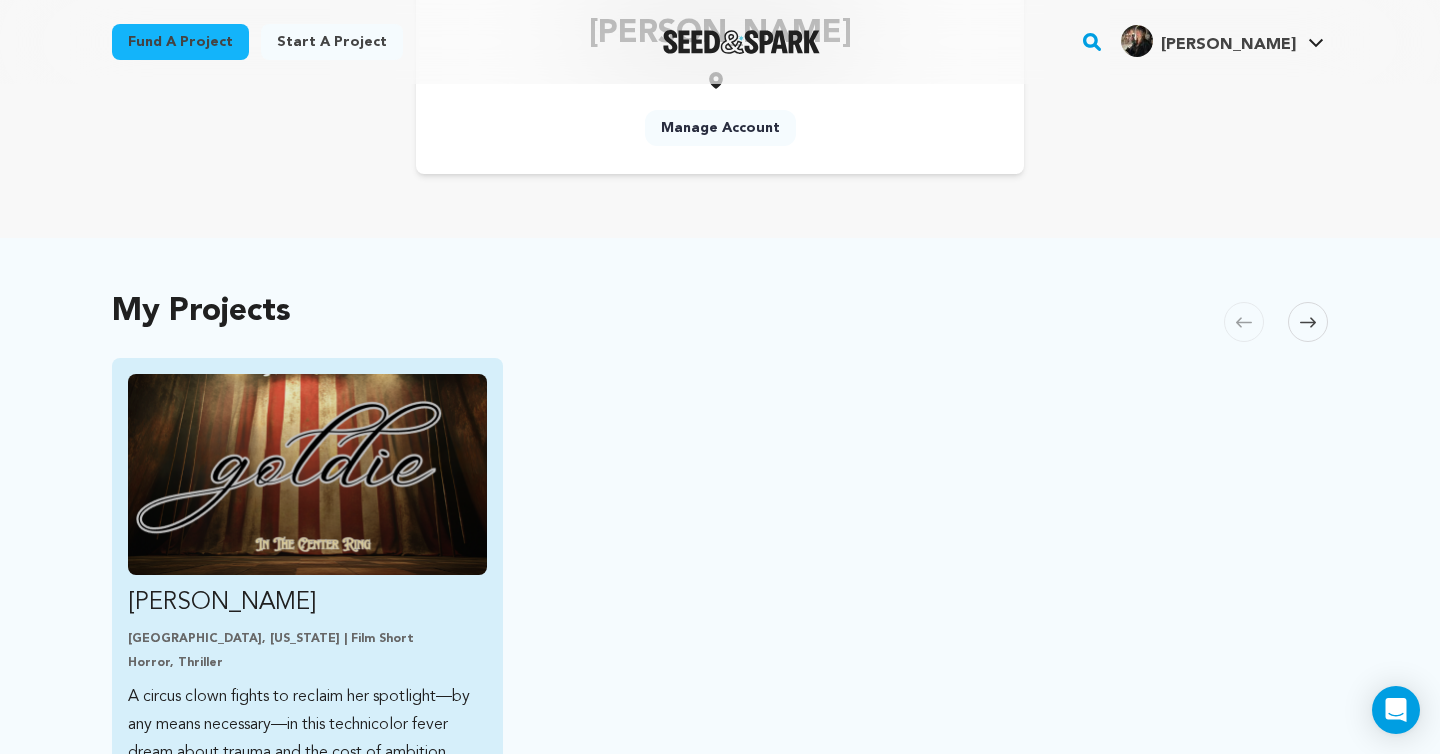 click at bounding box center (307, 474) 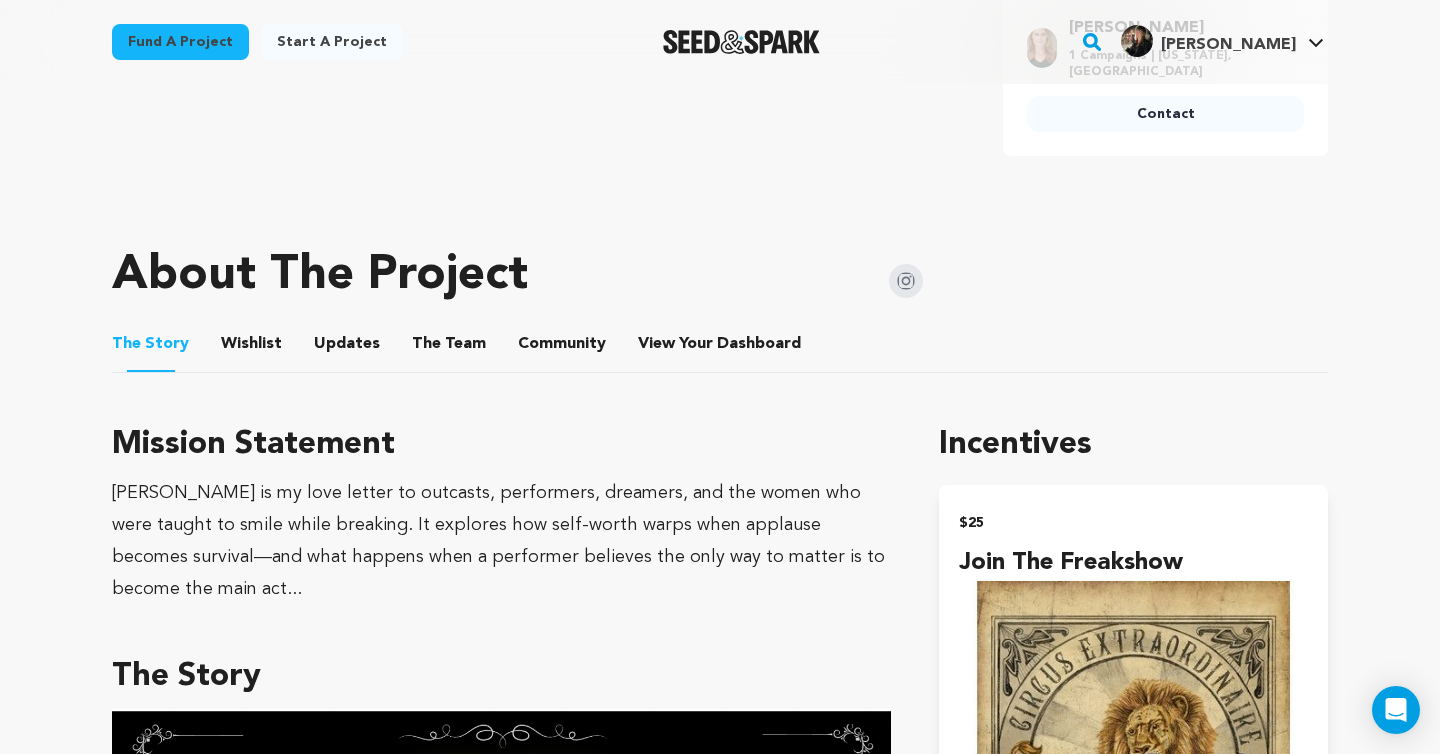 scroll, scrollTop: 872, scrollLeft: 0, axis: vertical 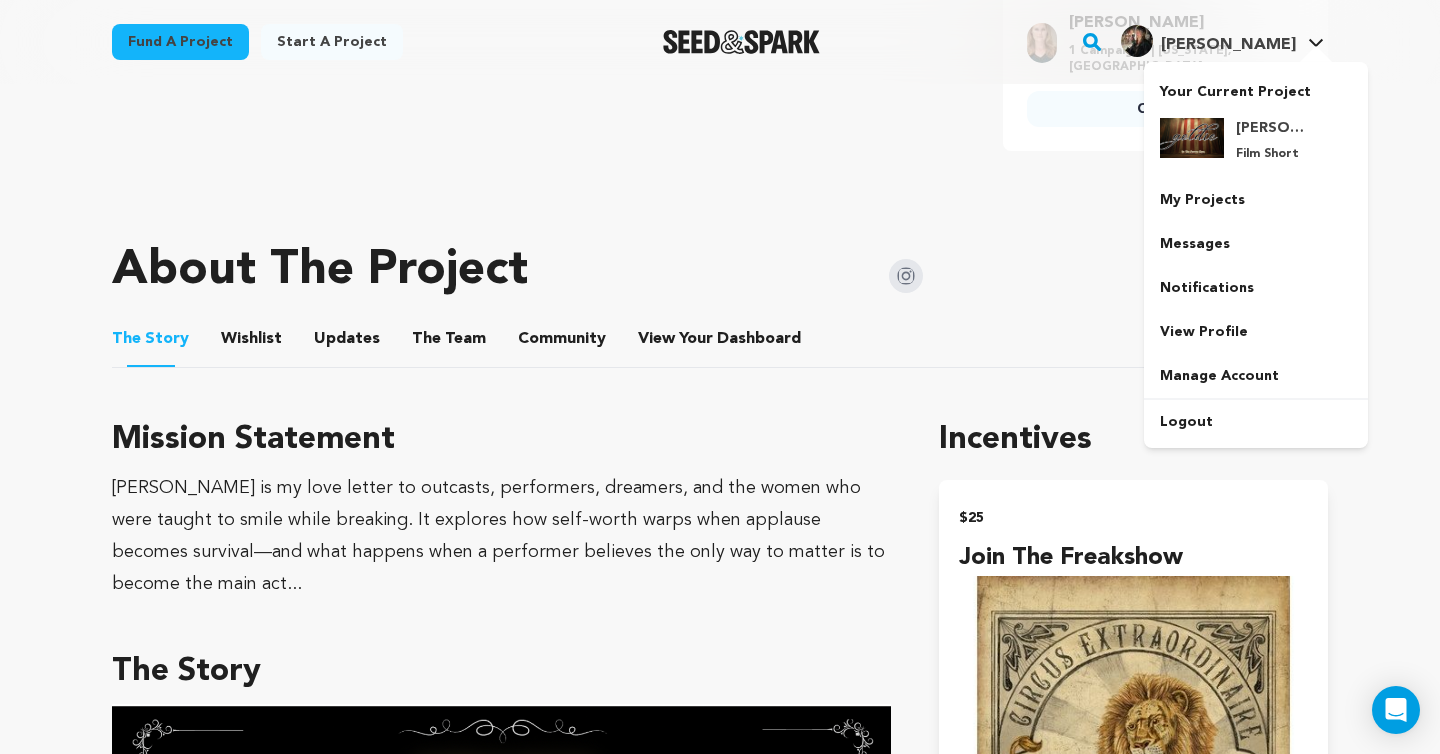 click on "[PERSON_NAME]" at bounding box center (1228, 45) 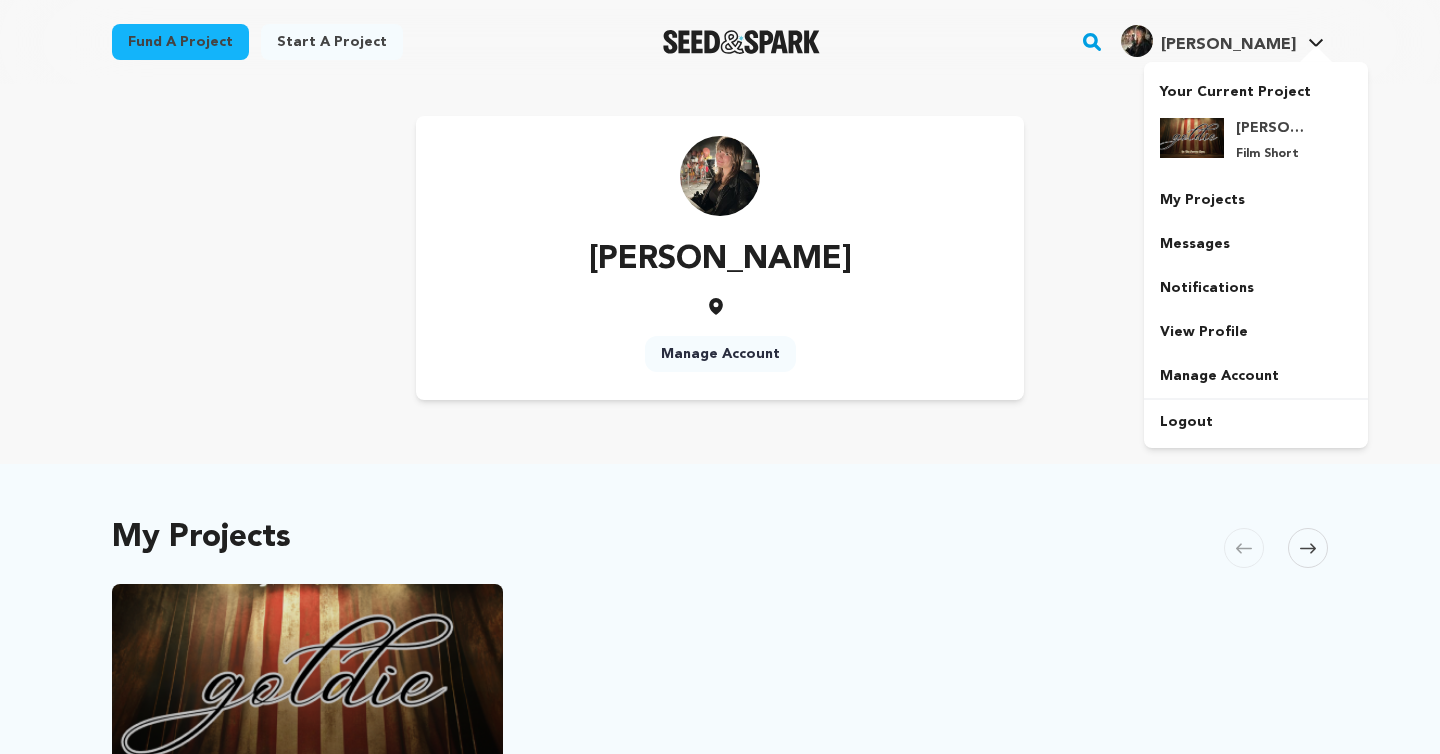scroll, scrollTop: 0, scrollLeft: 0, axis: both 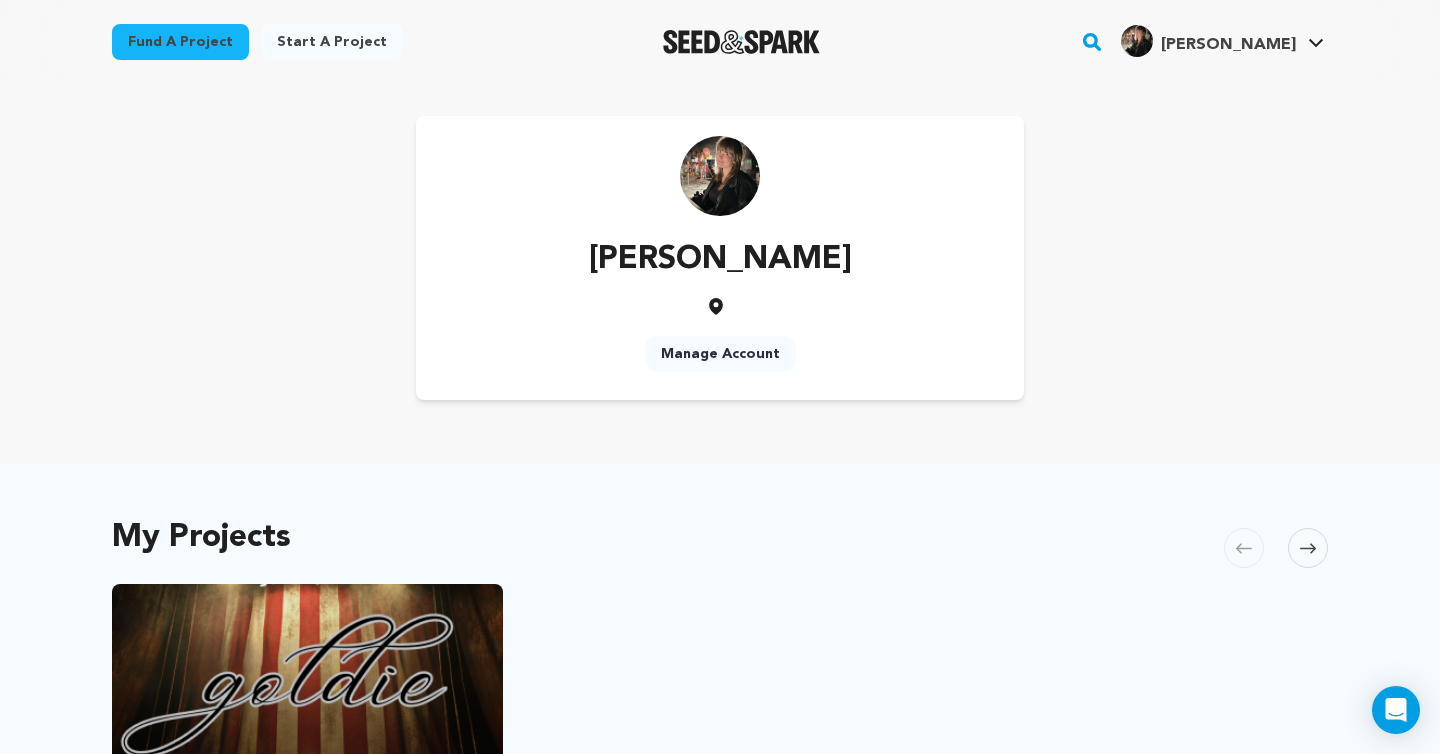 click on "[PERSON_NAME]" at bounding box center [1228, 45] 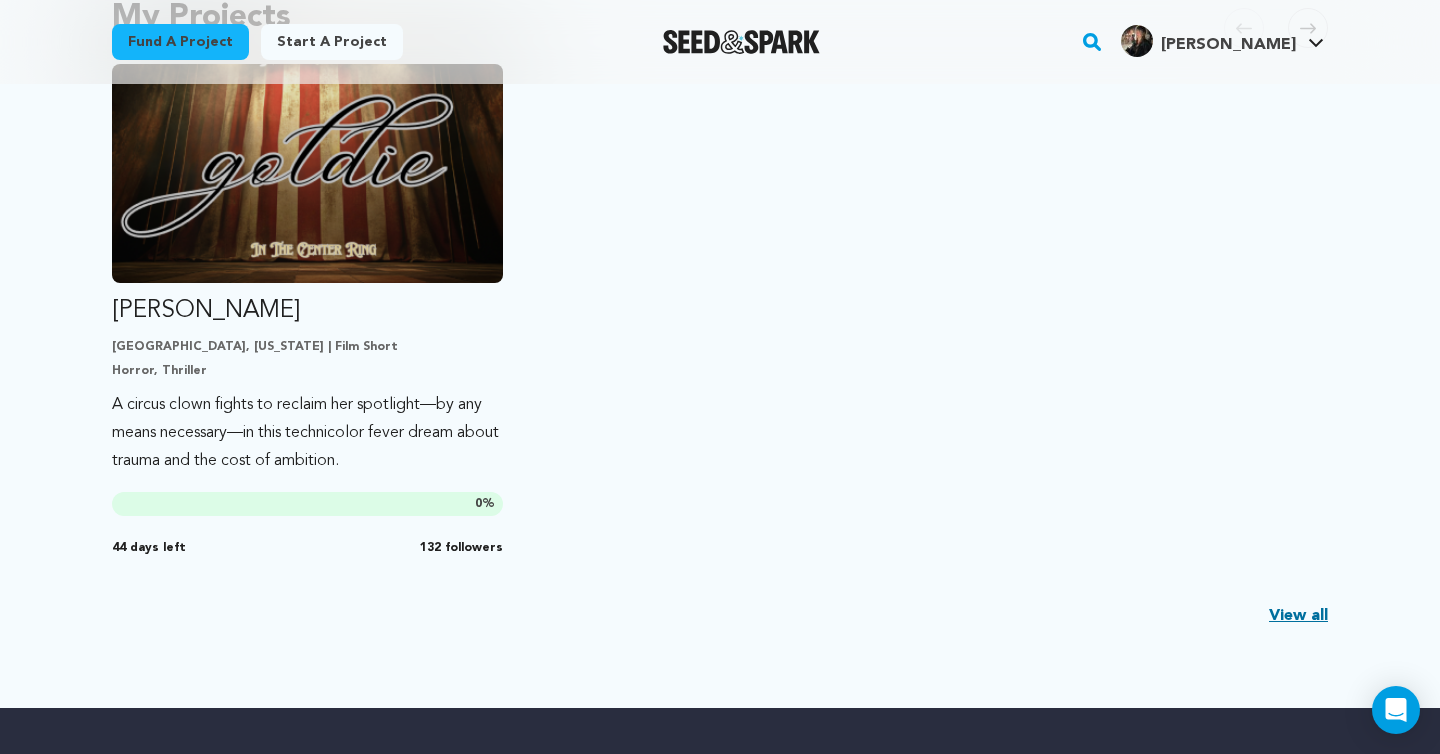 scroll, scrollTop: 525, scrollLeft: 0, axis: vertical 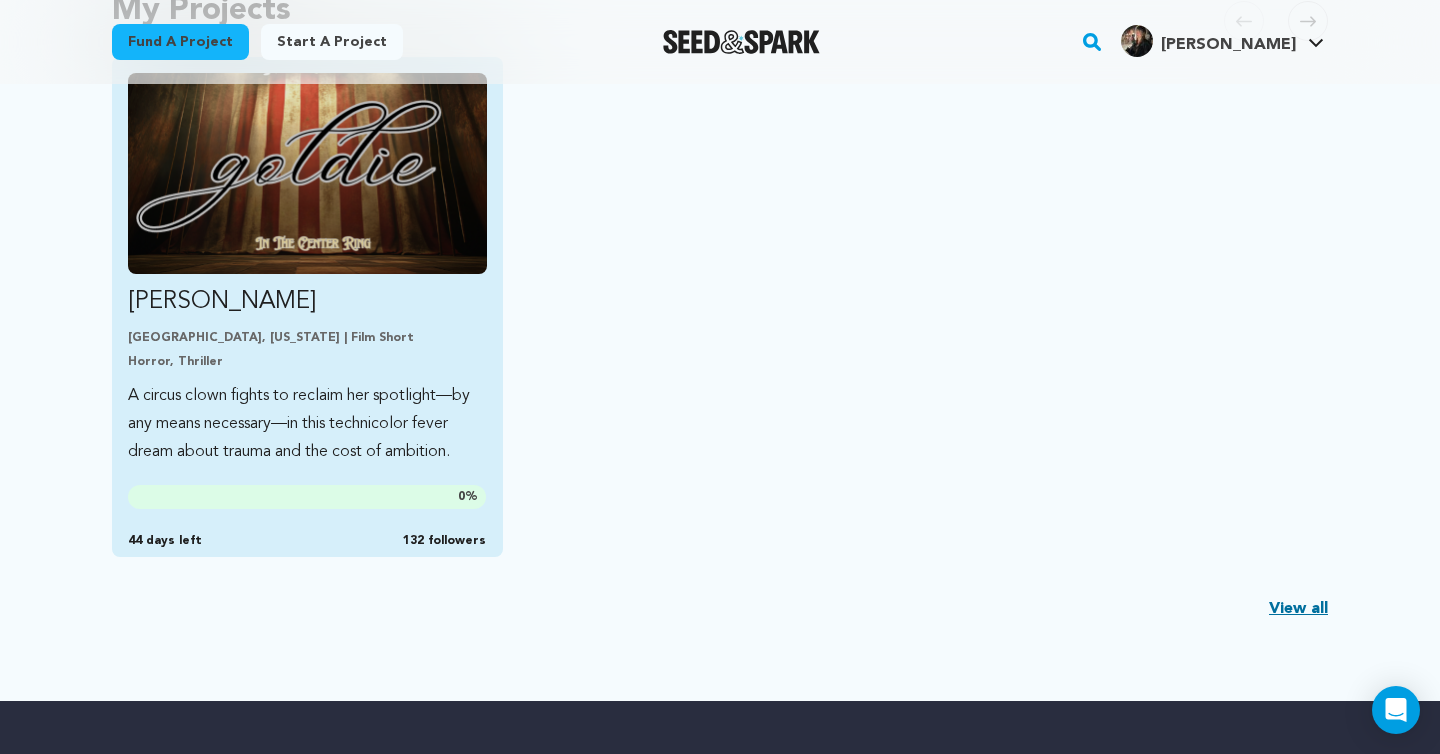 click on "[PERSON_NAME]
[GEOGRAPHIC_DATA], [US_STATE] | Film Short
Horror, Thriller
A circus clown fights to reclaim her spotlight—by any means necessary—in this technicolor fever dream about trauma and the cost of ambition.
0 %
44 days left
132 followers" at bounding box center (307, 269) 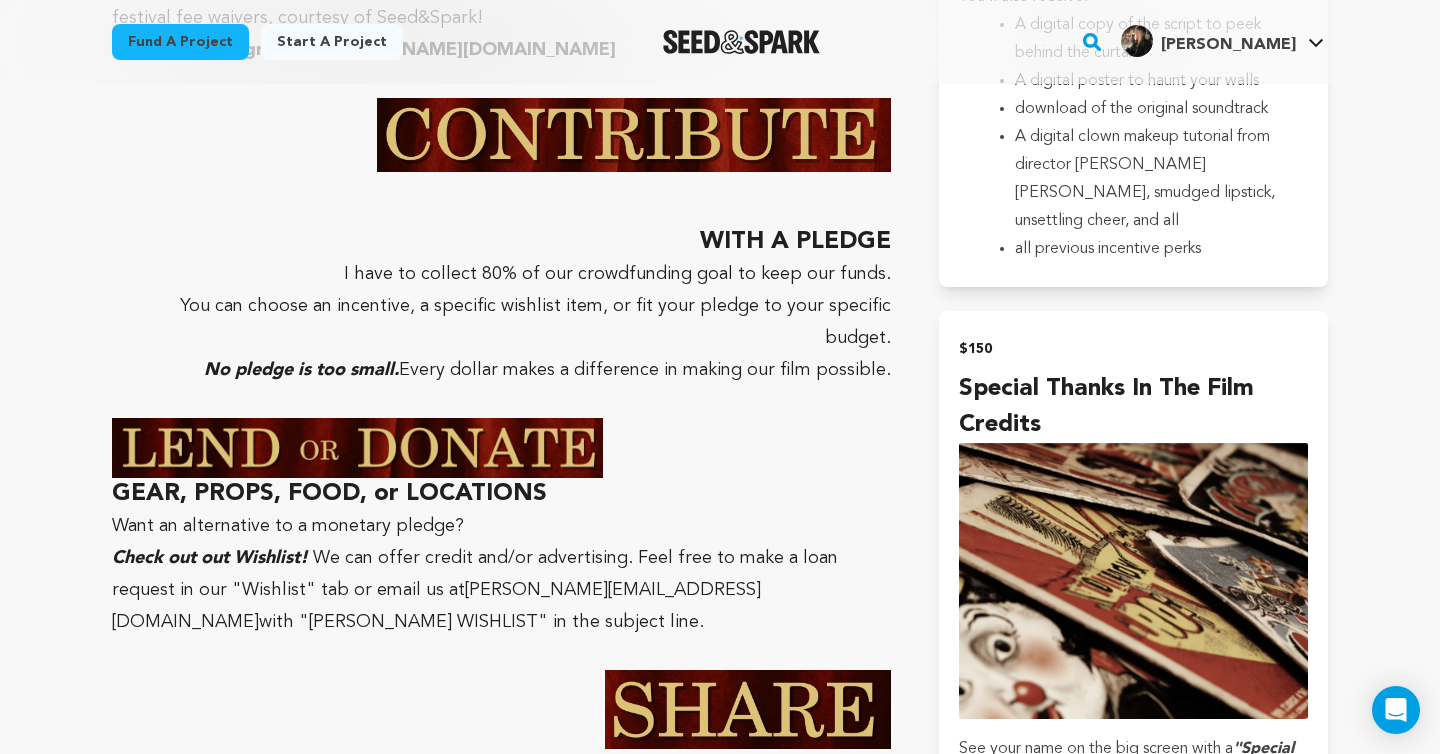 scroll, scrollTop: 4125, scrollLeft: 0, axis: vertical 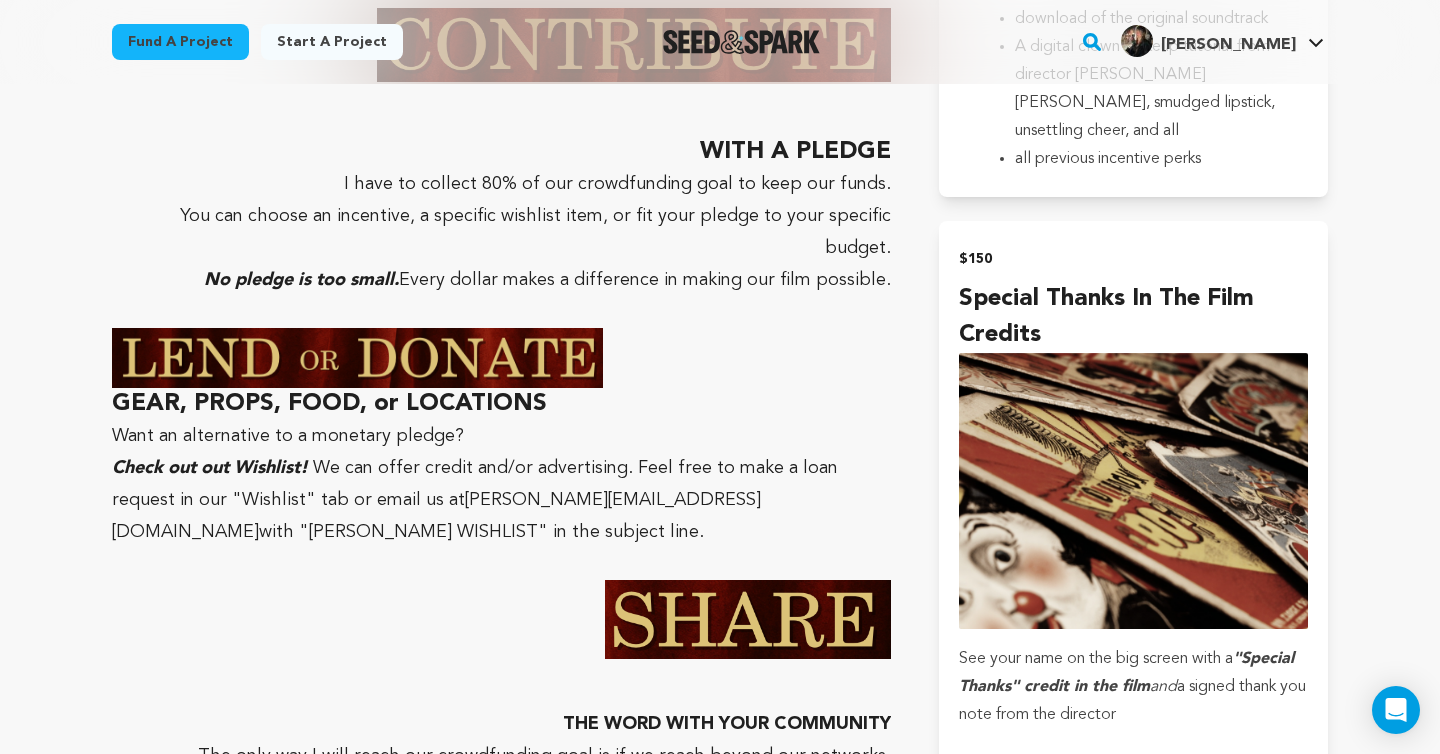 click on "[PERSON_NAME]" at bounding box center (1228, 45) 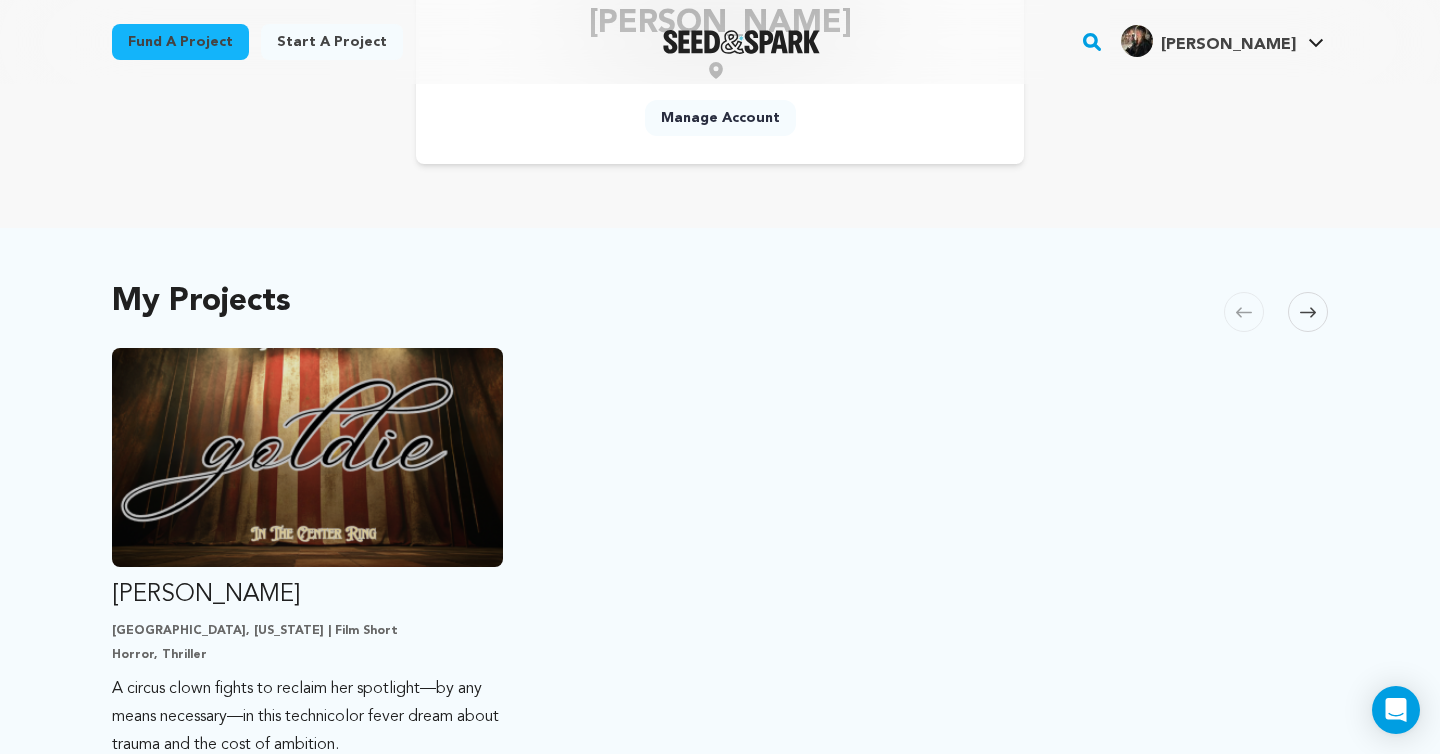scroll, scrollTop: 563, scrollLeft: 0, axis: vertical 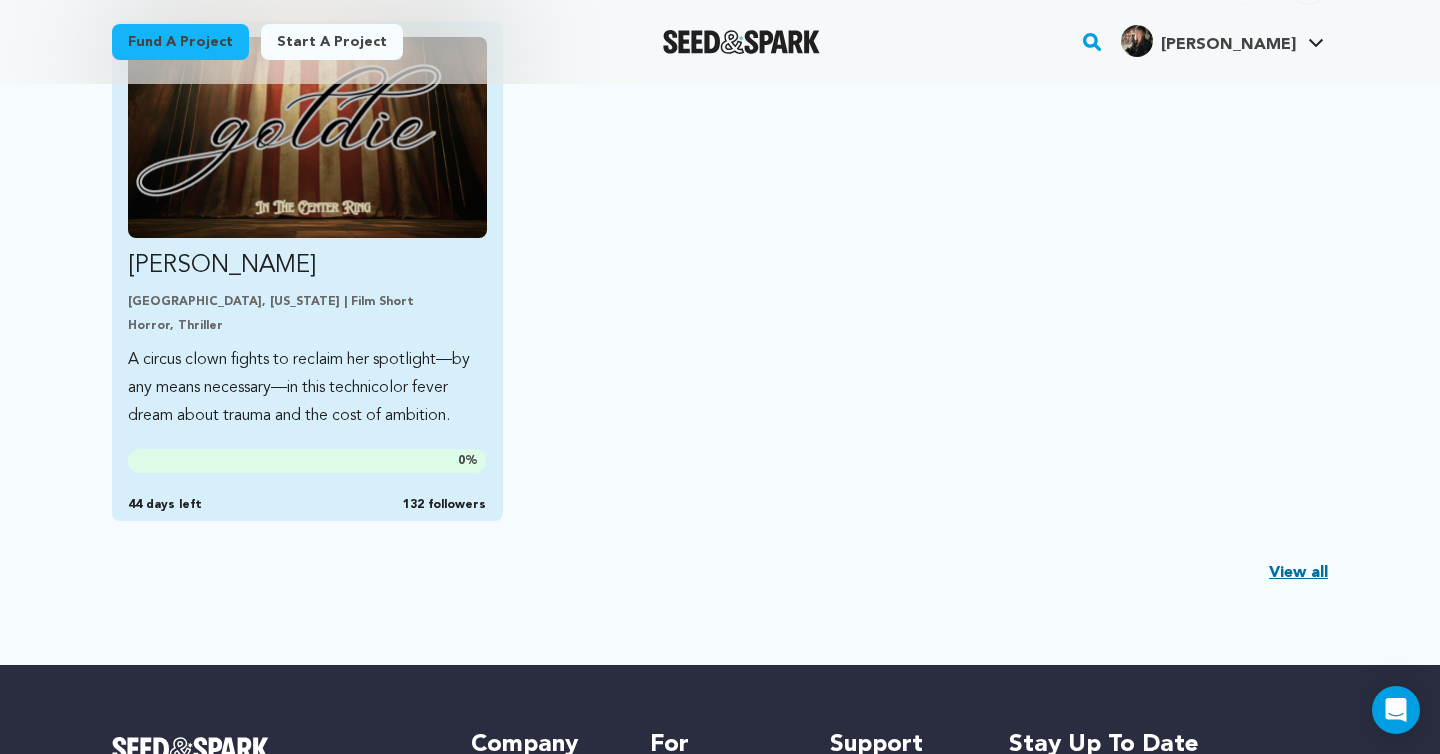 click on "A circus clown fights to reclaim her spotlight—by any means necessary—in this technicolor fever dream about trauma and the cost of ambition." at bounding box center [307, 388] 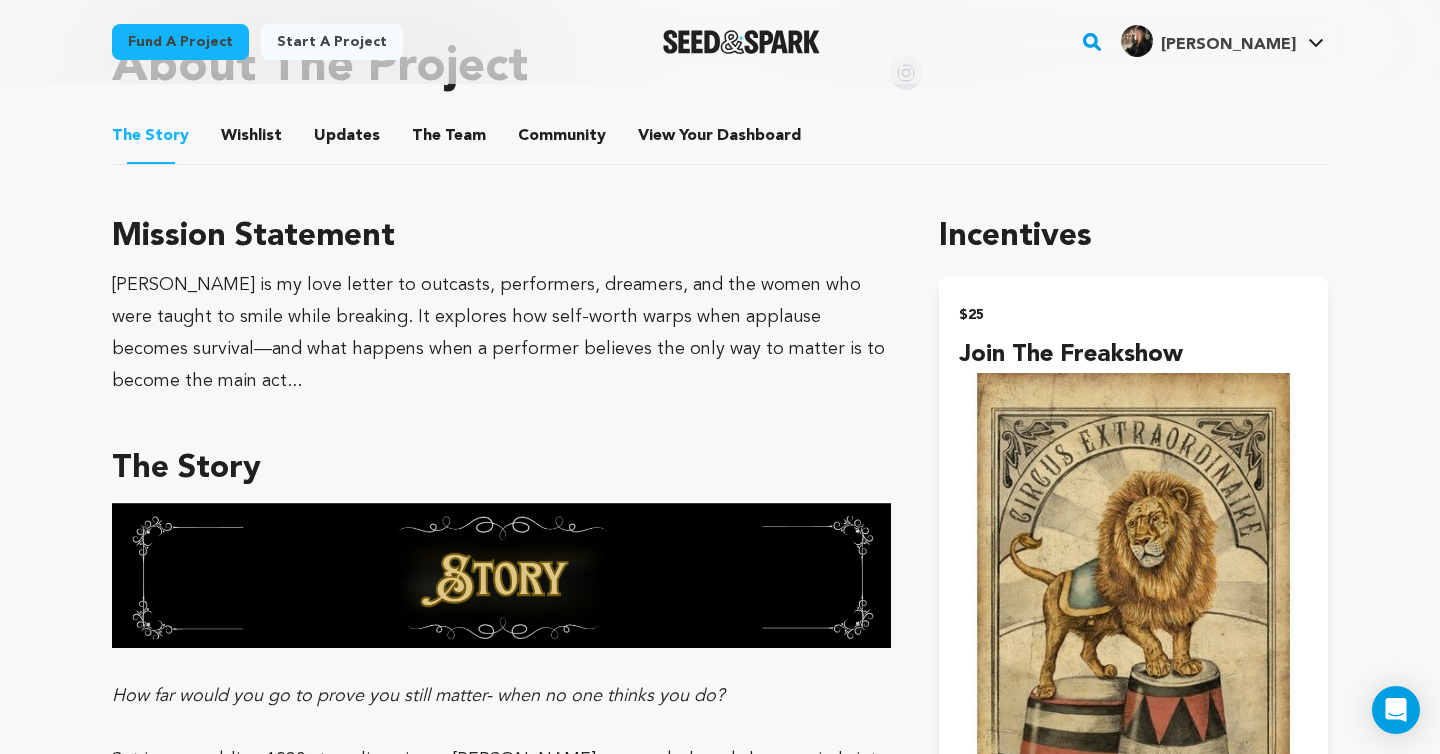 scroll, scrollTop: 1801, scrollLeft: 0, axis: vertical 